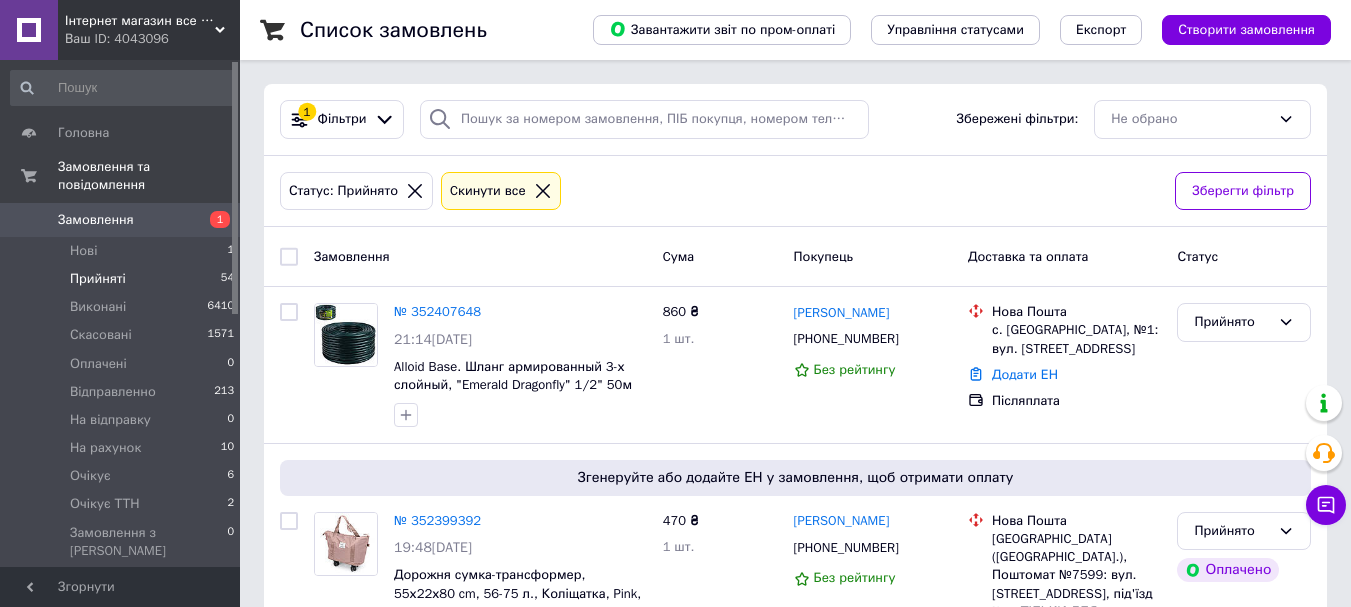 scroll, scrollTop: 0, scrollLeft: 0, axis: both 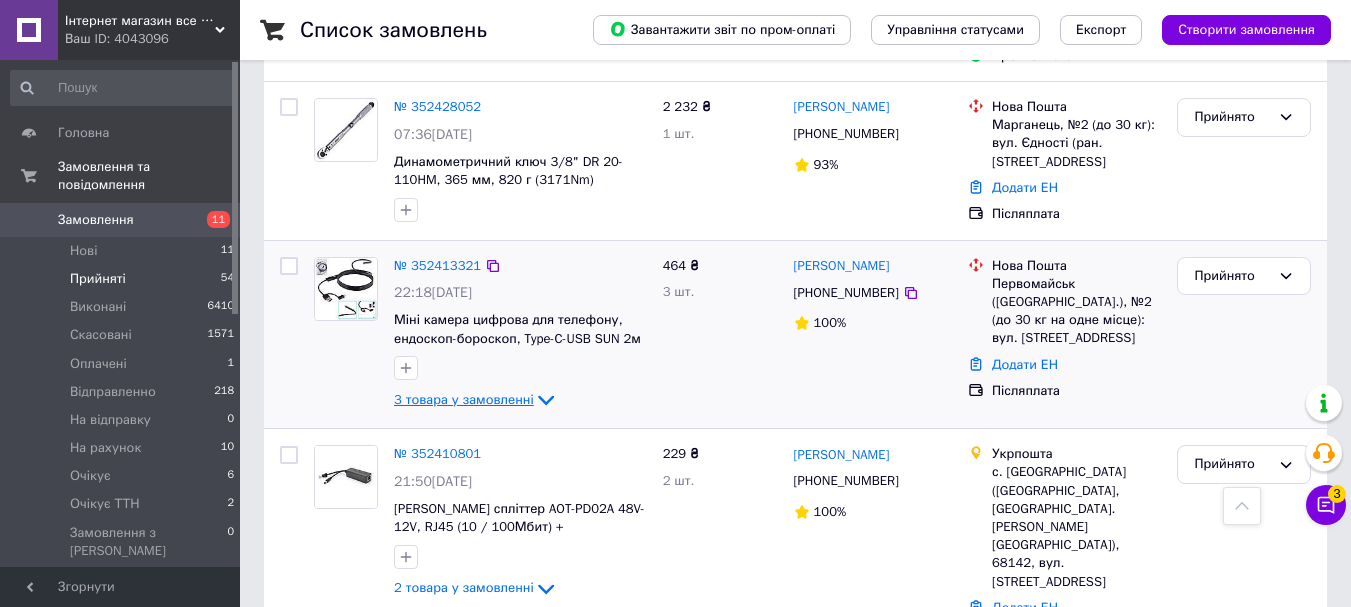 click 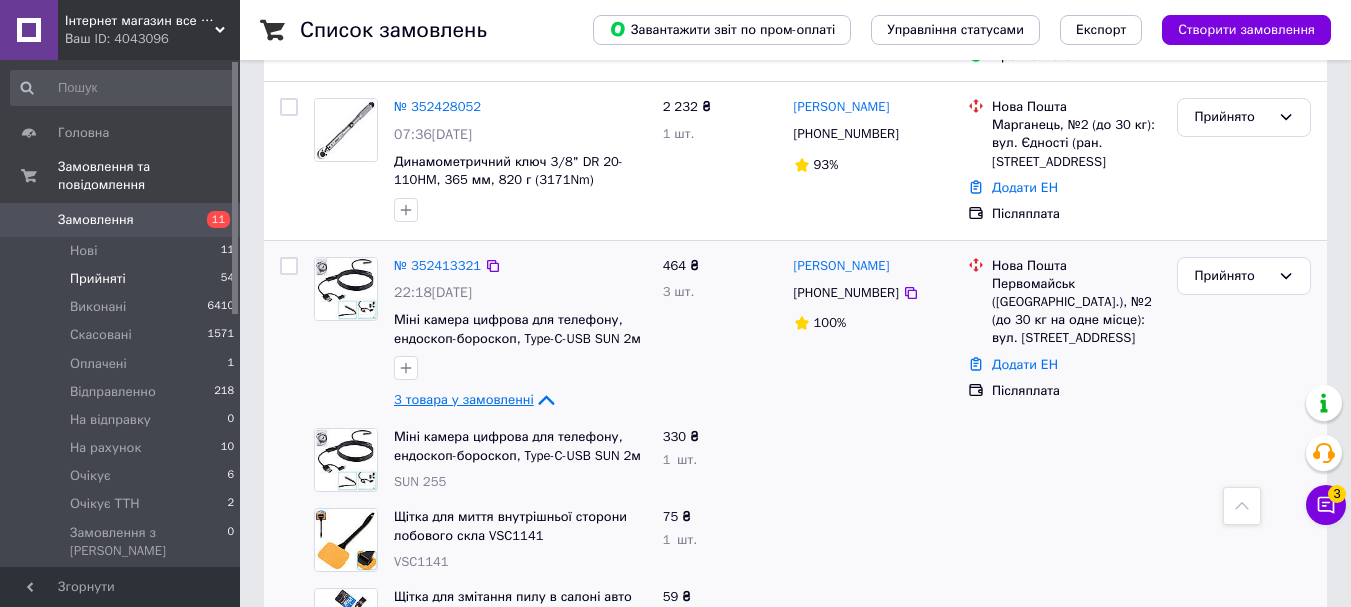 scroll, scrollTop: 500, scrollLeft: 0, axis: vertical 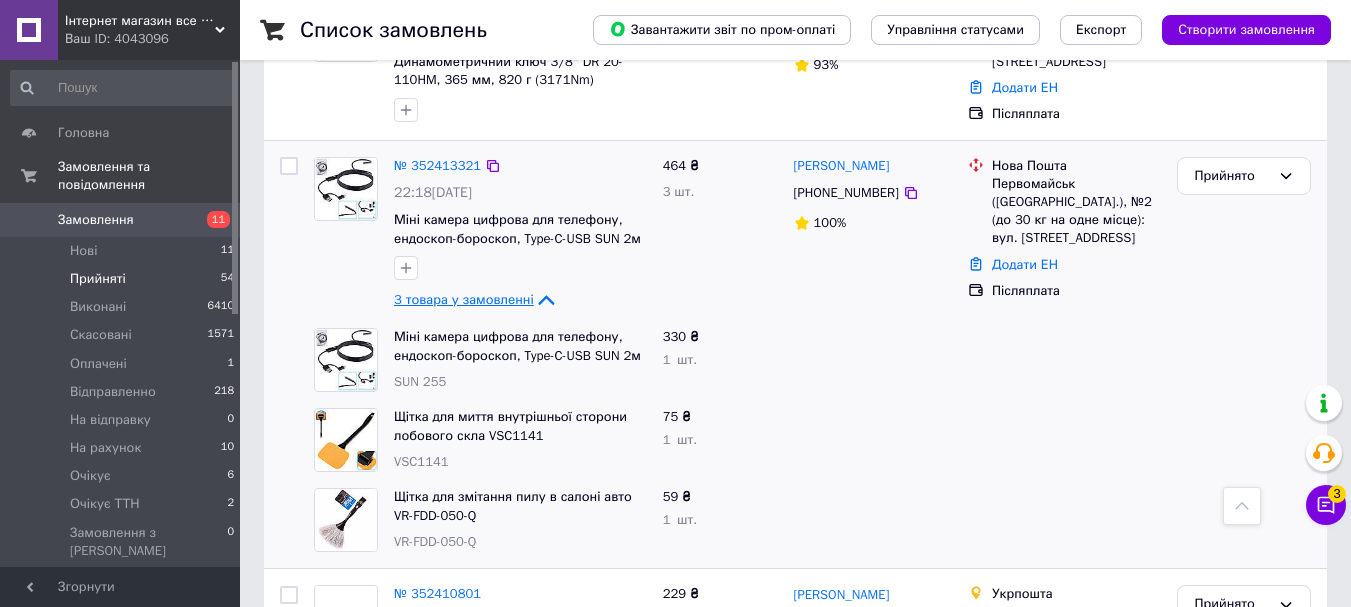 click 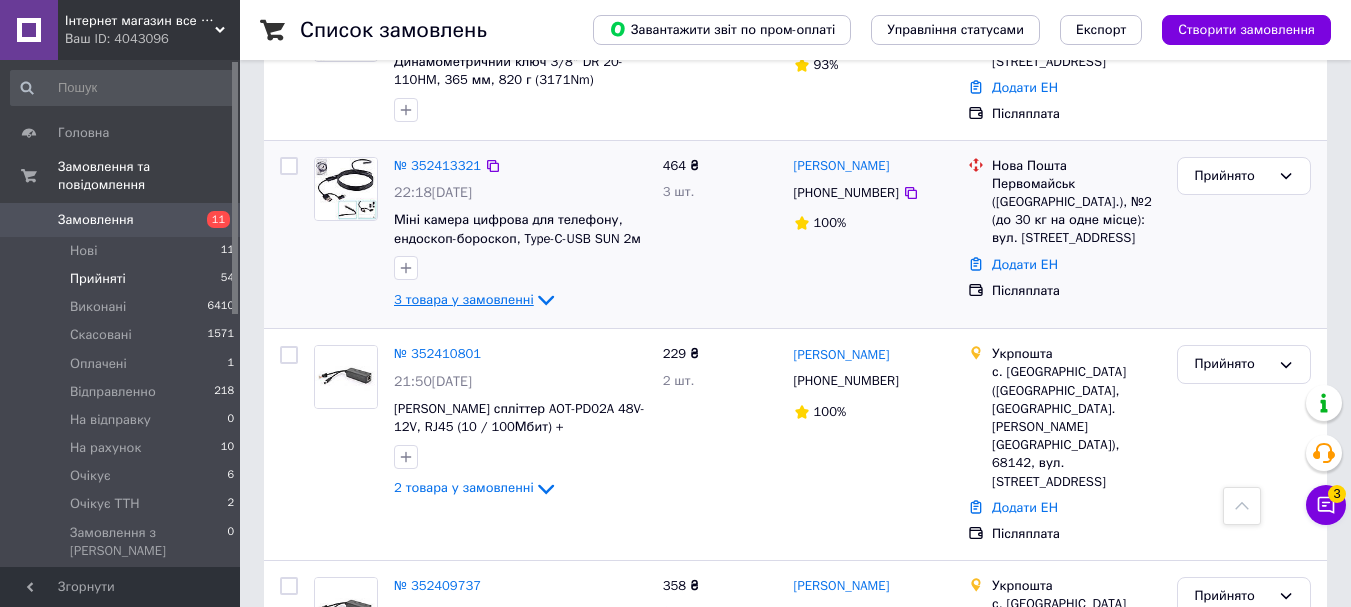 scroll, scrollTop: 600, scrollLeft: 0, axis: vertical 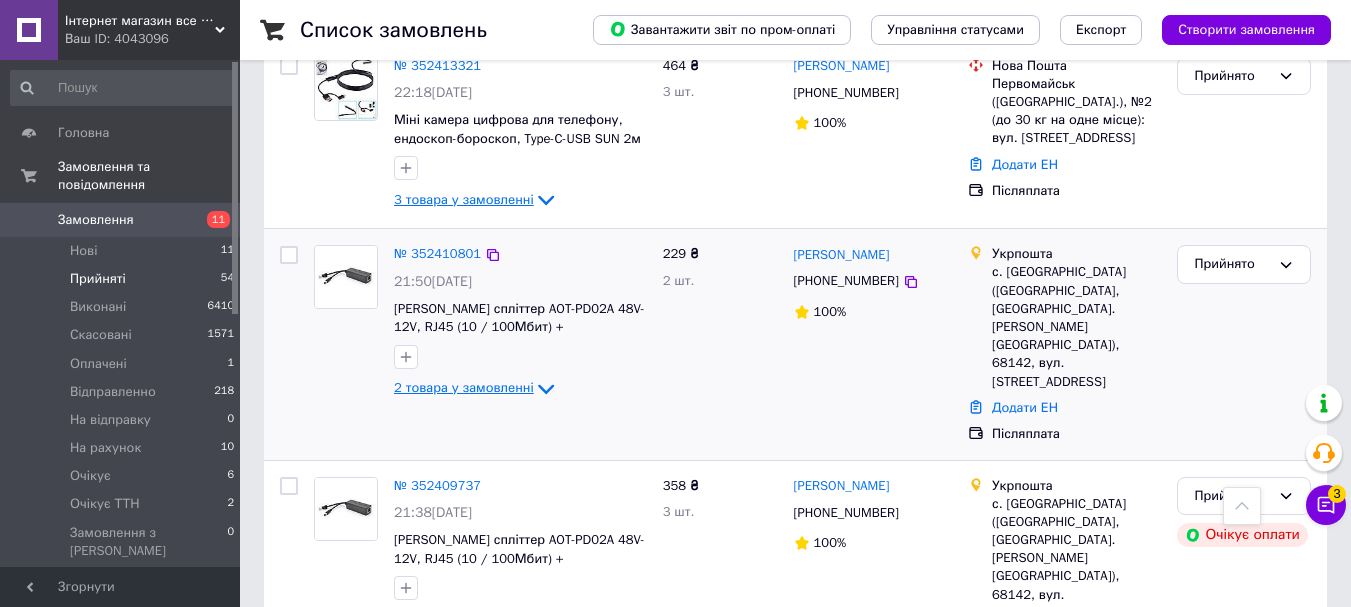 click on "2 товара у замовленні" at bounding box center (464, 388) 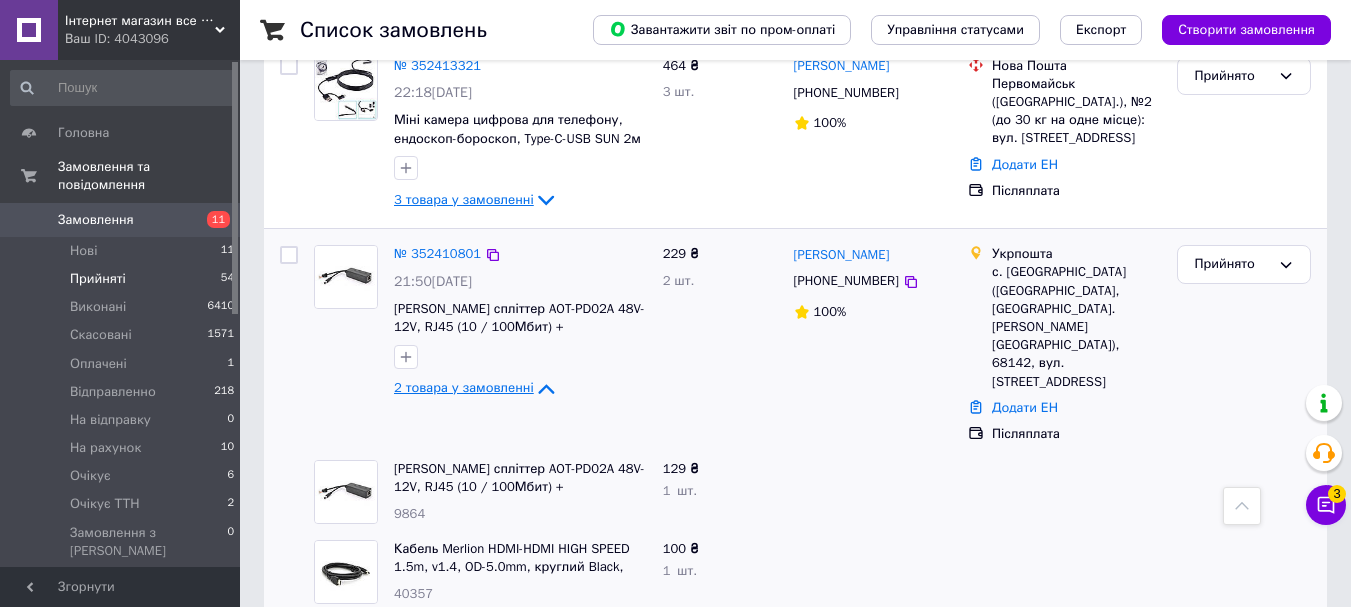 click on "2 товара у замовленні" at bounding box center [464, 388] 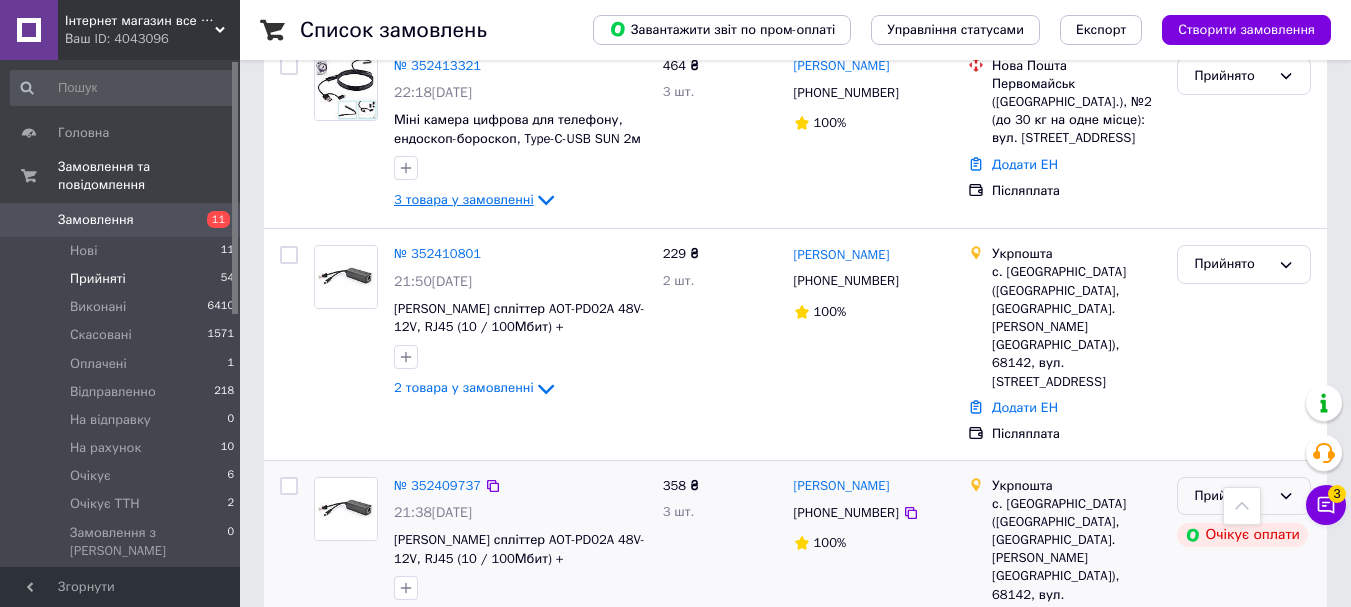 click on "Прийнято" at bounding box center [1232, 496] 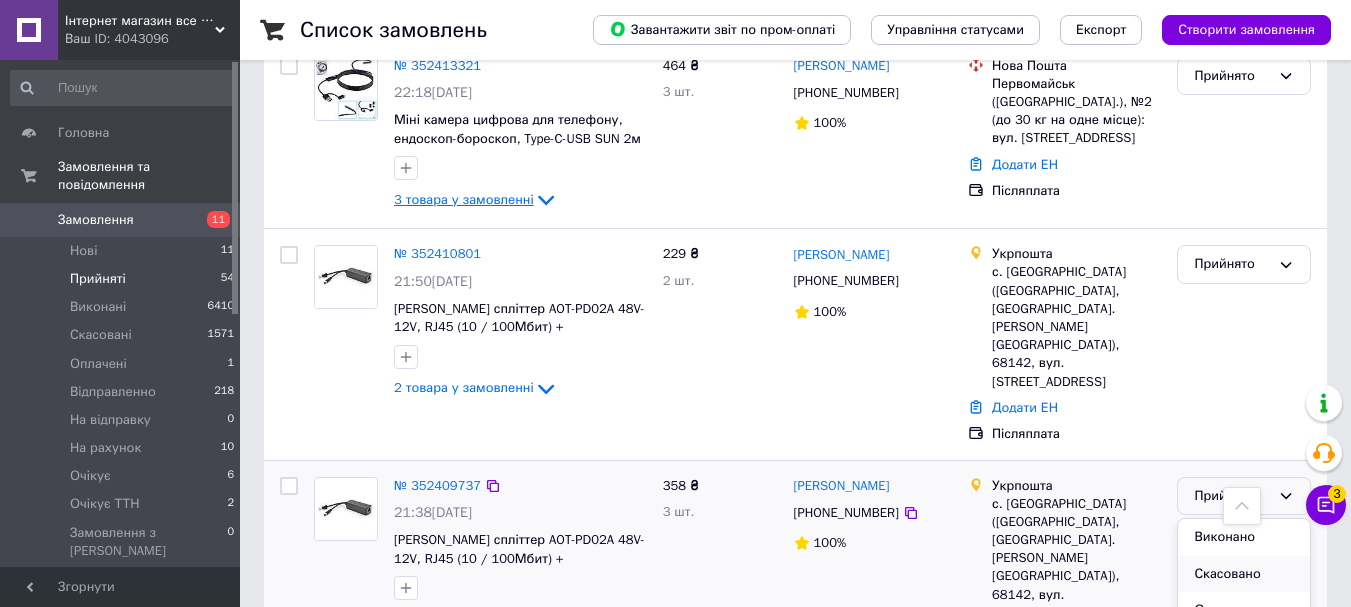 click on "Скасовано" at bounding box center [1244, 574] 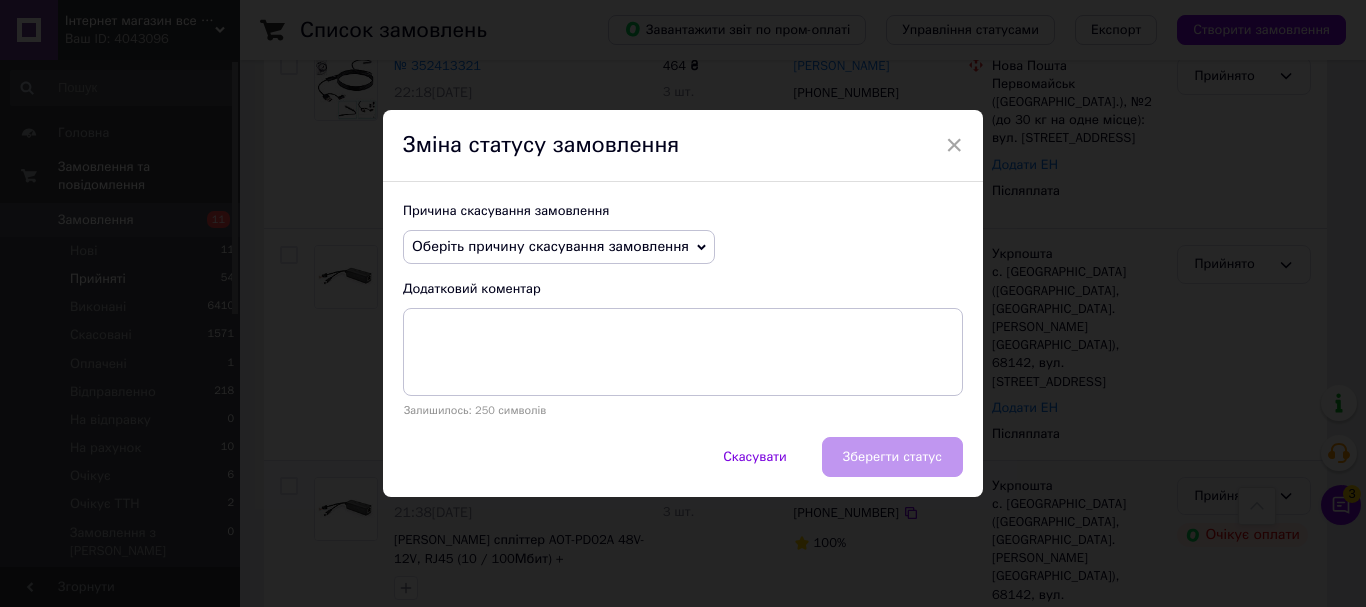 click on "Оберіть причину скасування замовлення" at bounding box center (550, 246) 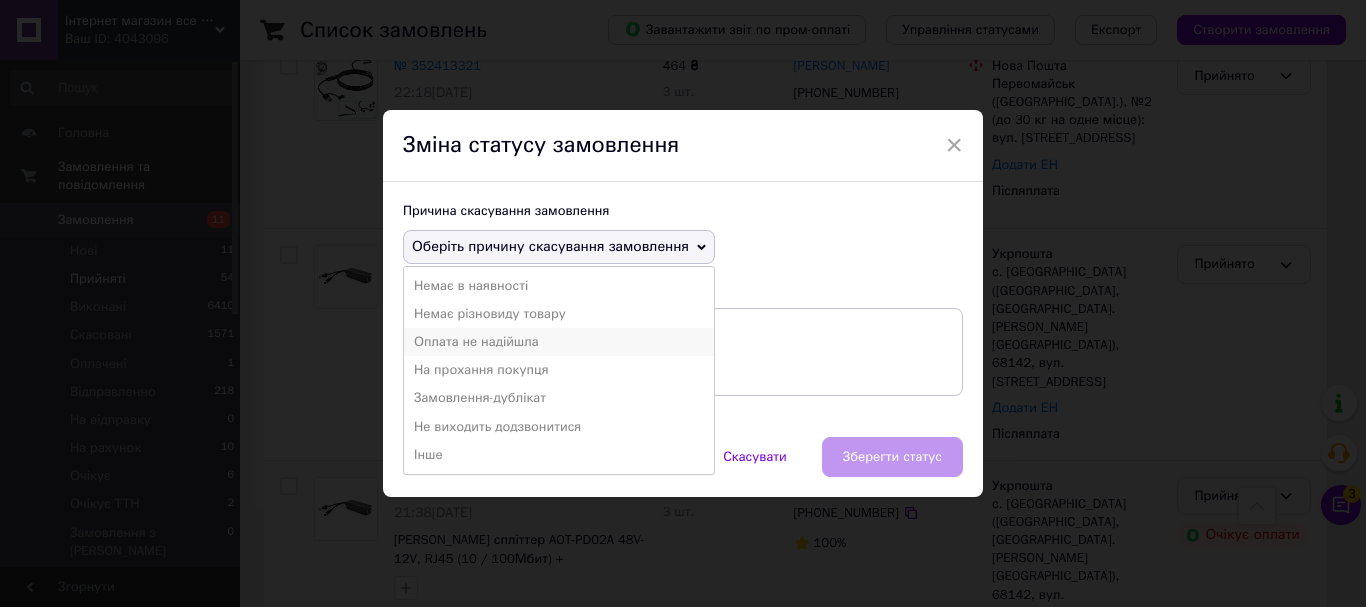 click on "Оплата не надійшла" at bounding box center (559, 342) 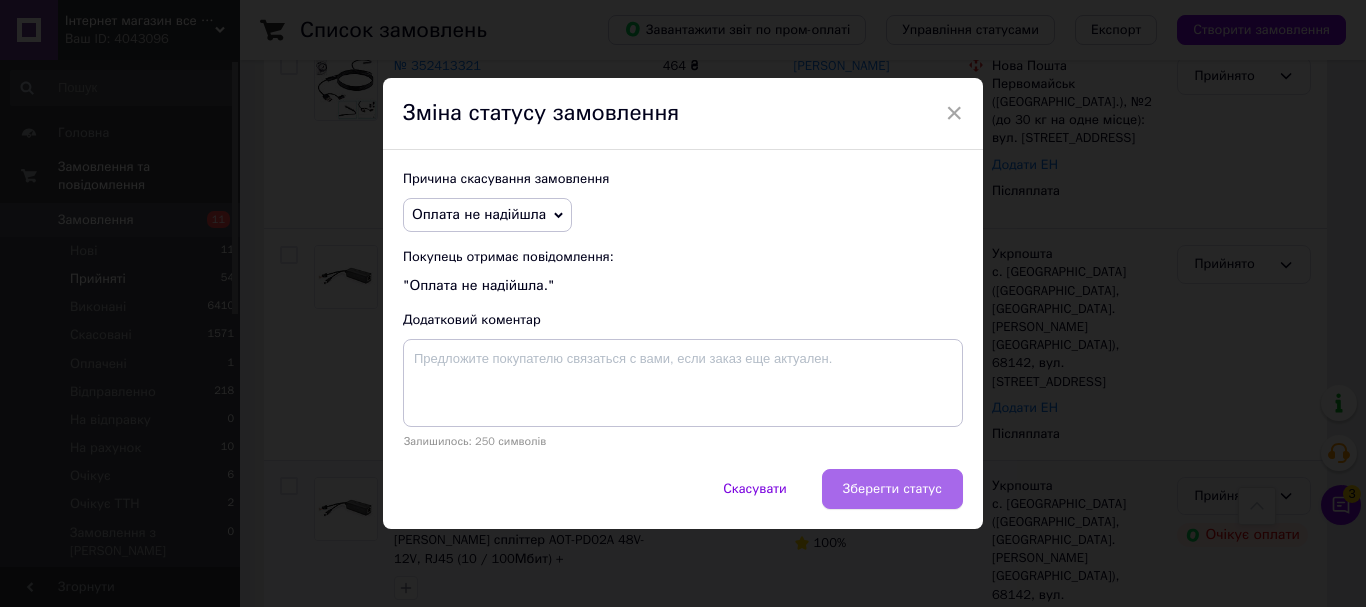 click on "Зберегти статус" at bounding box center [892, 489] 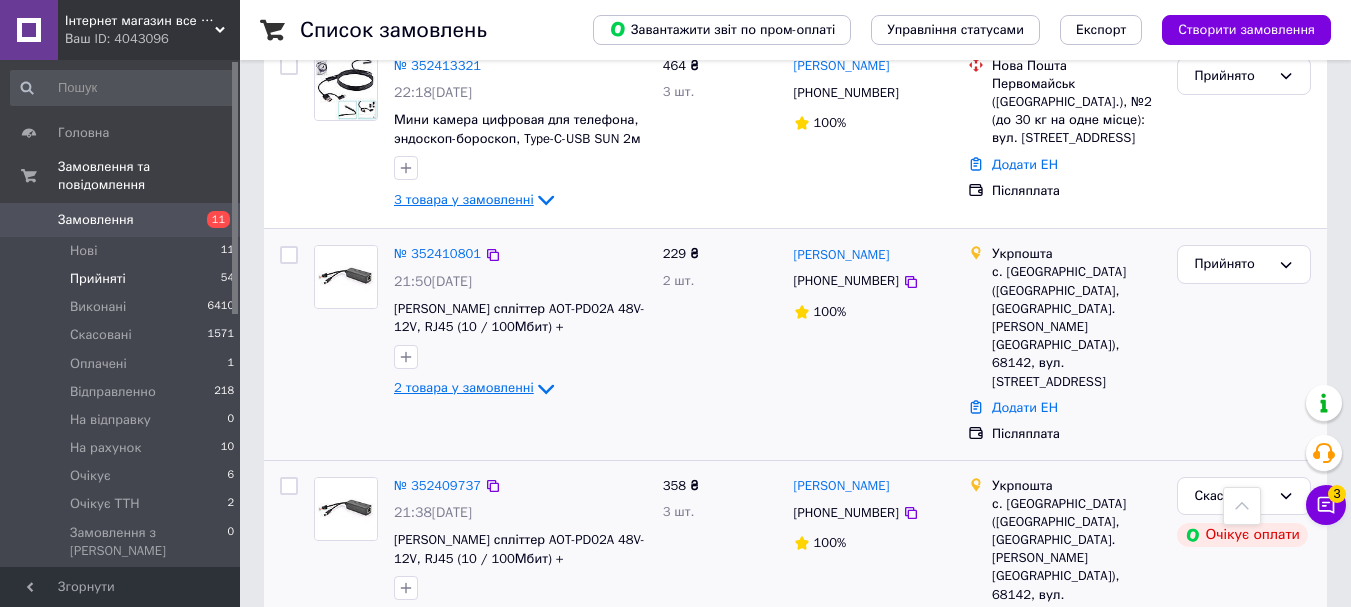click on "2 товара у замовленні" at bounding box center (464, 388) 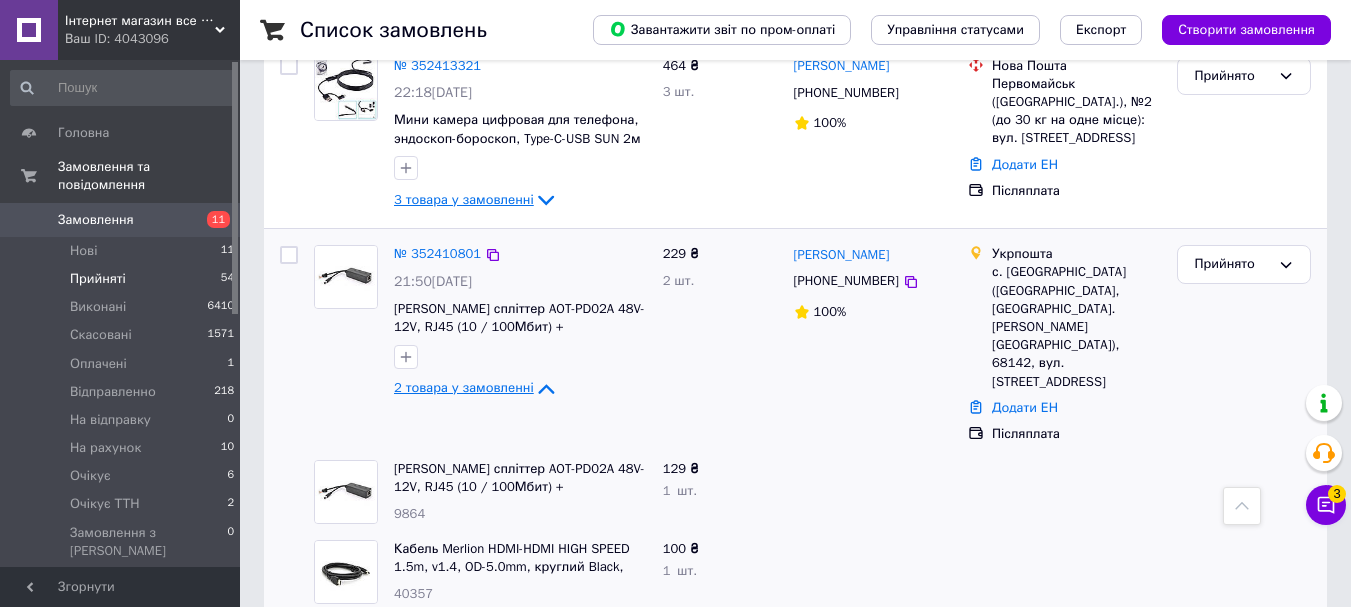 click on "2 товара у замовленні" at bounding box center (464, 388) 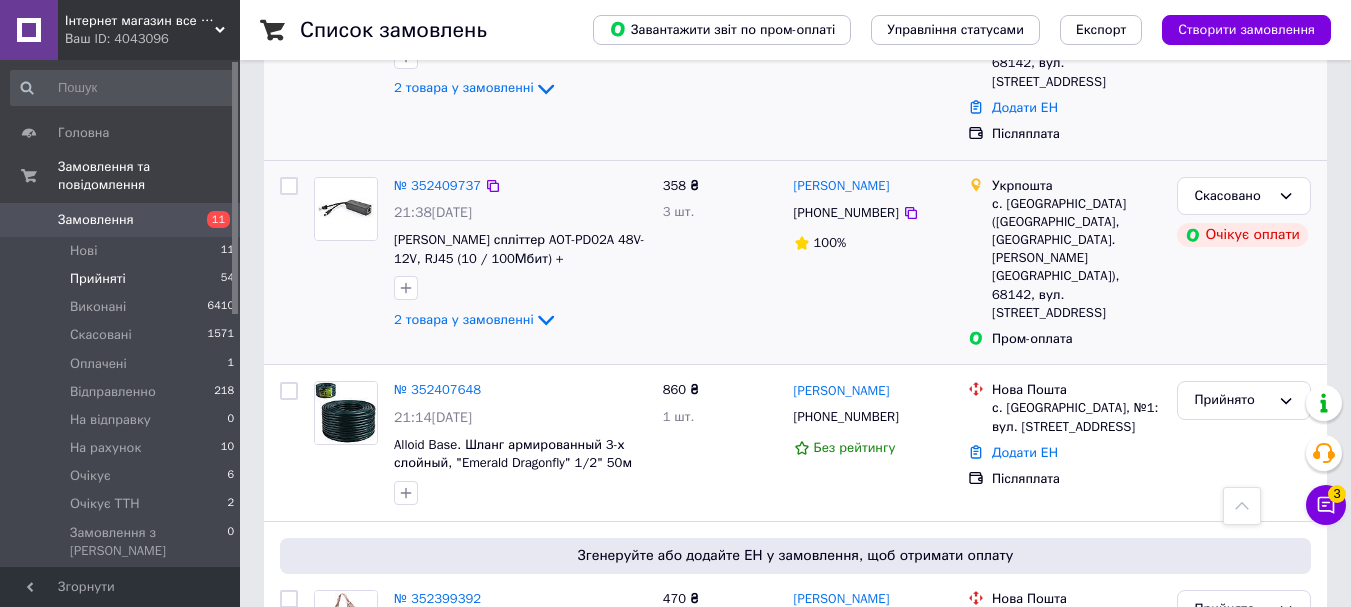 scroll, scrollTop: 1000, scrollLeft: 0, axis: vertical 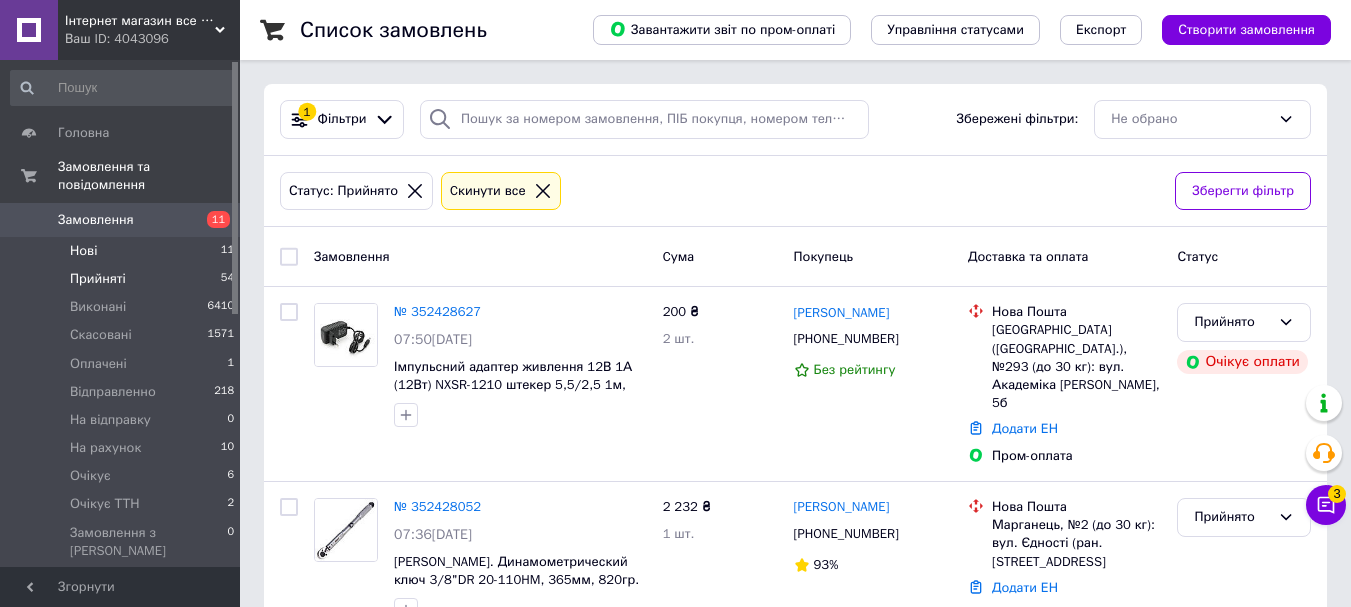 click on "Нові 11" at bounding box center [123, 251] 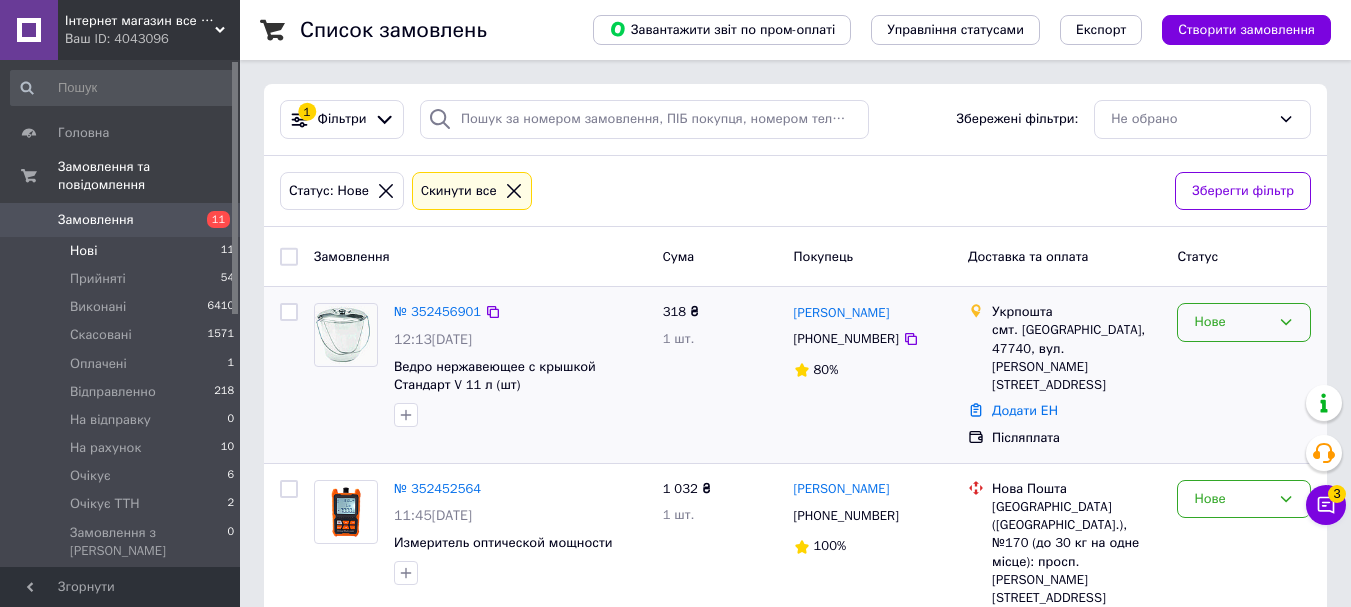 click on "Нове" at bounding box center (1232, 322) 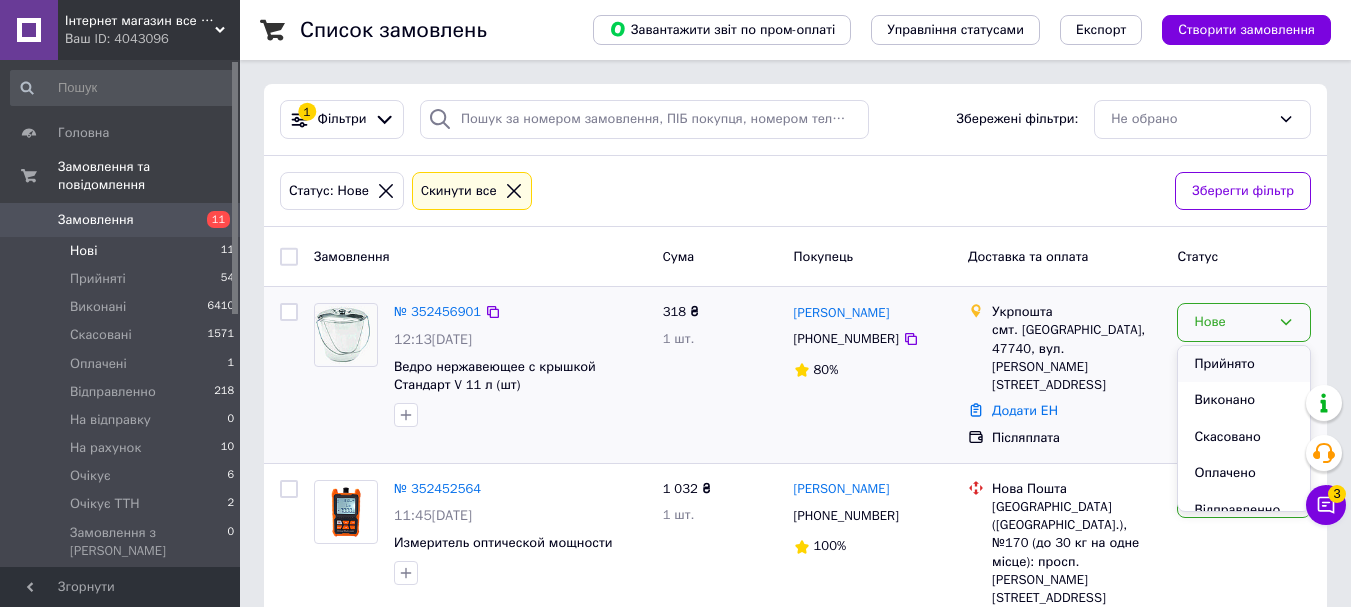 click on "Прийнято" at bounding box center [1244, 364] 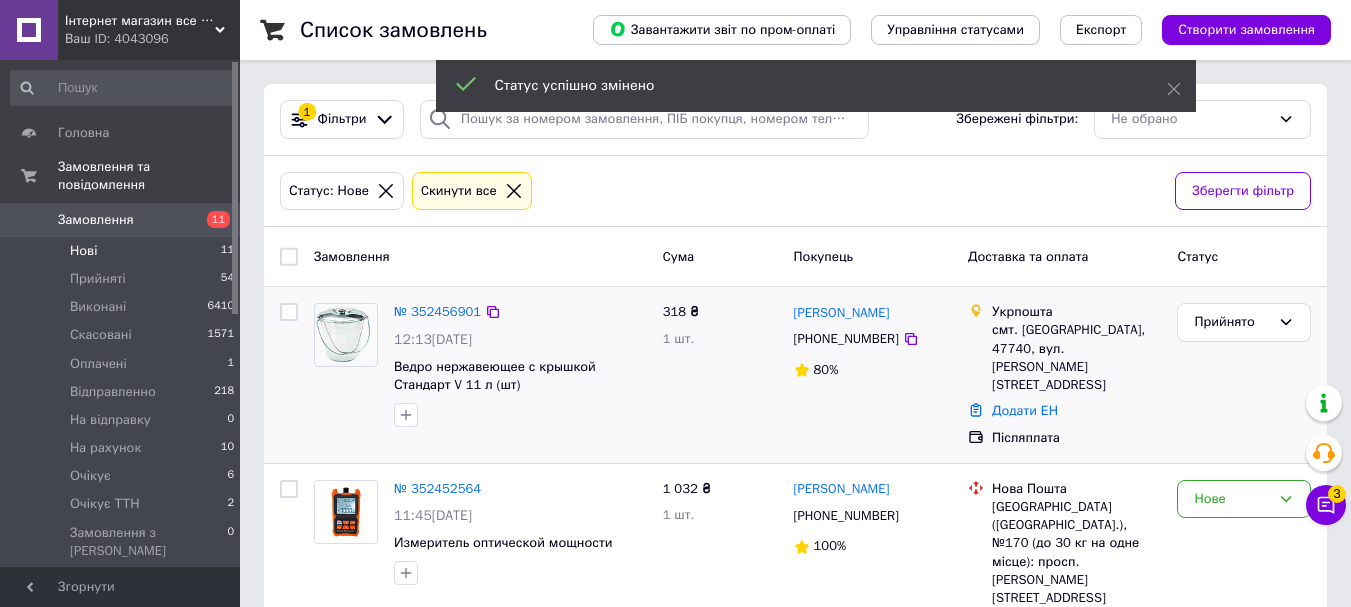 scroll, scrollTop: 200, scrollLeft: 0, axis: vertical 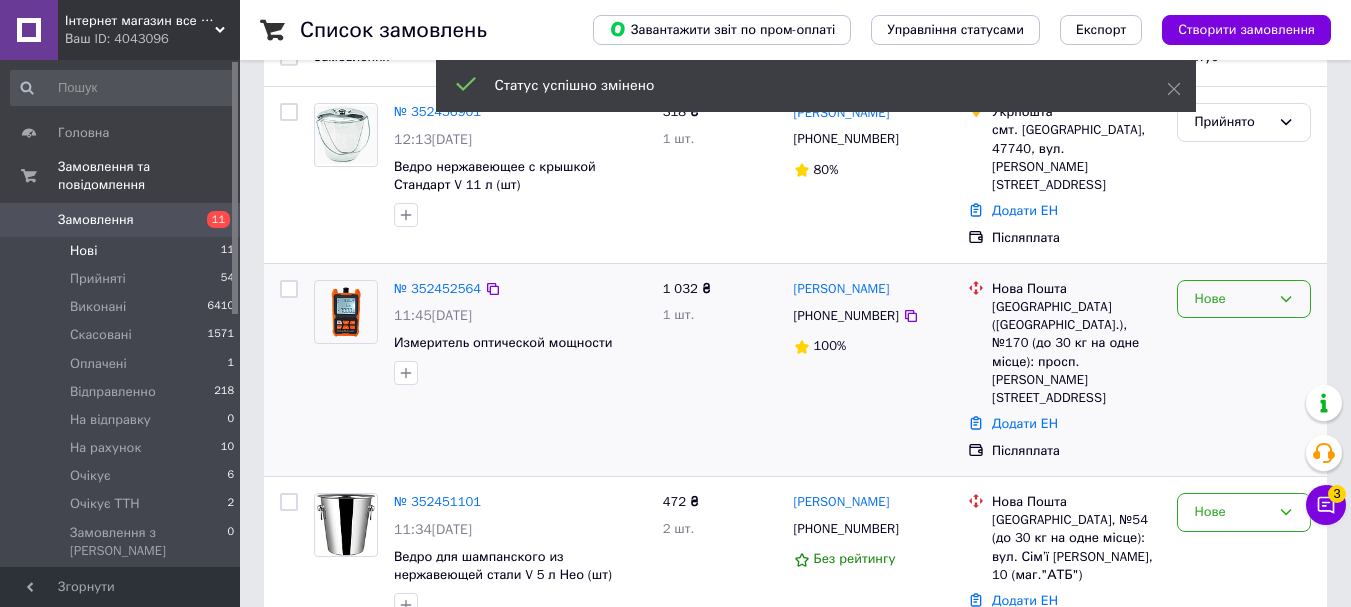 click on "Нове" at bounding box center (1232, 299) 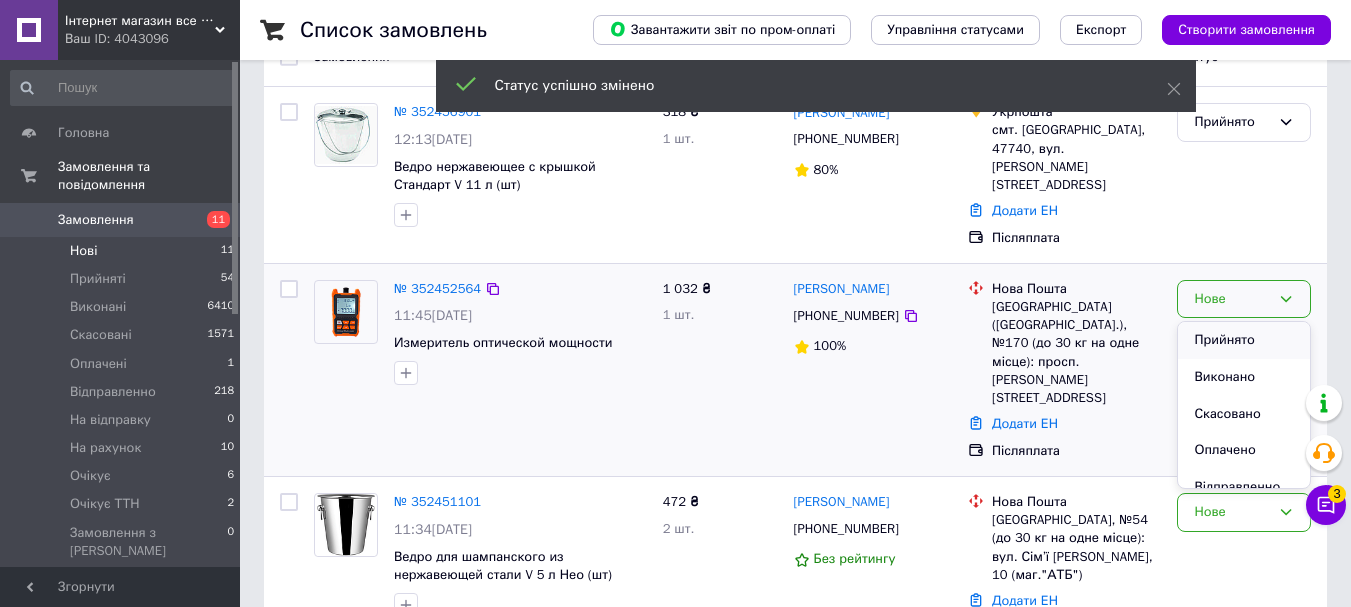 click on "Прийнято" at bounding box center (1244, 340) 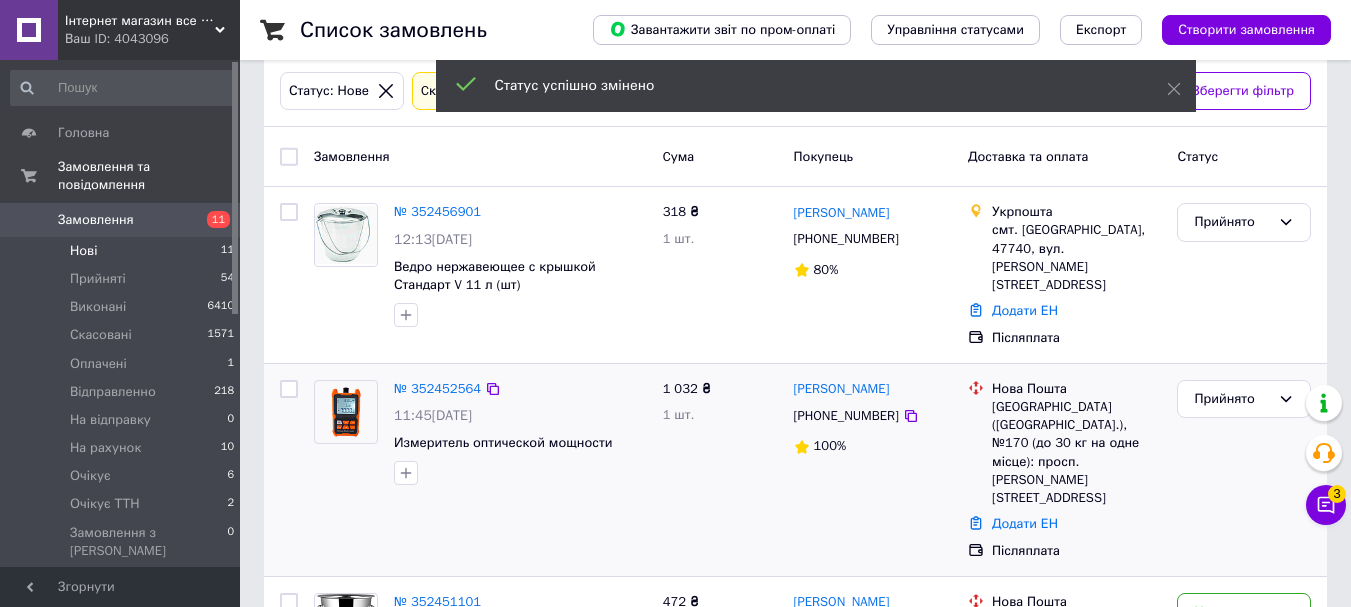 scroll, scrollTop: 300, scrollLeft: 0, axis: vertical 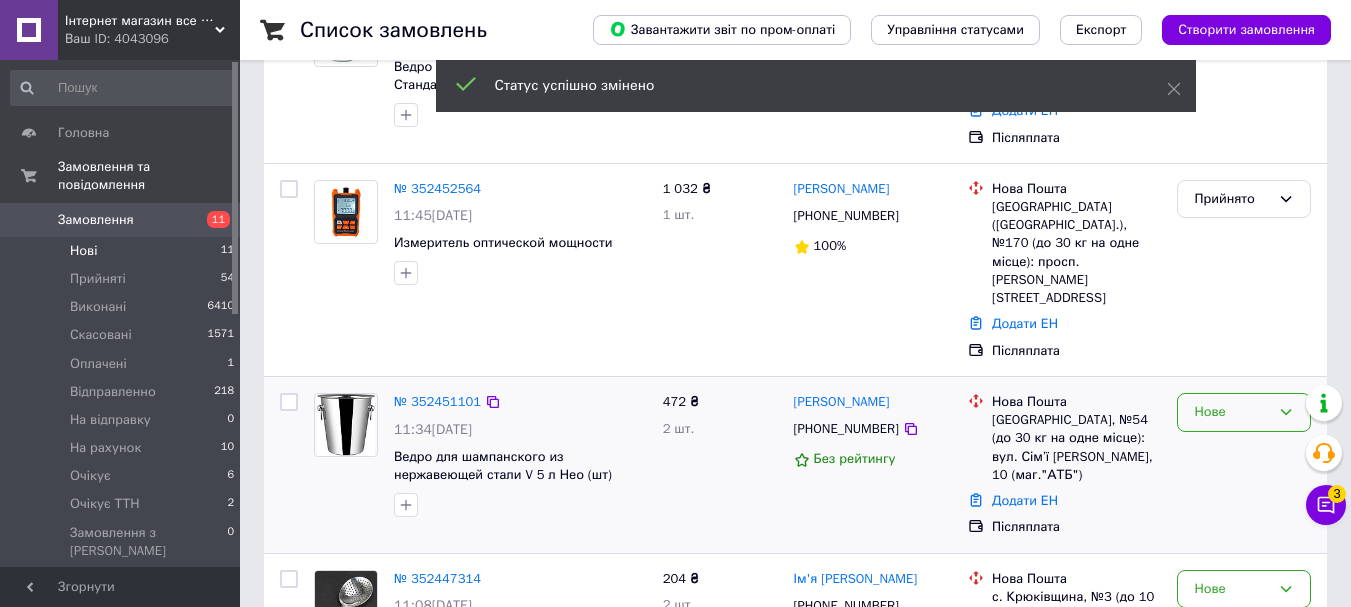 click on "Нове" at bounding box center (1232, 412) 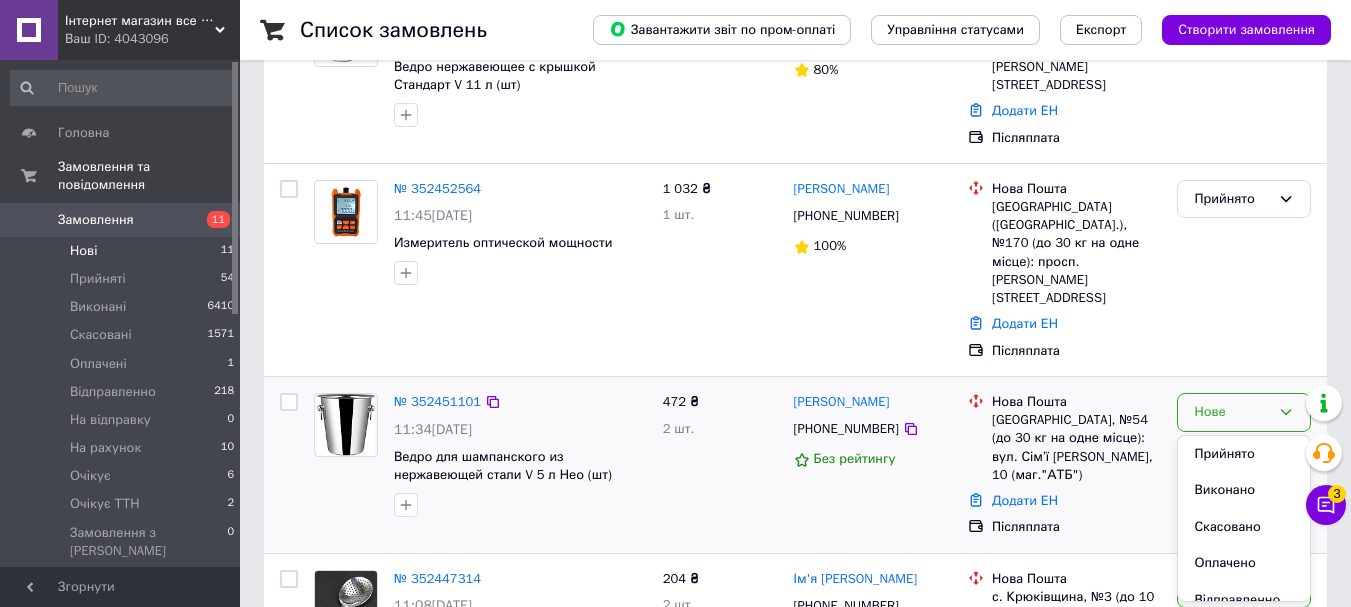 click on "Прийнято" at bounding box center (1244, 454) 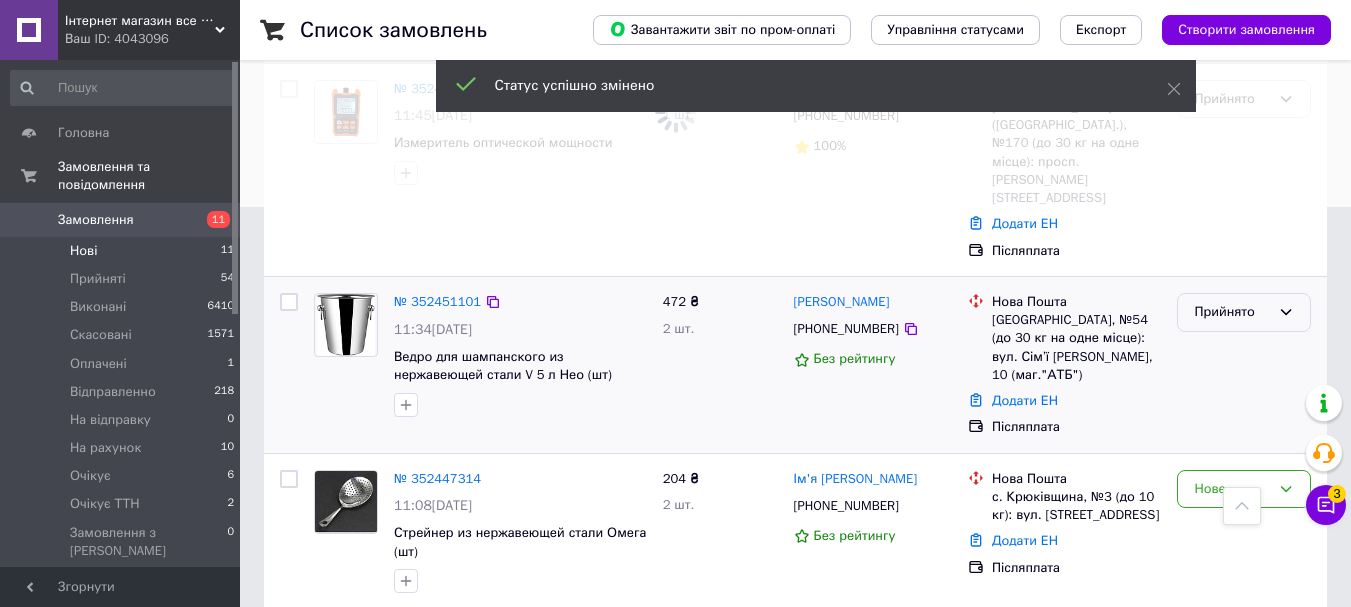 scroll, scrollTop: 500, scrollLeft: 0, axis: vertical 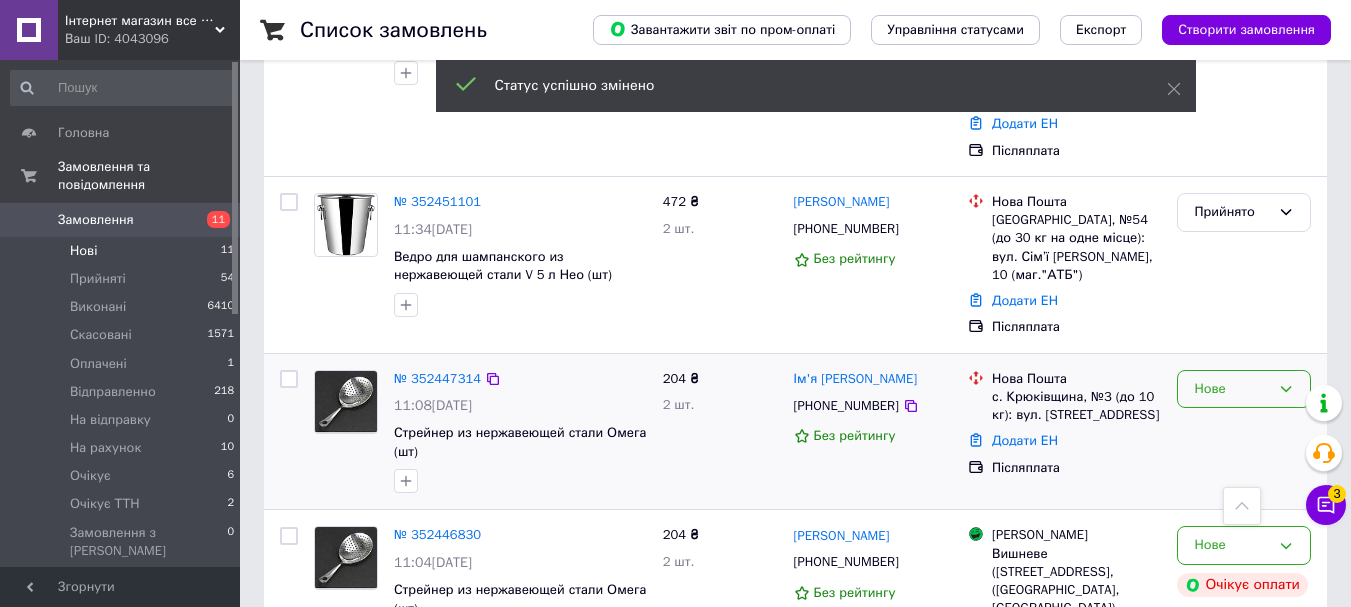 click on "Нове" at bounding box center [1232, 389] 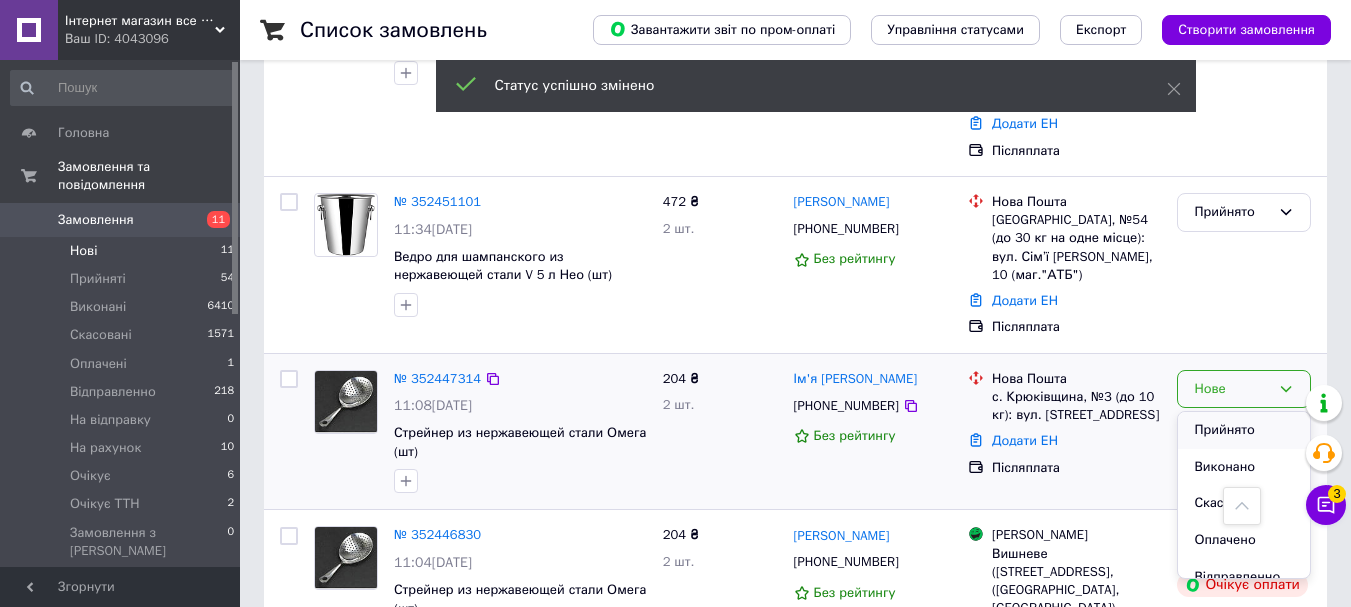 click on "Прийнято" at bounding box center [1244, 430] 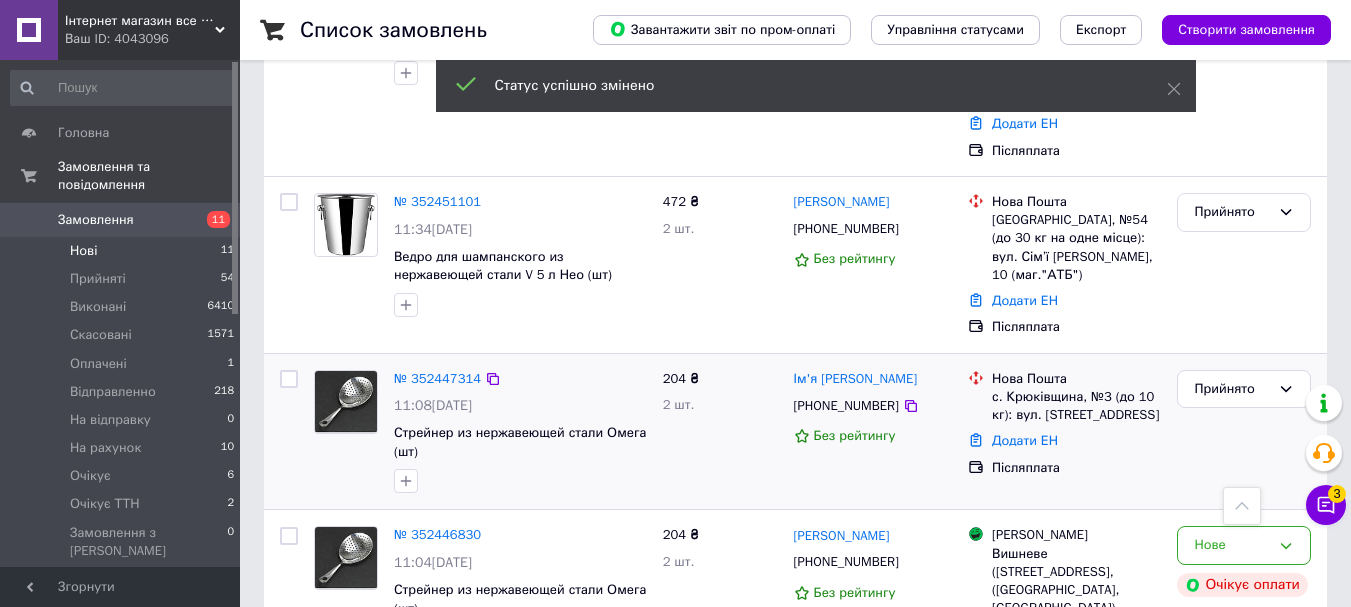 scroll, scrollTop: 600, scrollLeft: 0, axis: vertical 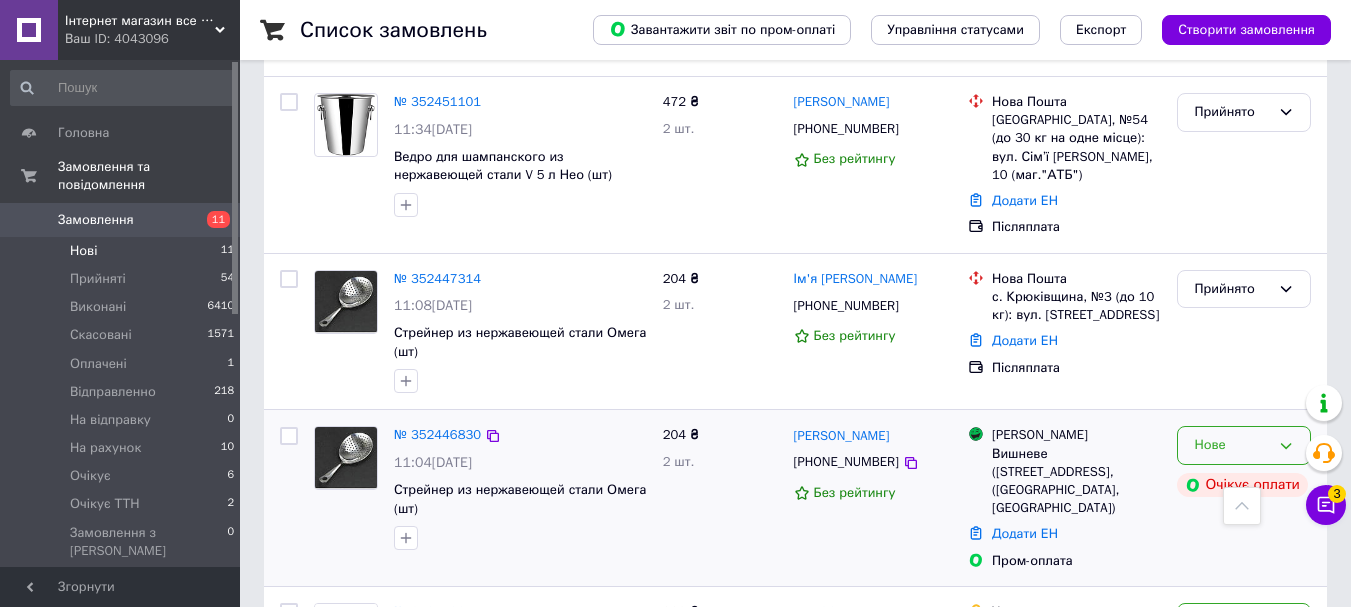 click on "Нове" at bounding box center [1232, 445] 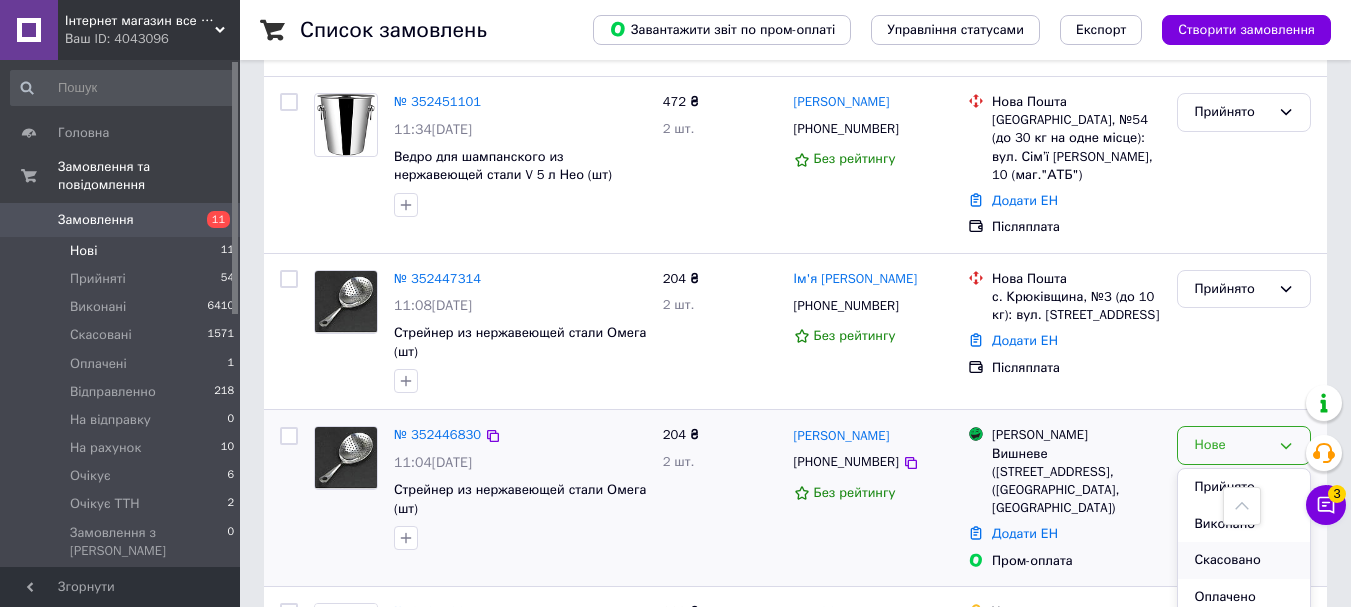 click on "Скасовано" at bounding box center [1244, 560] 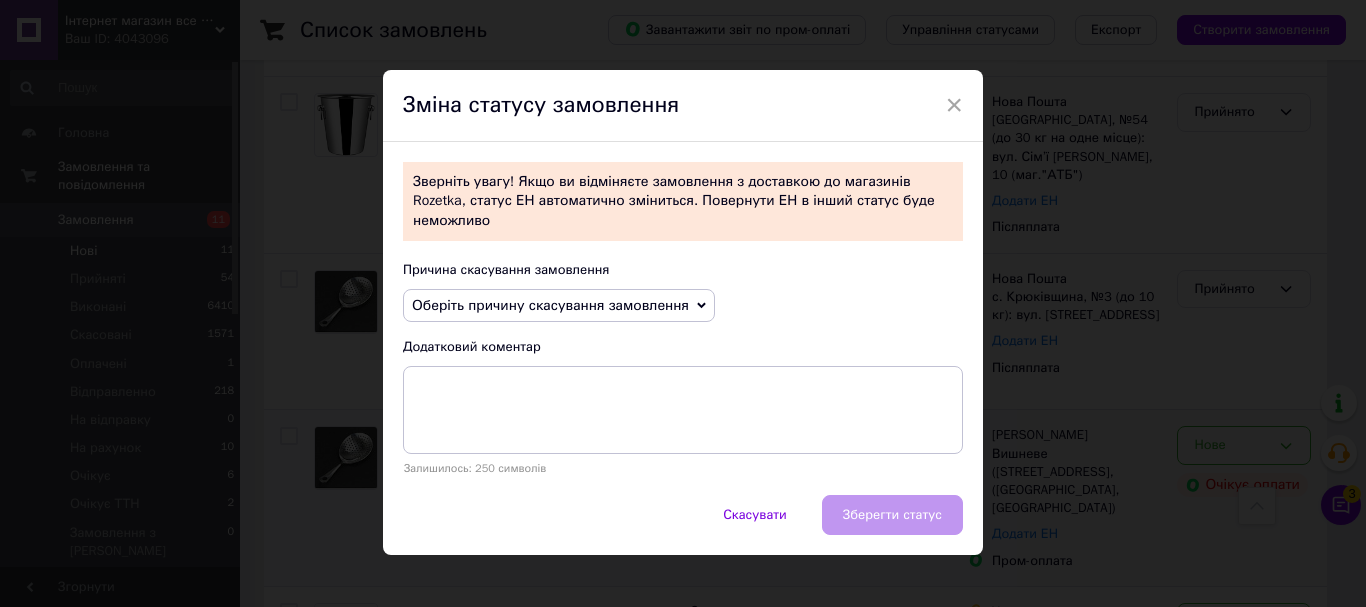 click on "× Зміна статусу замовлення Зверніть увагу! Якщо ви відміняєте замовлення з
доставкою до магазинів Rozetka, статус
ЕН автоматично зміниться. Повернути ЕН в інший
статус буде неможливо Причина скасування замовлення Оберіть причину скасування замовлення Немає в наявності Немає різновиду товару Оплата не надійшла На прохання покупця Замовлення-дублікат Не виходить додзвонитися Інше Додатковий коментар Залишилось: 250 символів Скасувати   Зберегти статус" at bounding box center [683, 303] 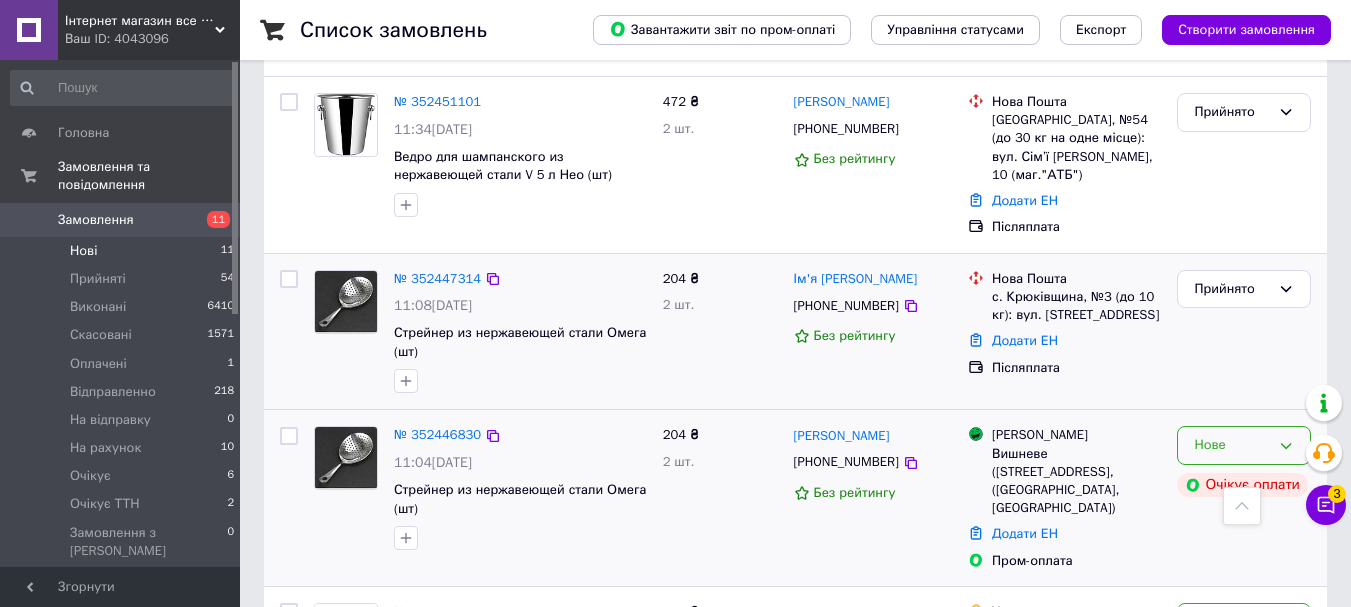 scroll, scrollTop: 700, scrollLeft: 0, axis: vertical 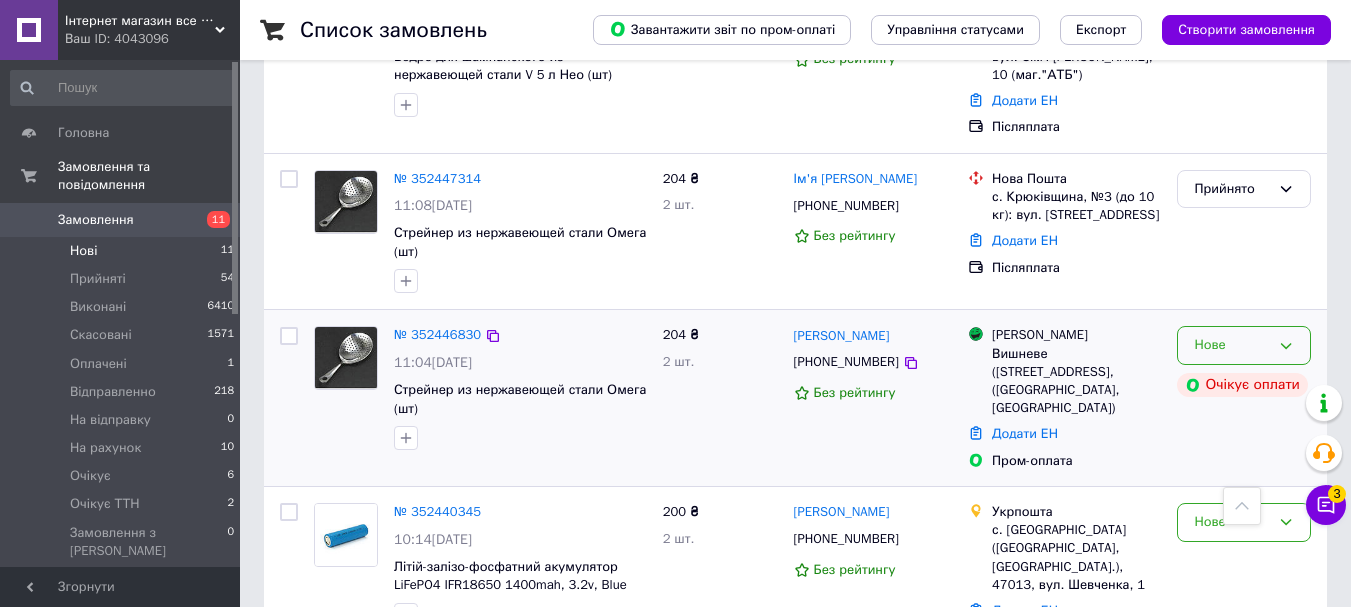 click on "Нове" at bounding box center [1232, 345] 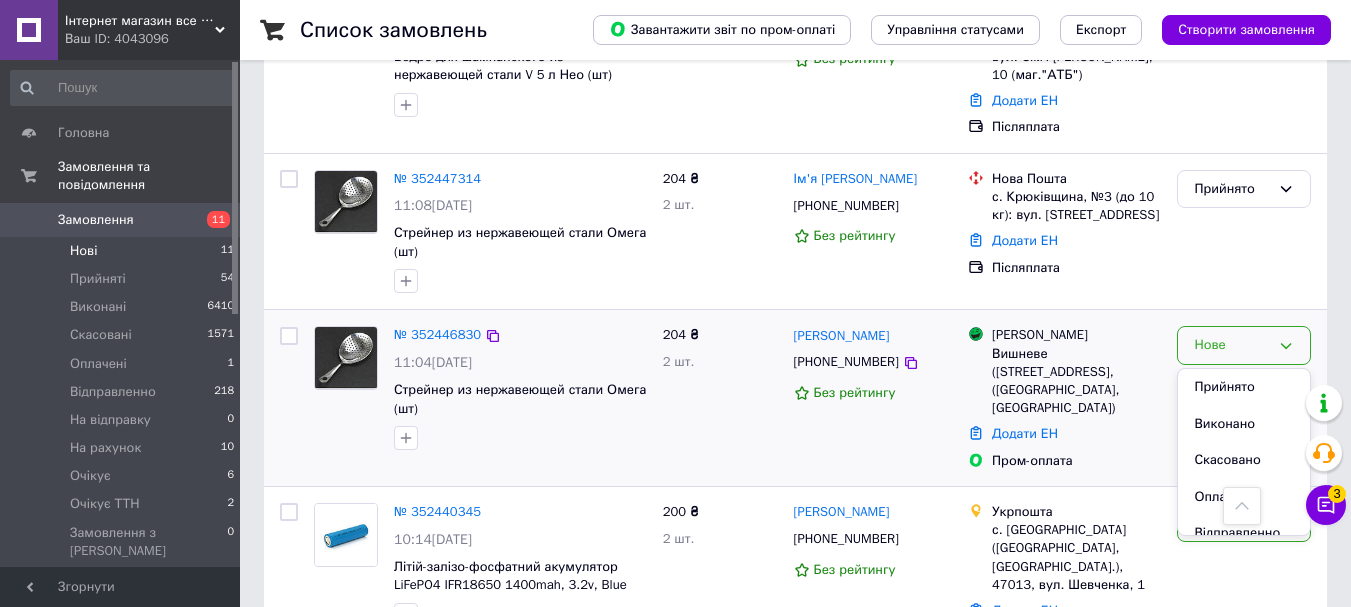 click on "Нове" at bounding box center [1232, 345] 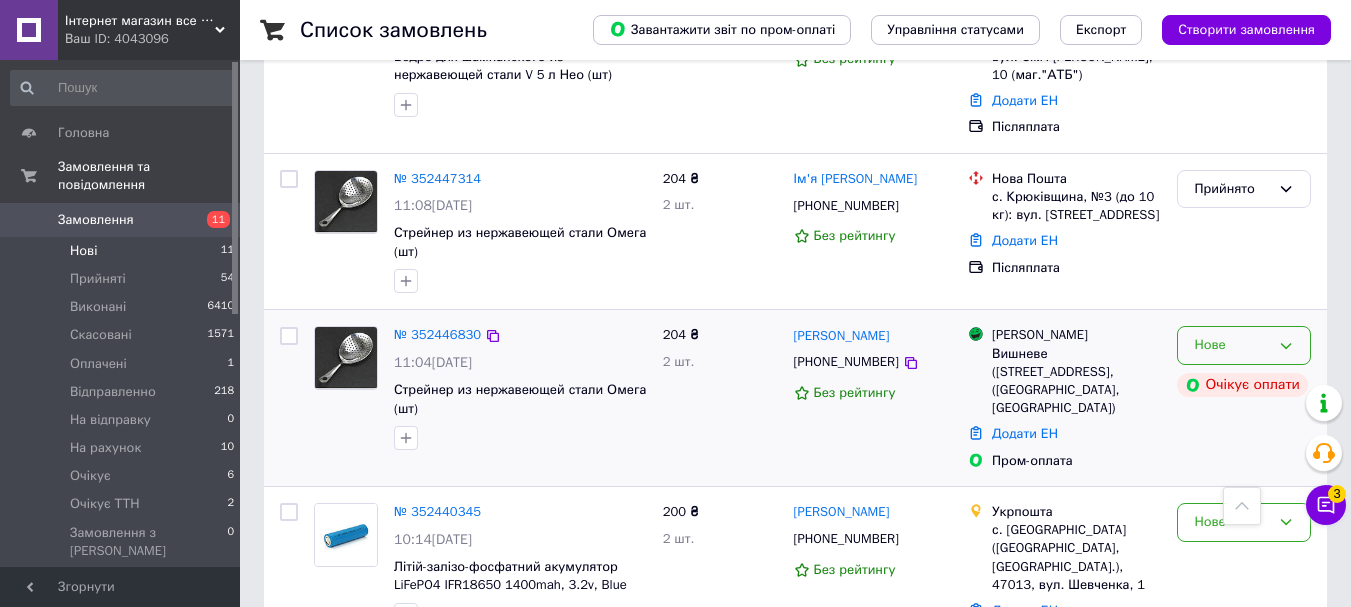 click on "Нове" at bounding box center (1232, 345) 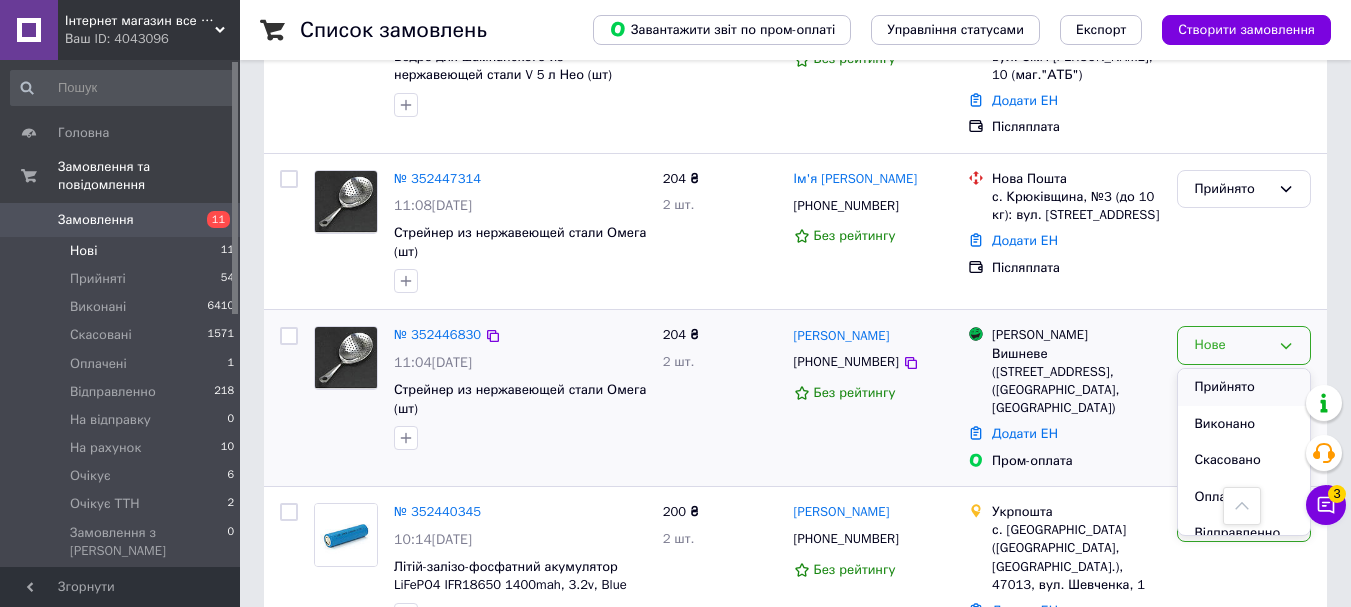 click on "Прийнято" at bounding box center (1244, 387) 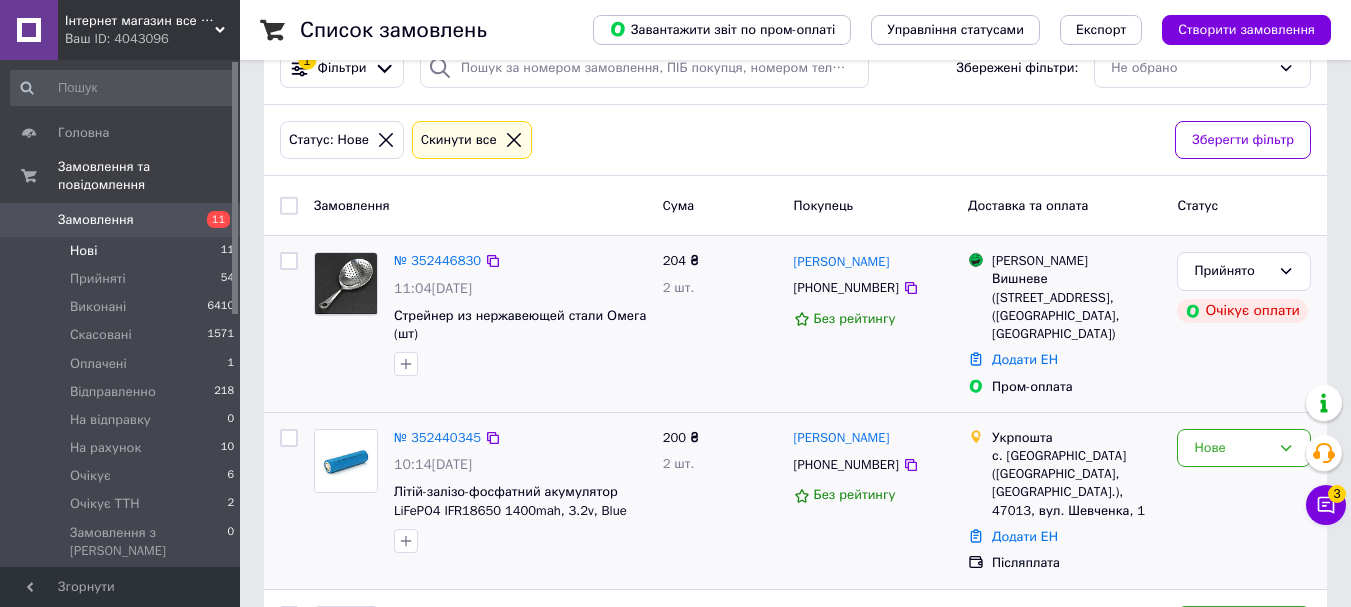 scroll, scrollTop: 151, scrollLeft: 0, axis: vertical 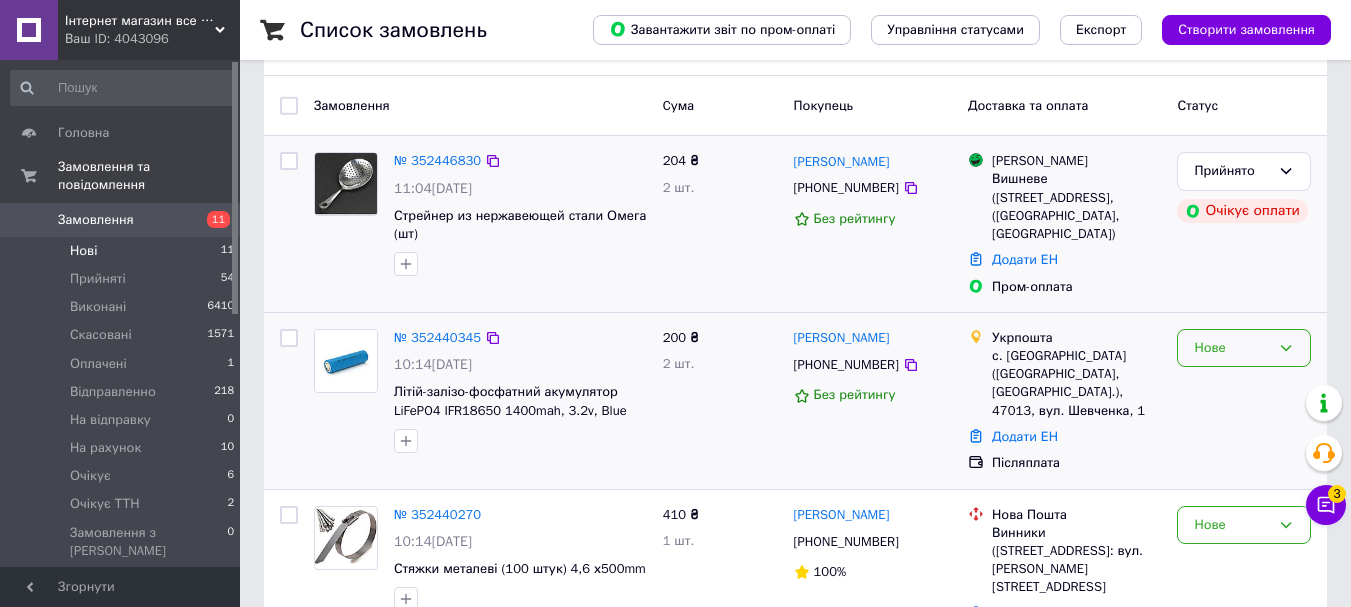 click on "Нове" at bounding box center (1244, 348) 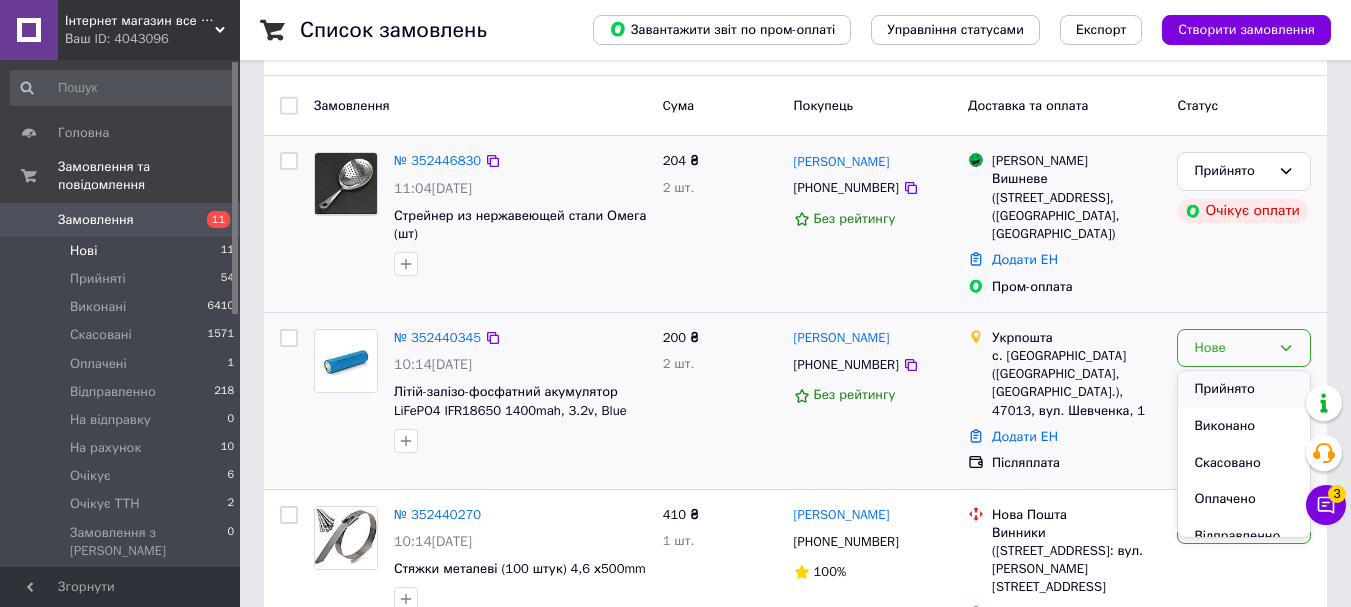 click on "Прийнято" at bounding box center [1244, 389] 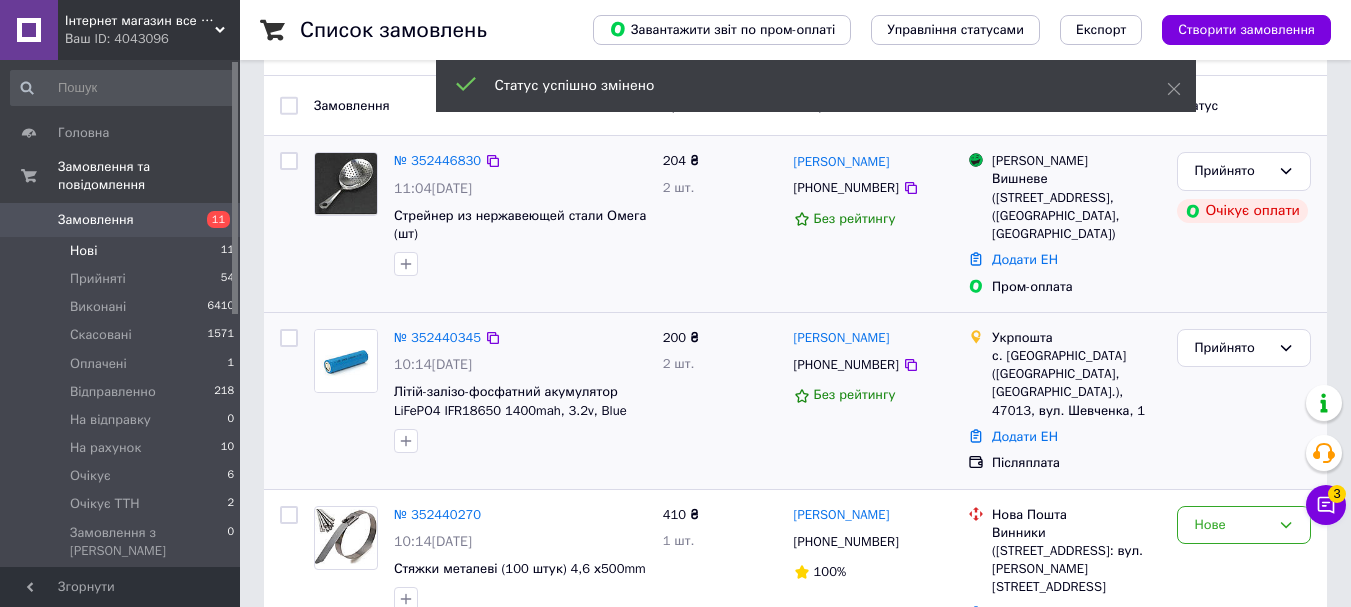 scroll, scrollTop: 251, scrollLeft: 0, axis: vertical 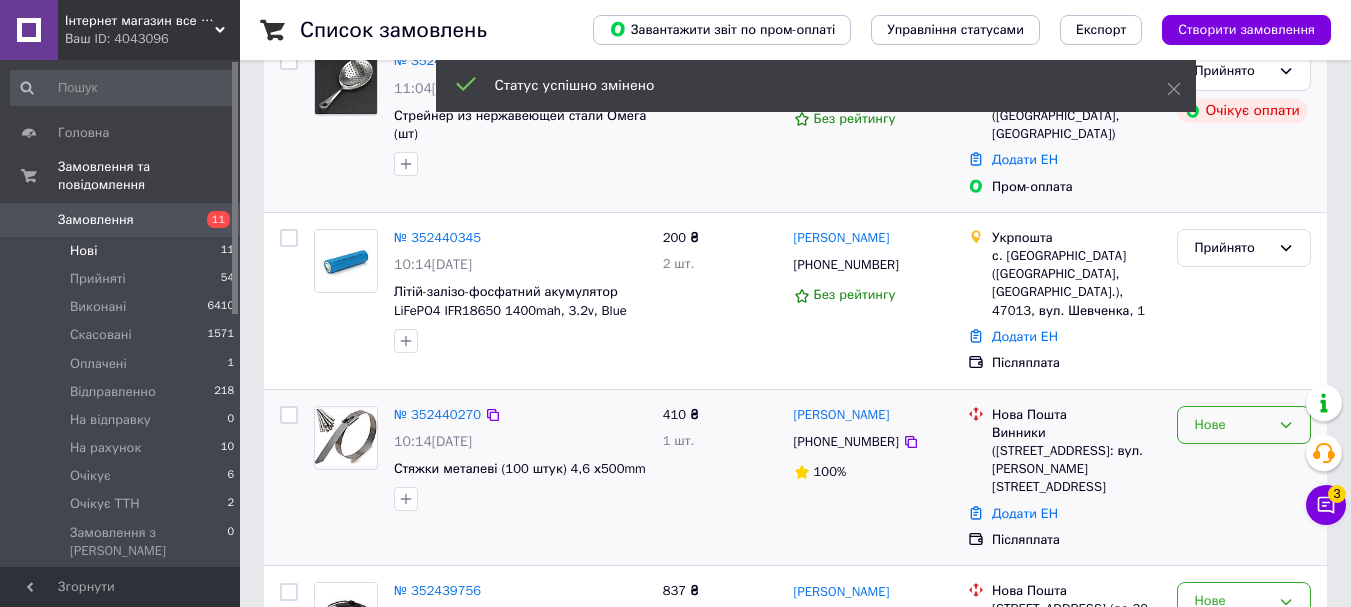 click on "Нове" at bounding box center [1232, 425] 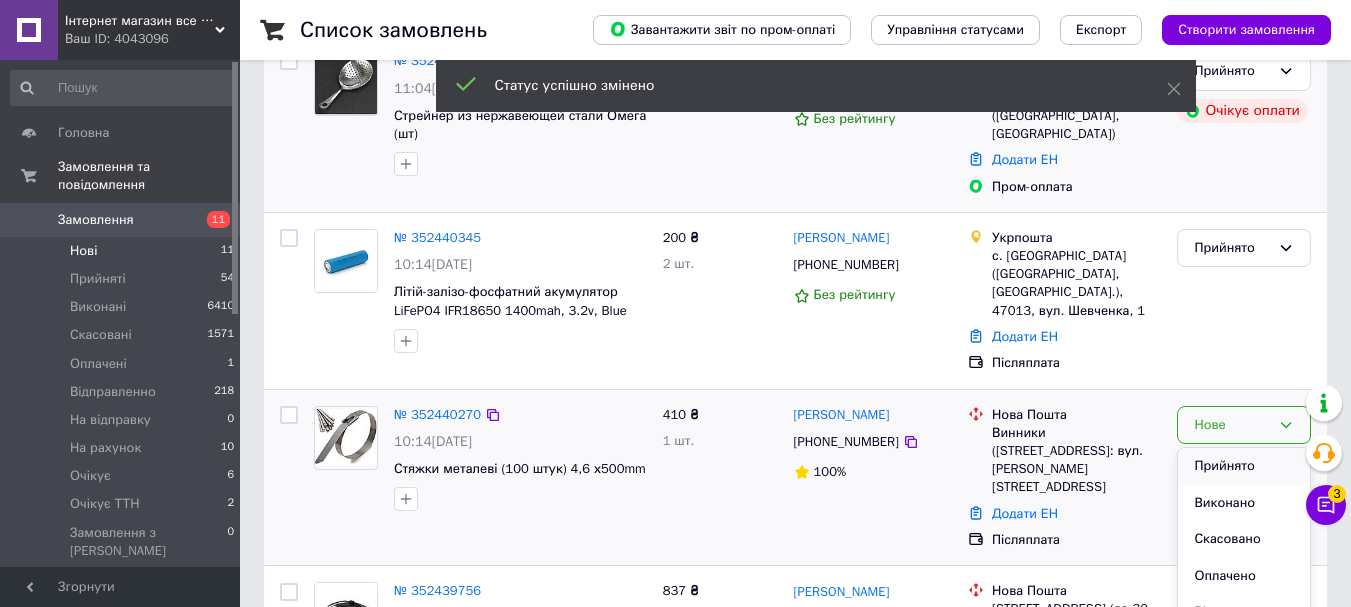click on "Прийнято" at bounding box center (1244, 466) 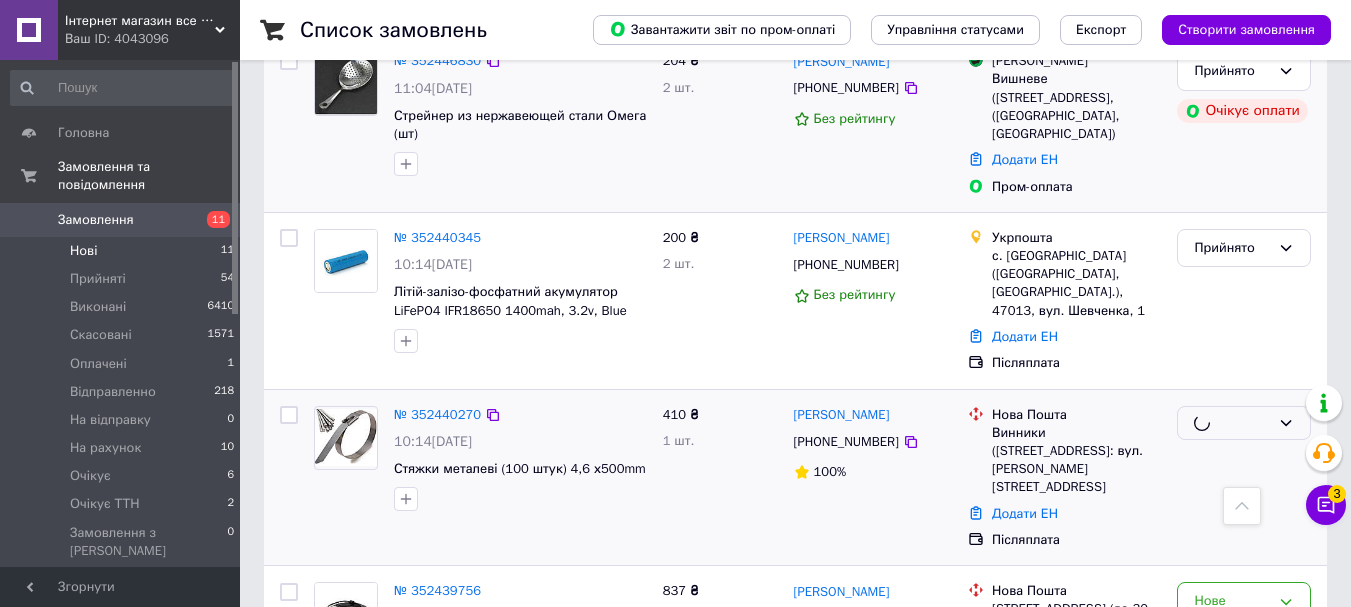 scroll, scrollTop: 451, scrollLeft: 0, axis: vertical 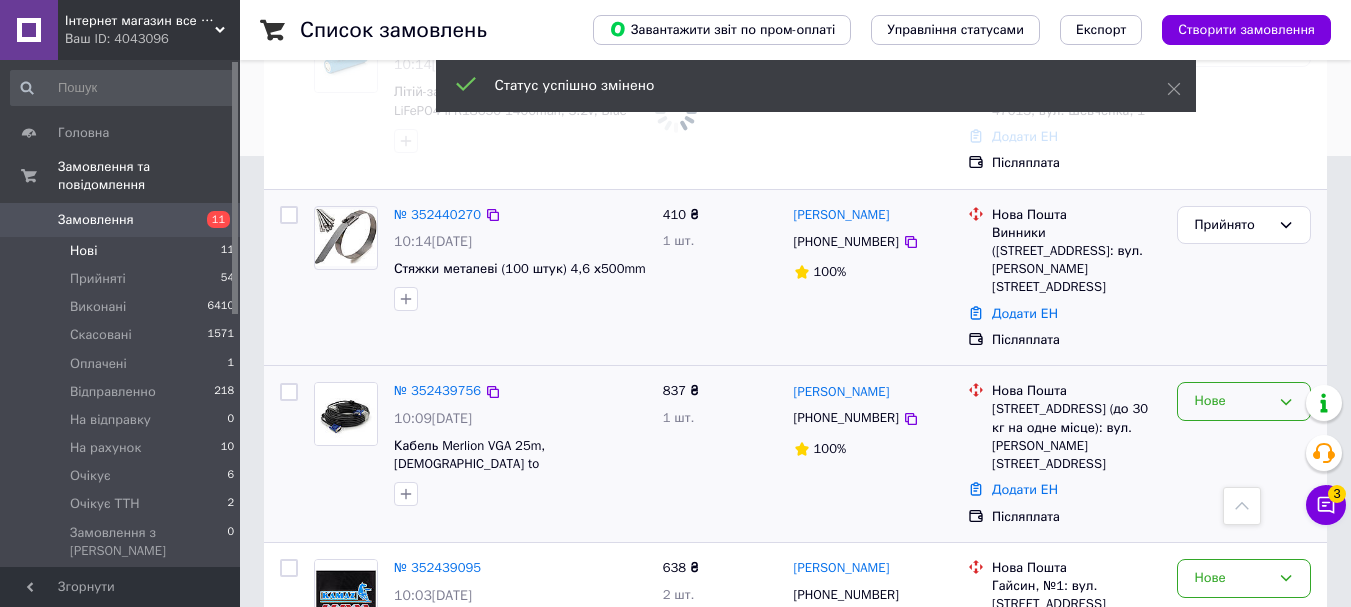 click on "Нове" at bounding box center [1232, 401] 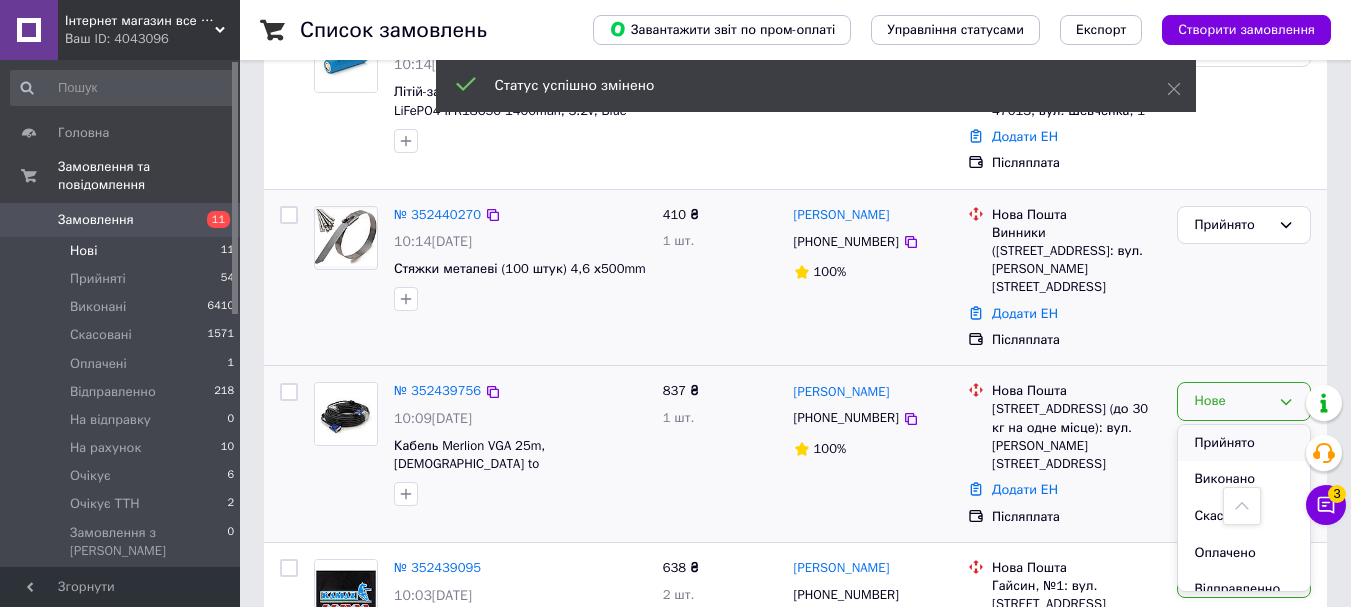 click on "Прийнято" at bounding box center (1244, 443) 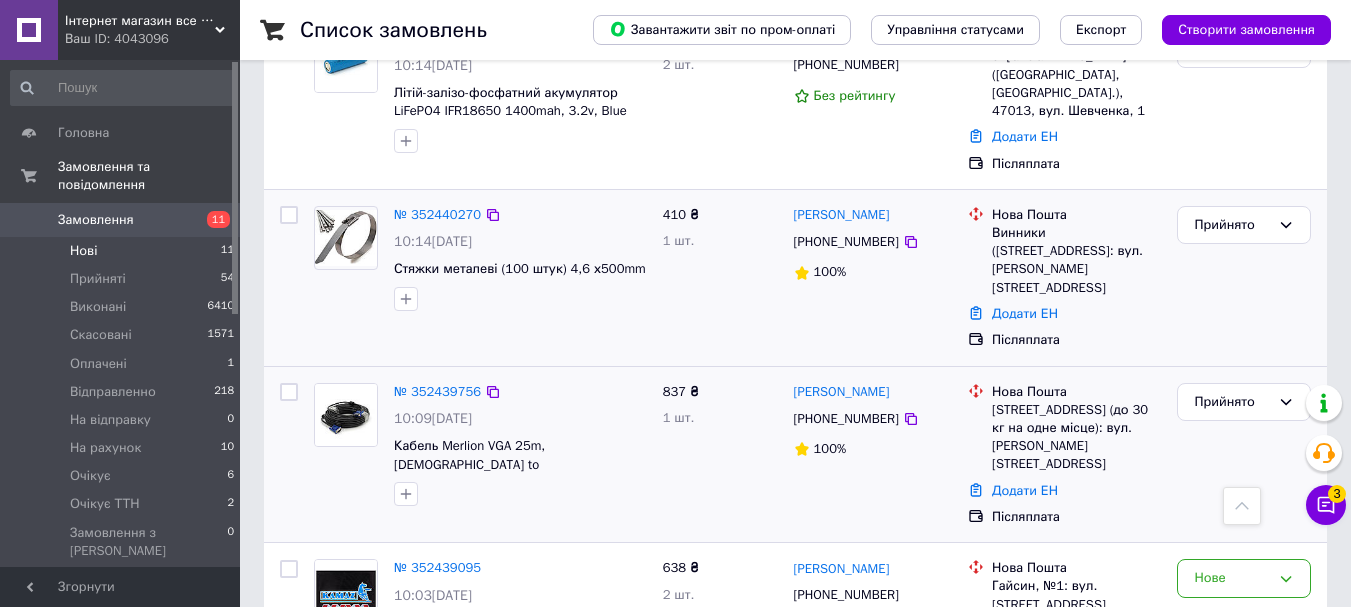 scroll, scrollTop: 474, scrollLeft: 0, axis: vertical 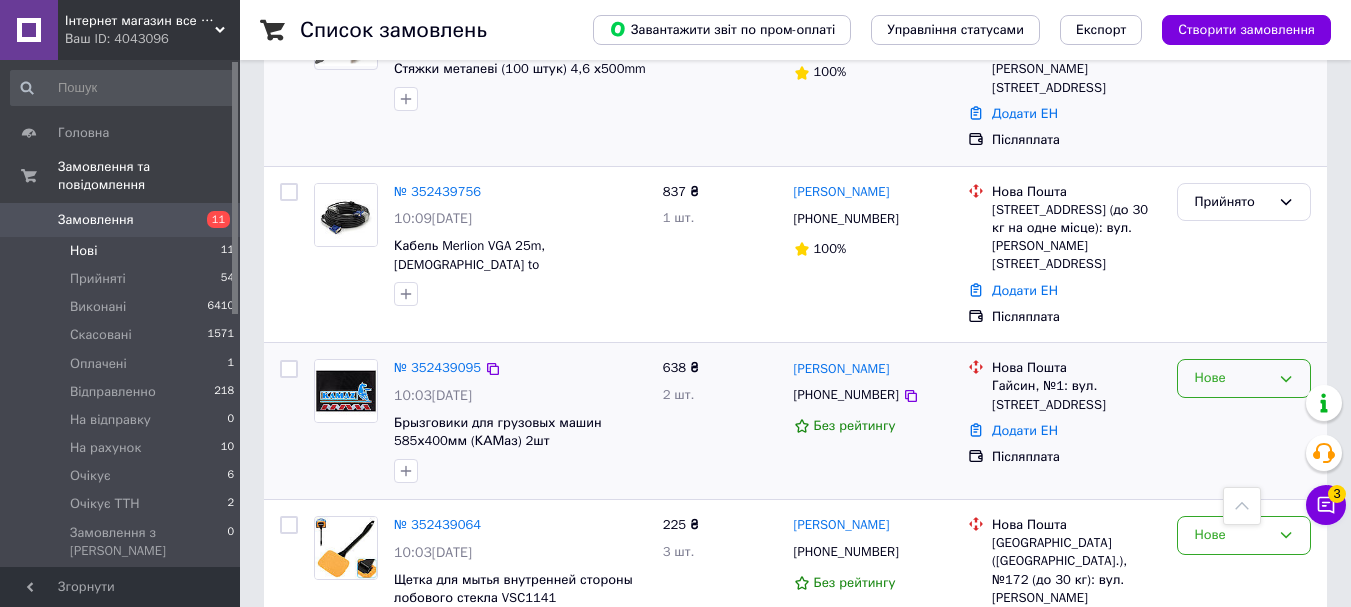 click on "Нове" at bounding box center [1232, 378] 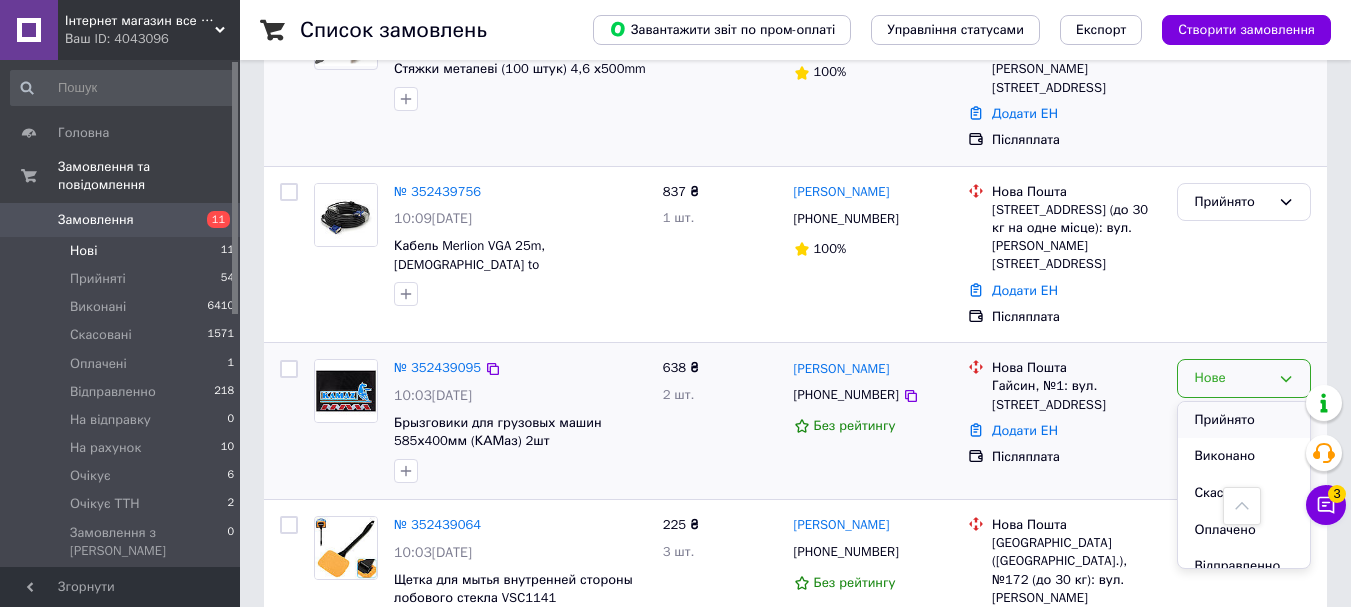 click on "Прийнято" at bounding box center [1244, 420] 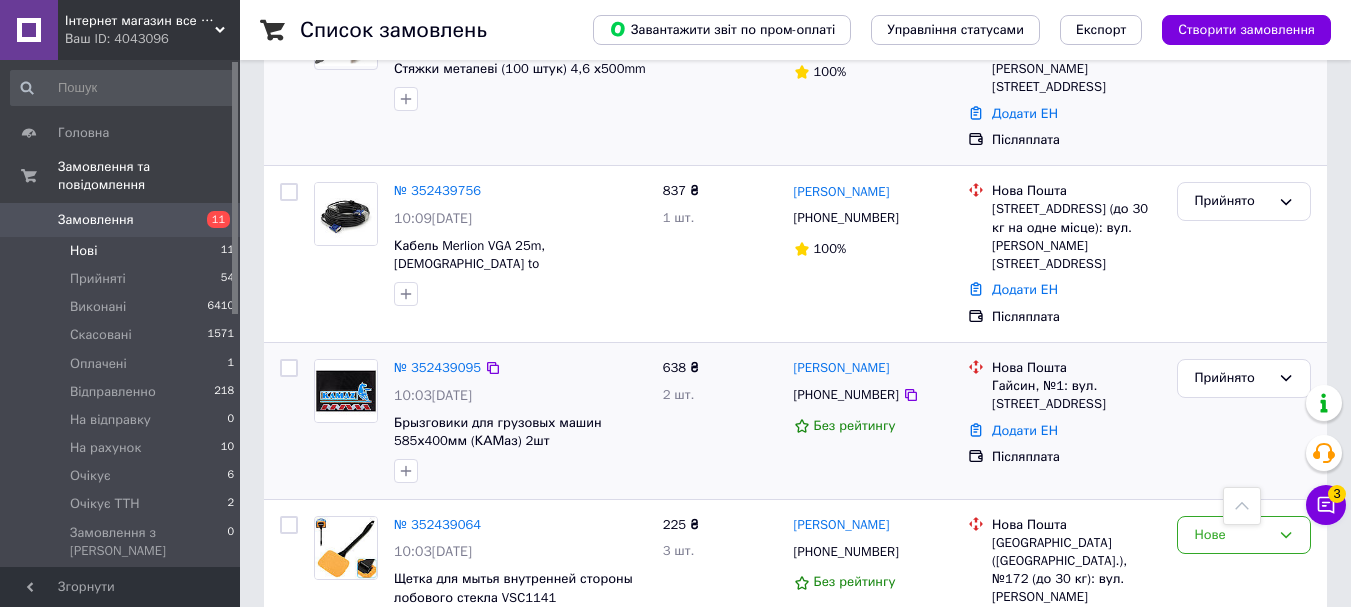 scroll, scrollTop: 751, scrollLeft: 0, axis: vertical 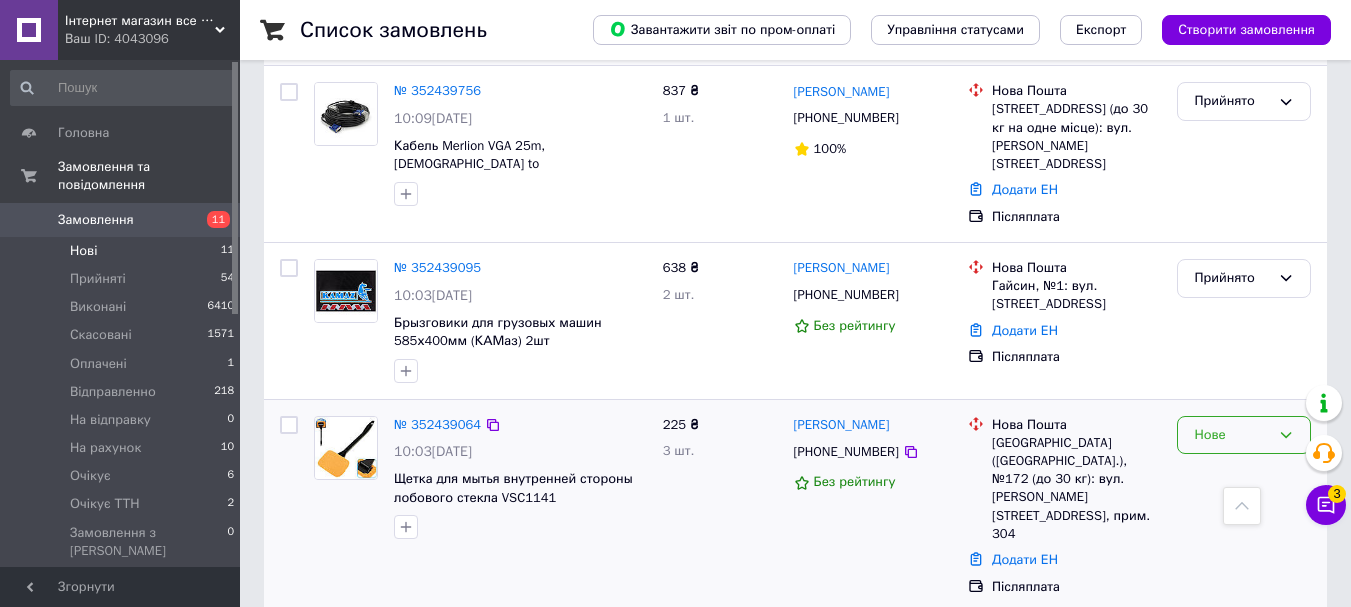 click on "Нове" at bounding box center [1232, 435] 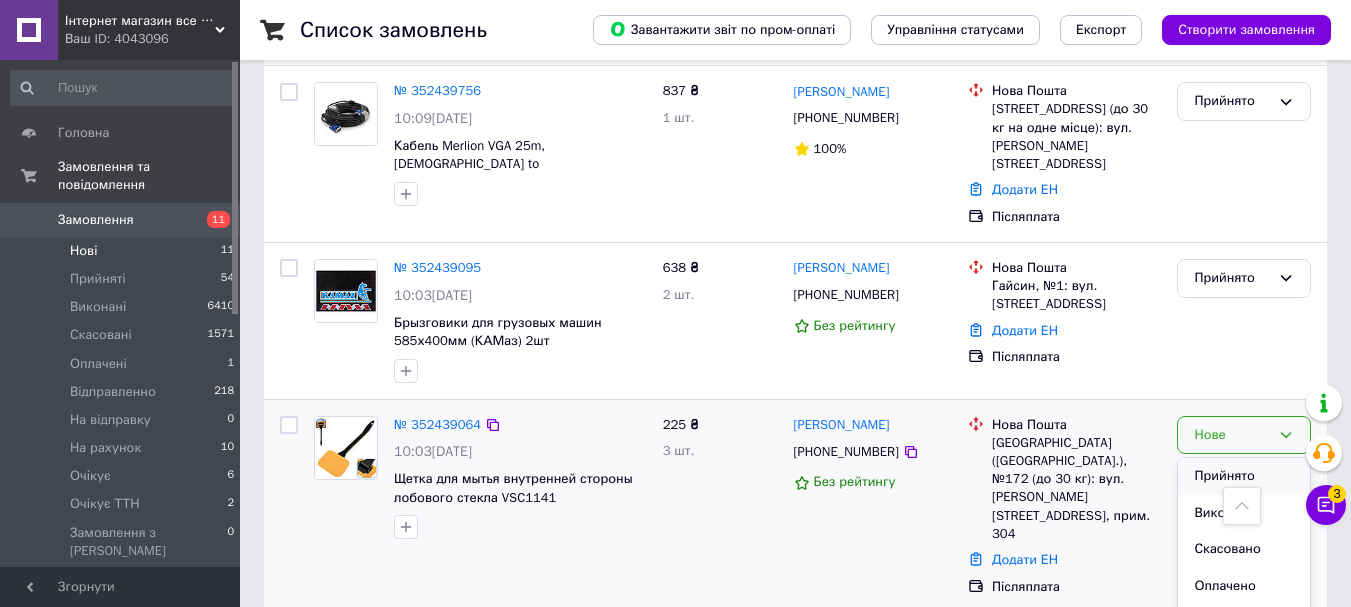 click on "Прийнято" at bounding box center [1244, 476] 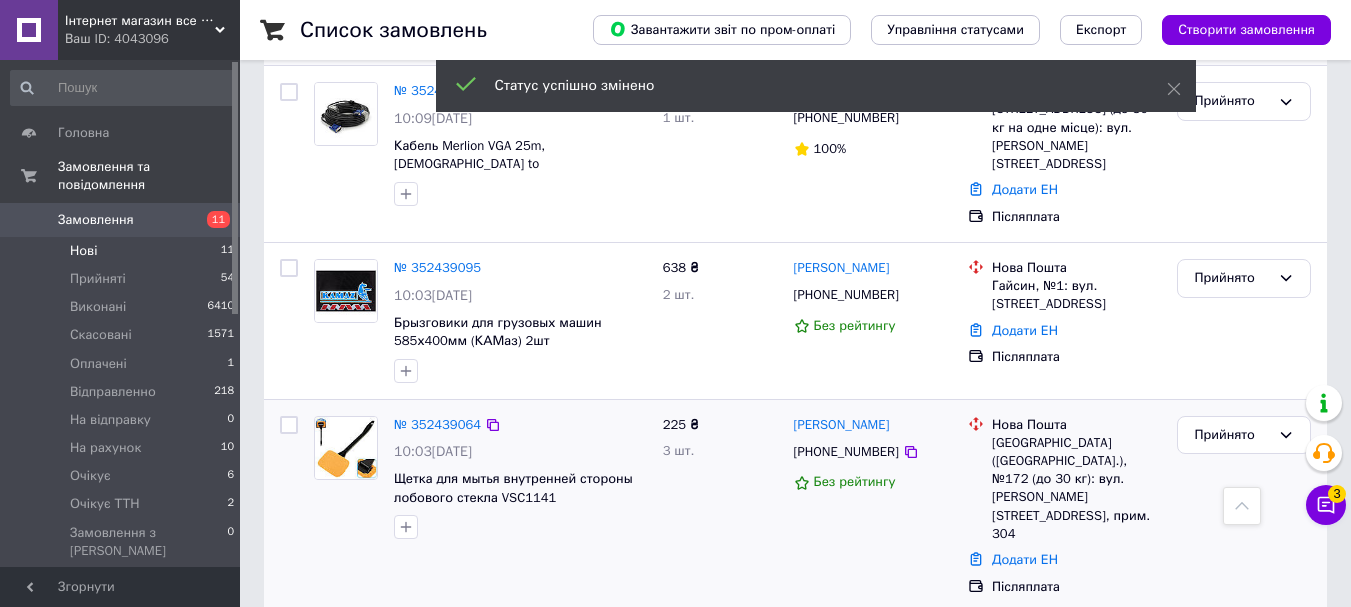 scroll, scrollTop: 866, scrollLeft: 0, axis: vertical 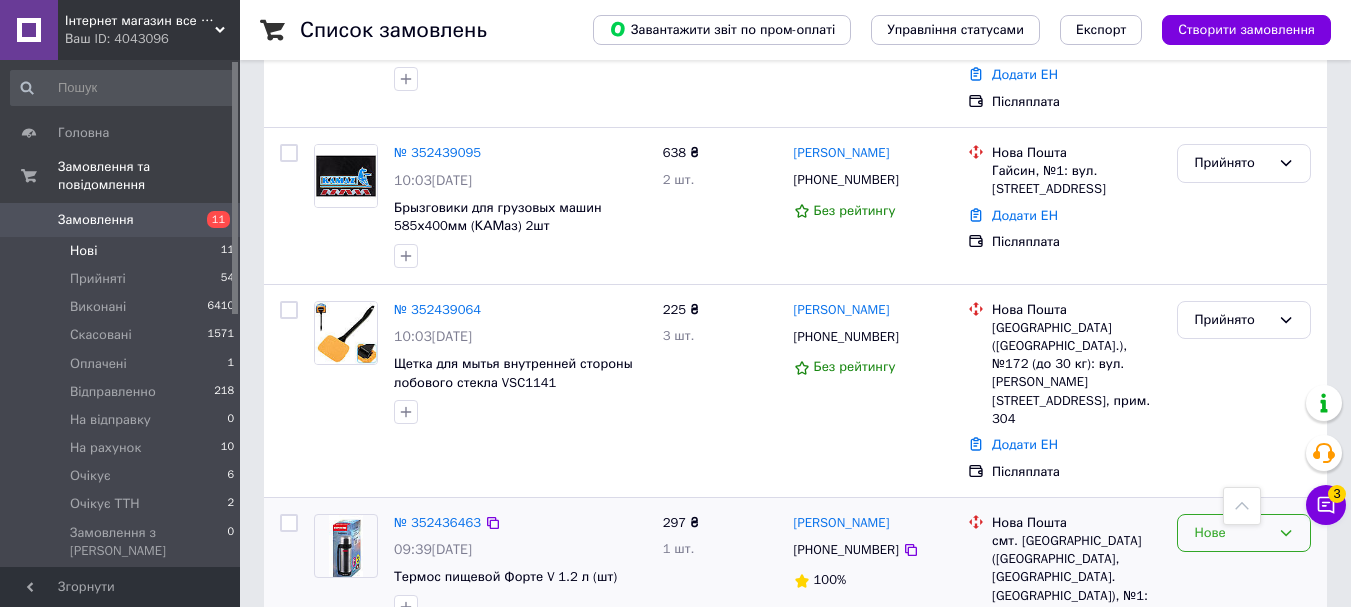 click on "Нове" at bounding box center (1244, 533) 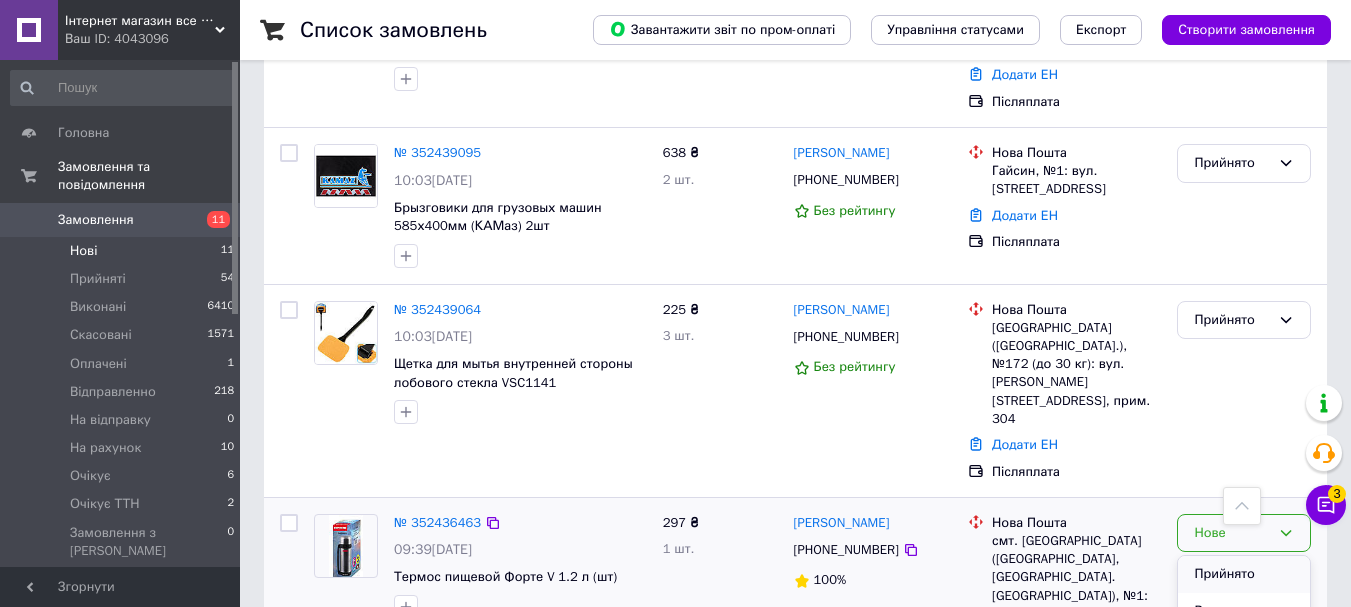click on "Прийнято" at bounding box center [1244, 574] 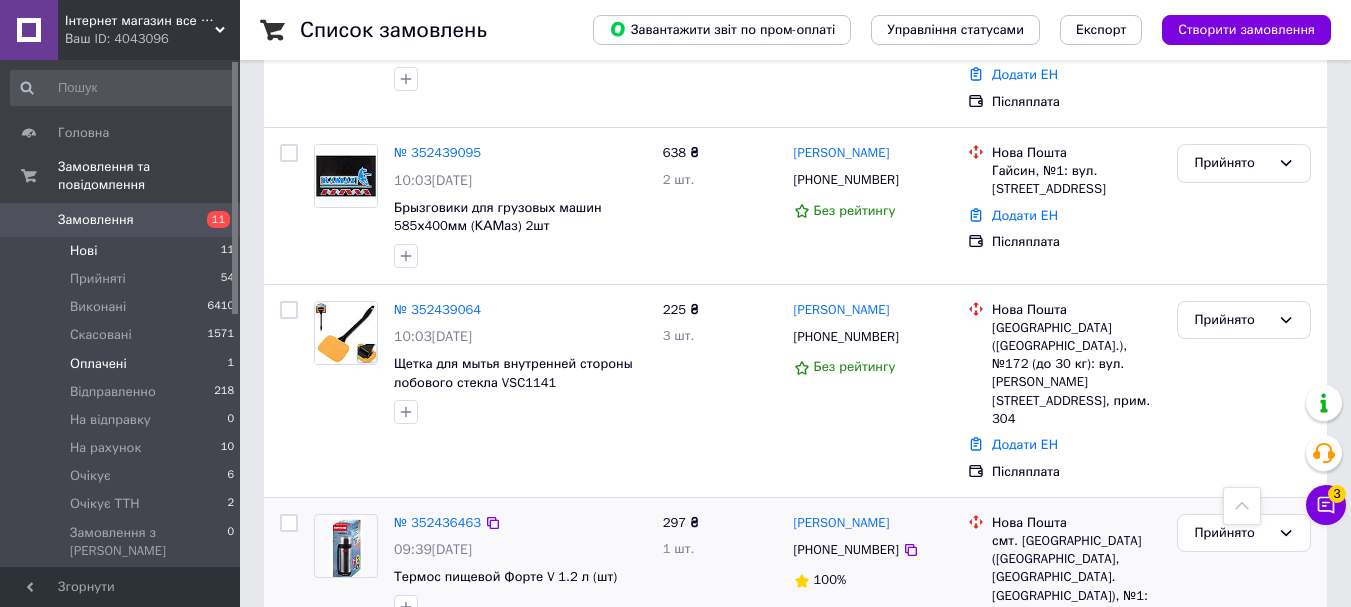 click on "Оплачені 1" at bounding box center (123, 364) 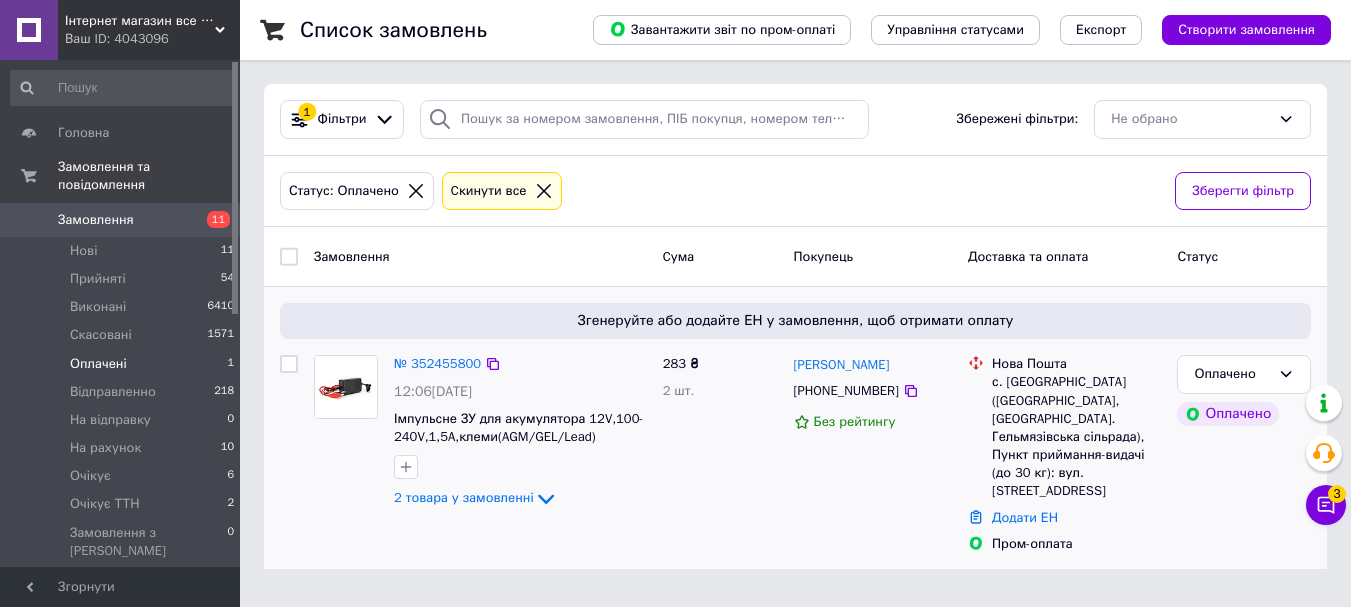scroll, scrollTop: 0, scrollLeft: 0, axis: both 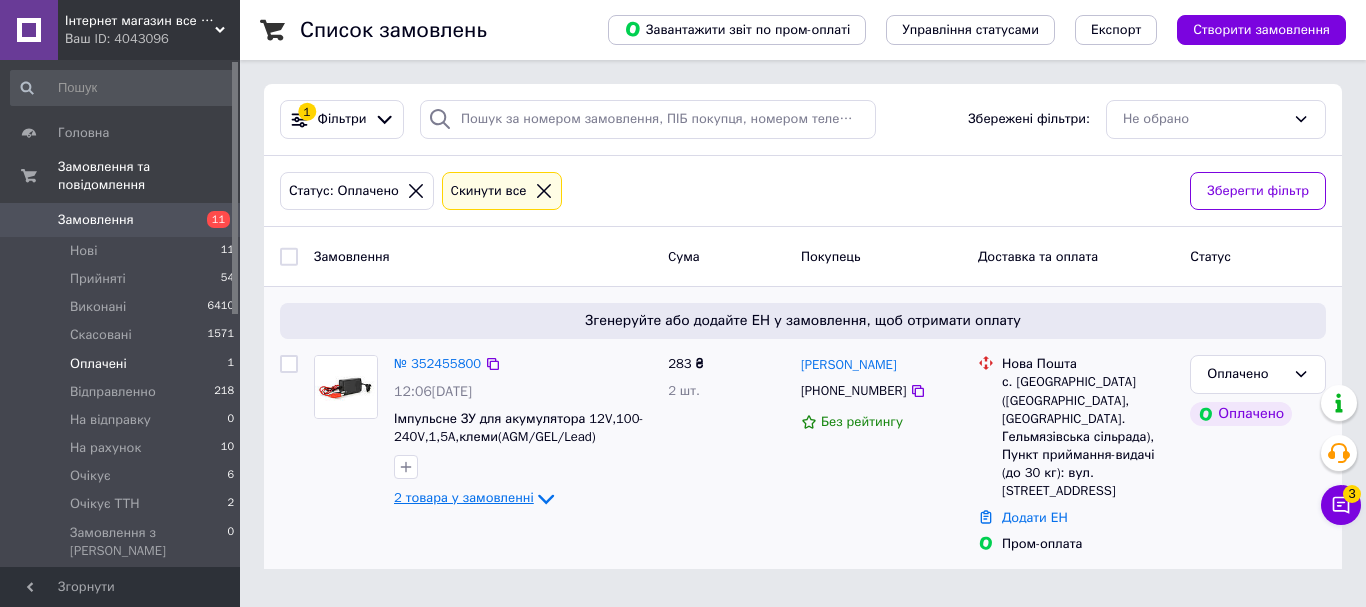 click 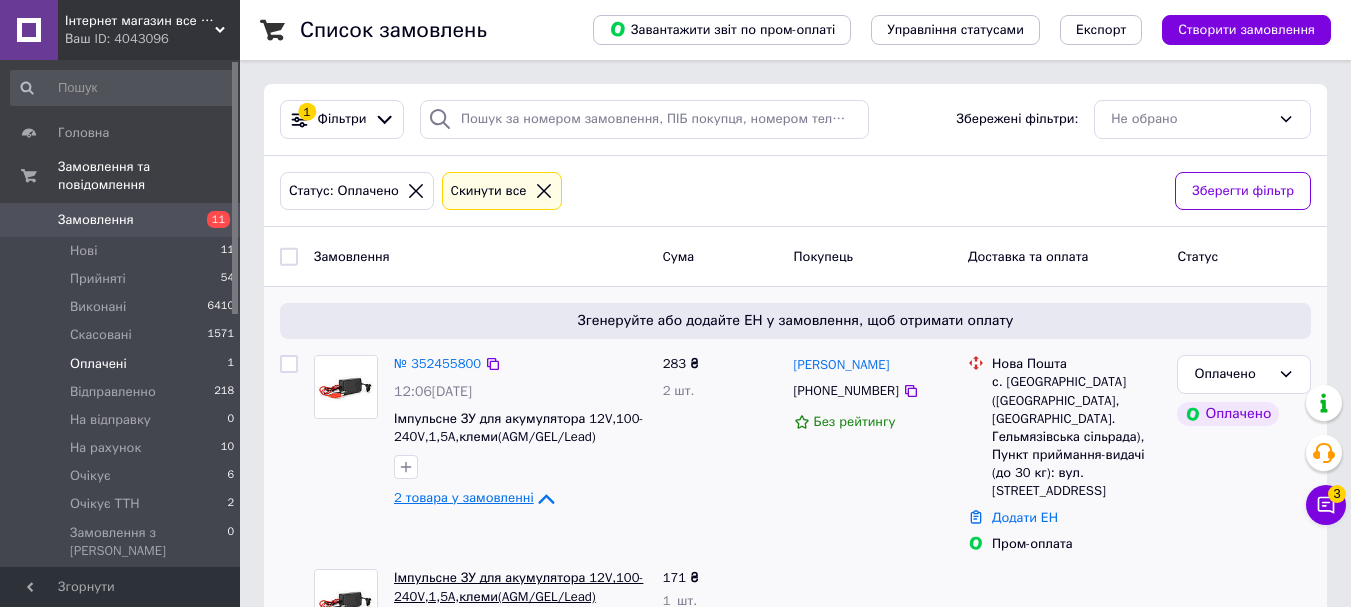 scroll, scrollTop: 129, scrollLeft: 0, axis: vertical 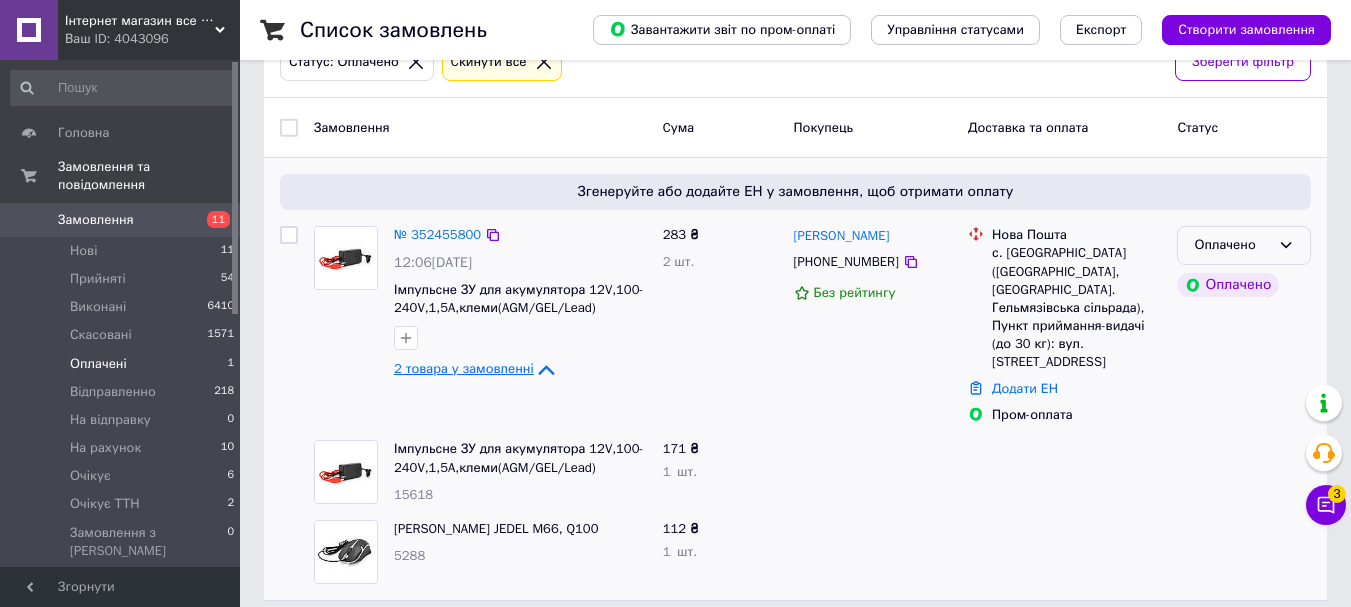 click on "Оплачено" at bounding box center (1244, 245) 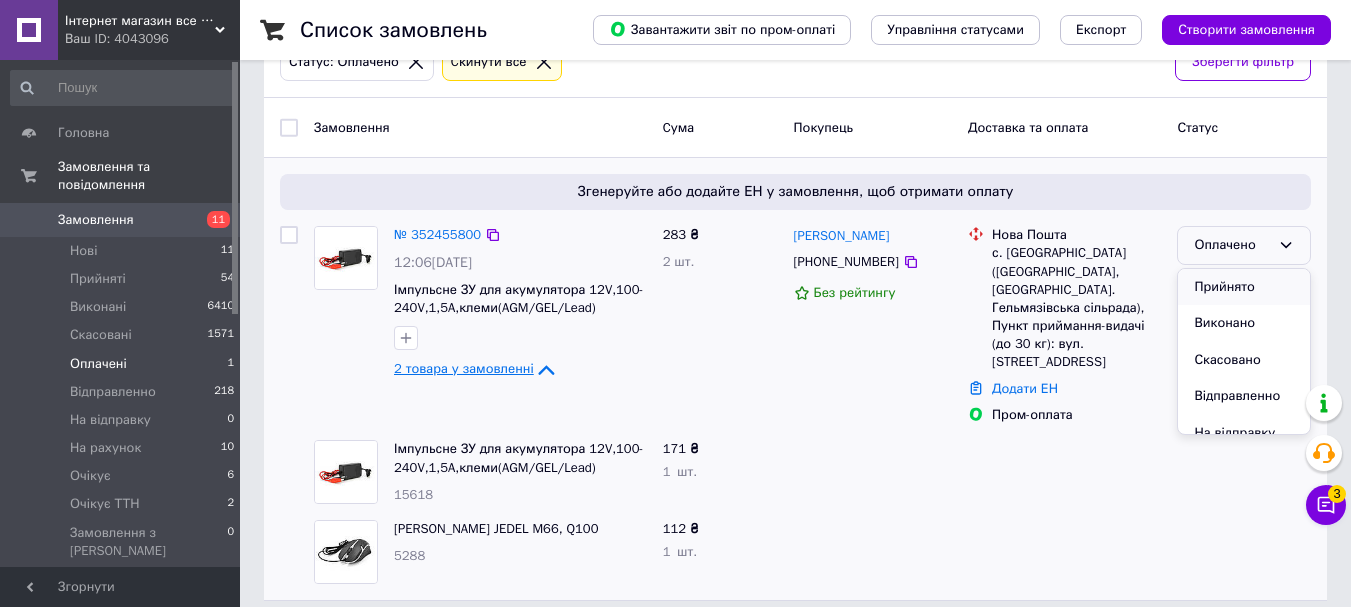 click on "Прийнято" at bounding box center (1244, 287) 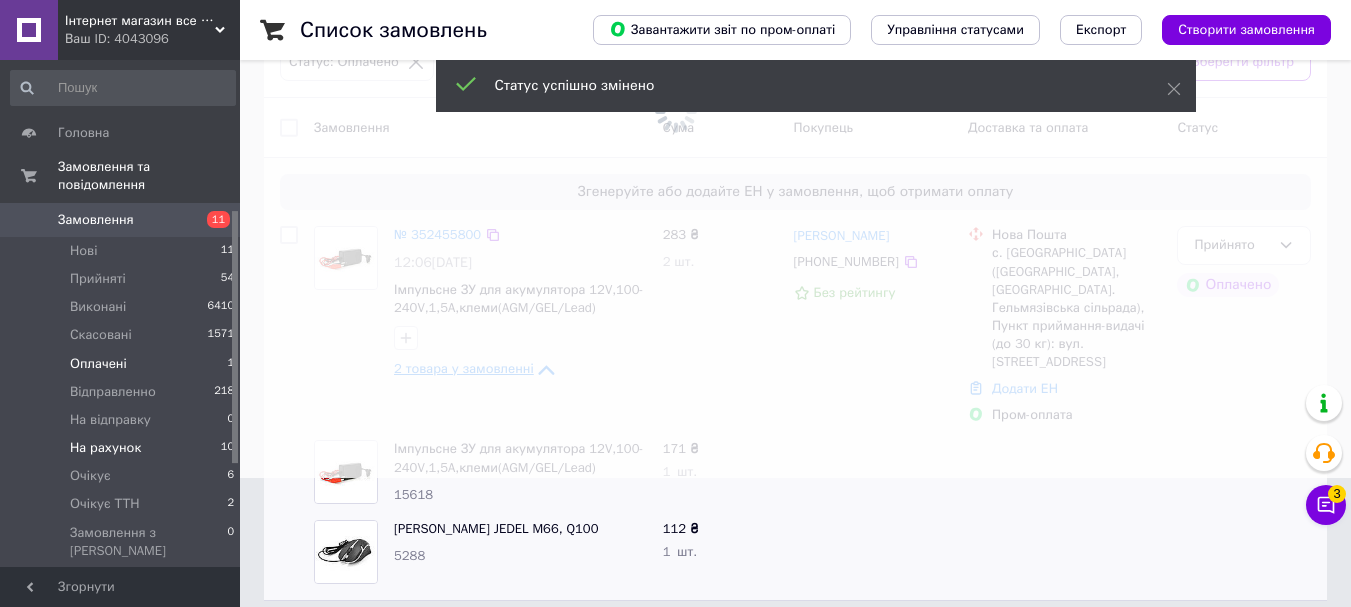 scroll, scrollTop: 500, scrollLeft: 0, axis: vertical 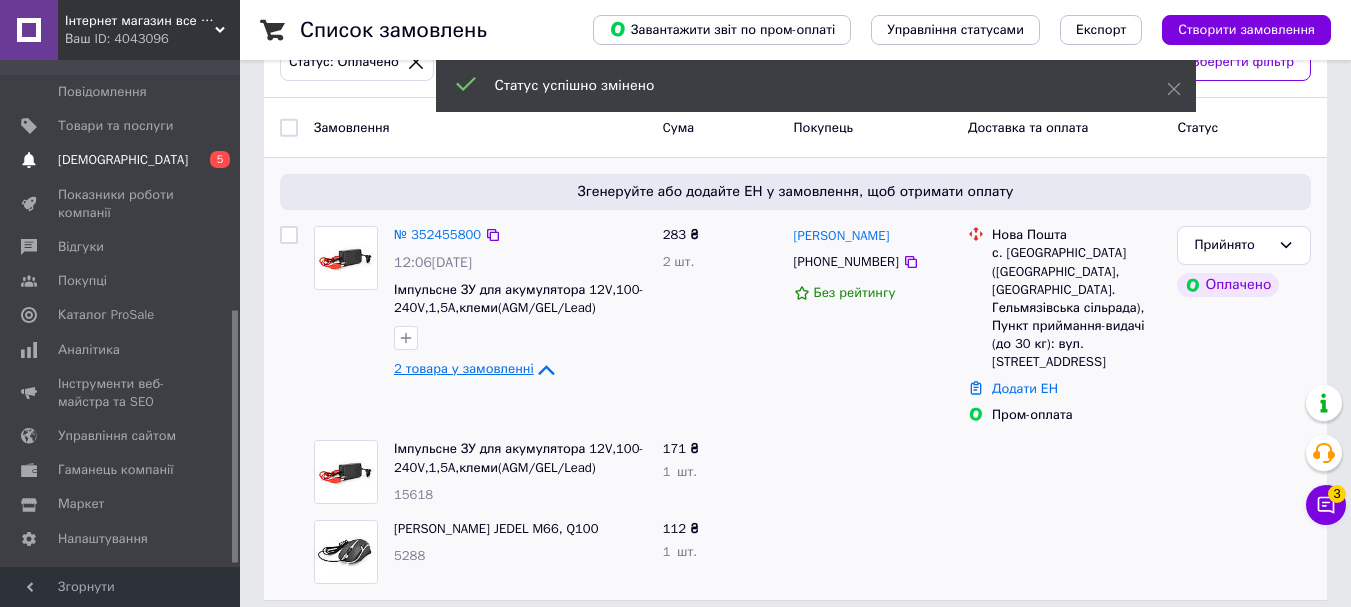 click on "[DEMOGRAPHIC_DATA]" at bounding box center (121, 160) 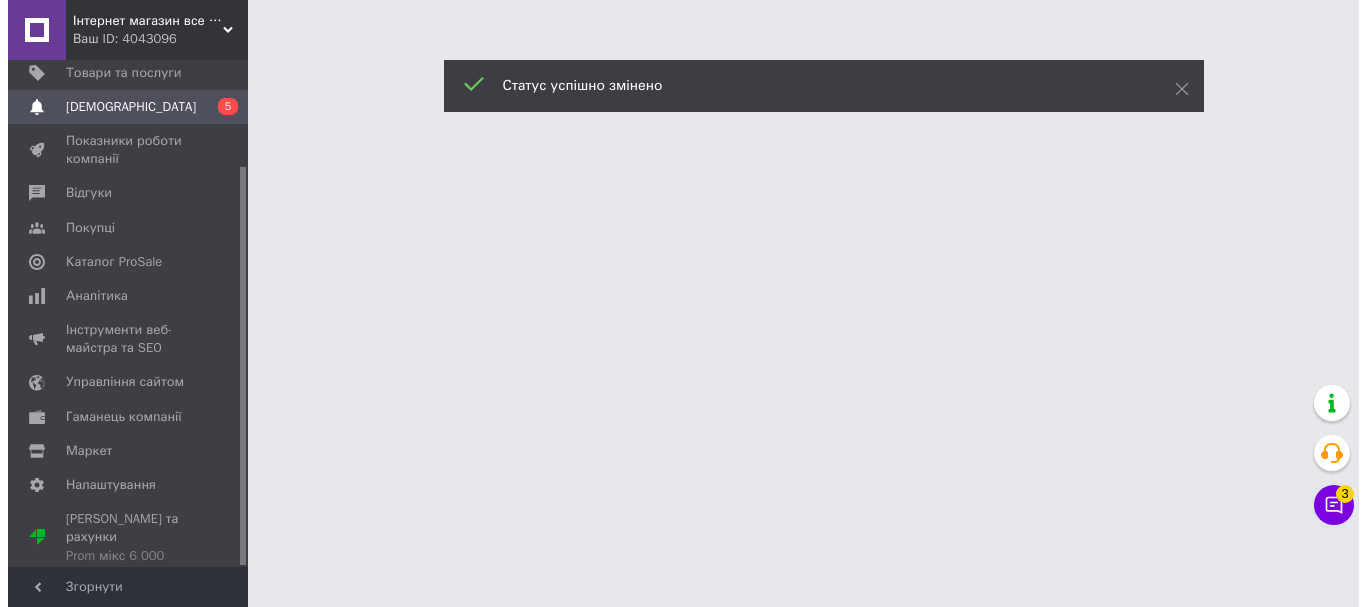 scroll, scrollTop: 0, scrollLeft: 0, axis: both 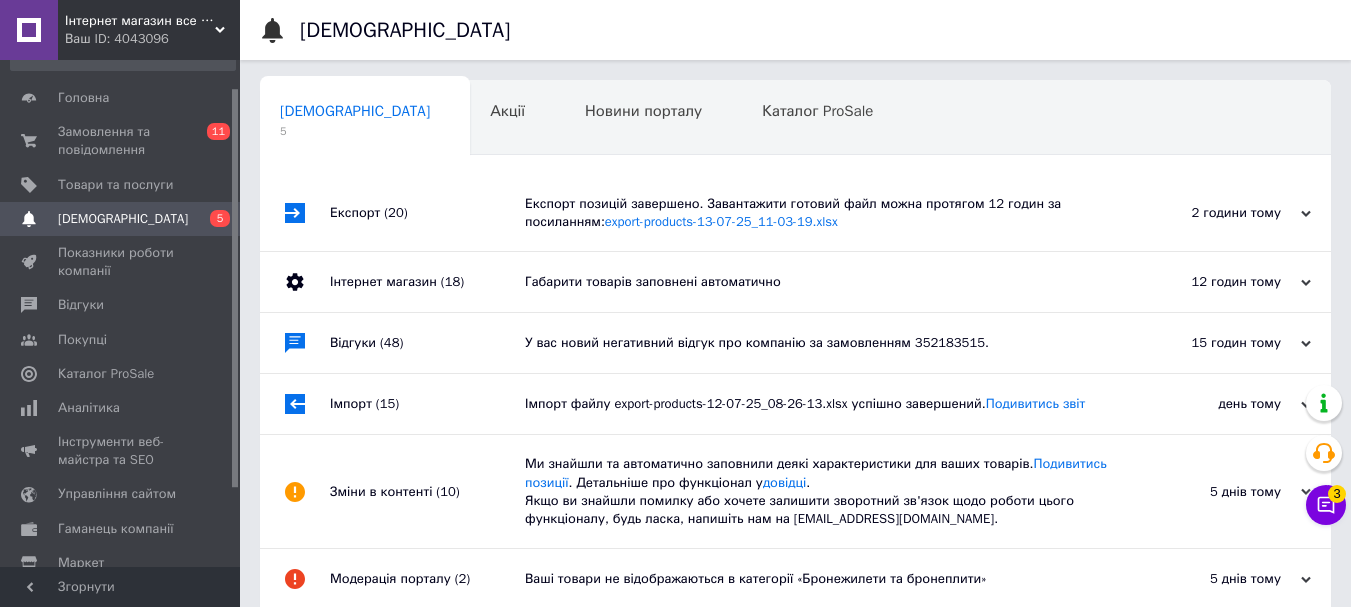 click on "У вас новий негативний відгук про компанію  за замовленням 352183515." at bounding box center (818, 343) 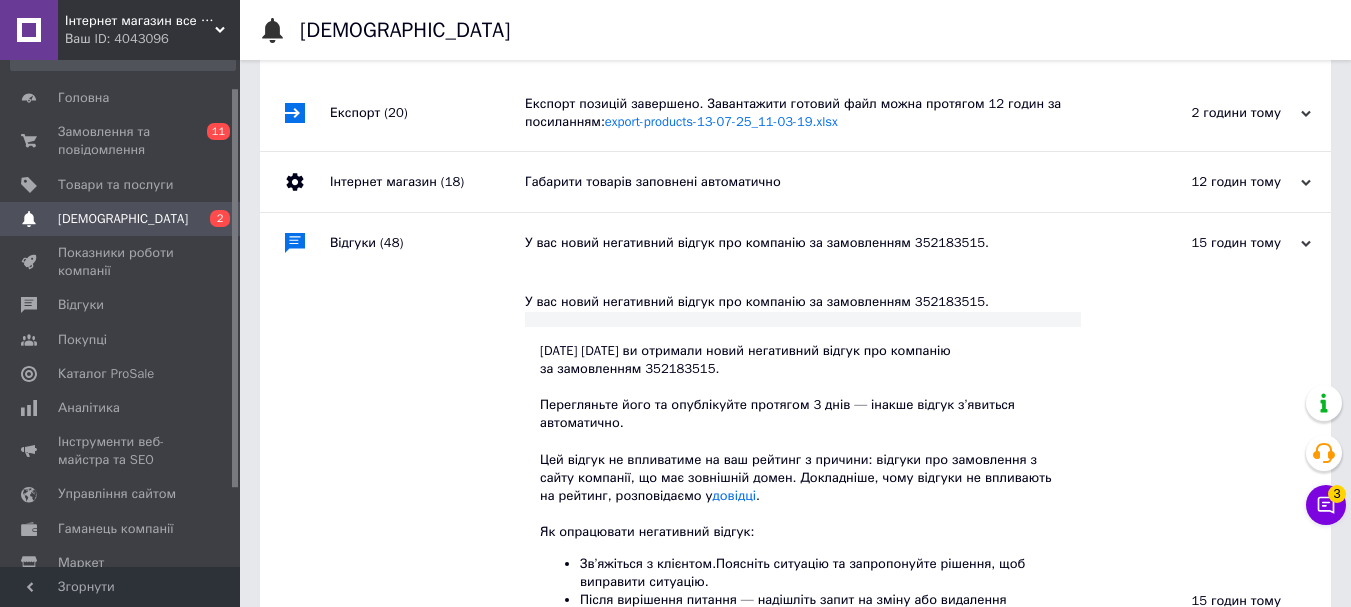 scroll, scrollTop: 400, scrollLeft: 0, axis: vertical 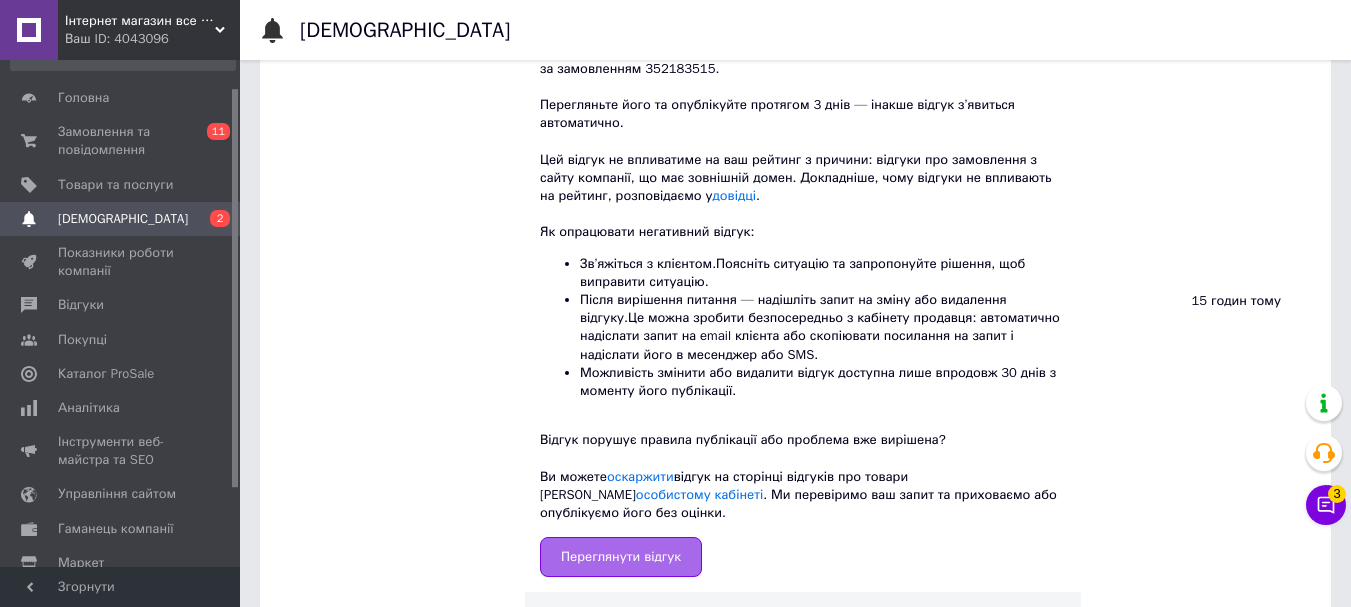 click on "Переглянути відгук" at bounding box center (621, 557) 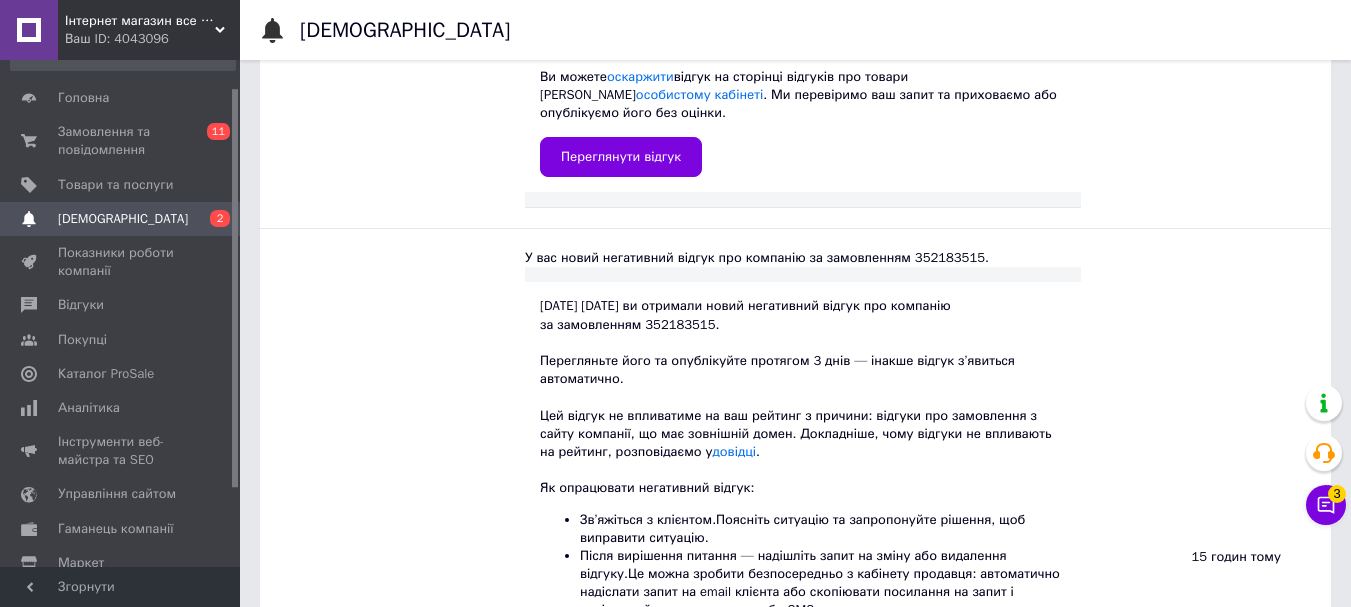 scroll, scrollTop: 1100, scrollLeft: 0, axis: vertical 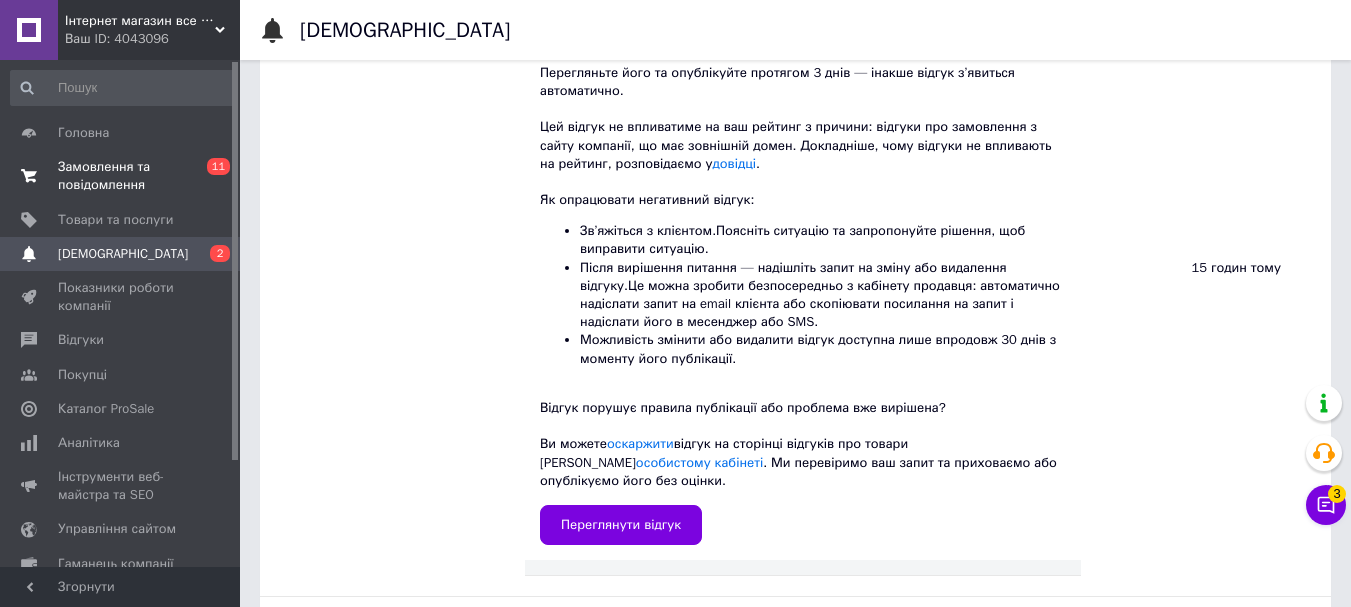 click on "Замовлення та повідомлення" at bounding box center (121, 176) 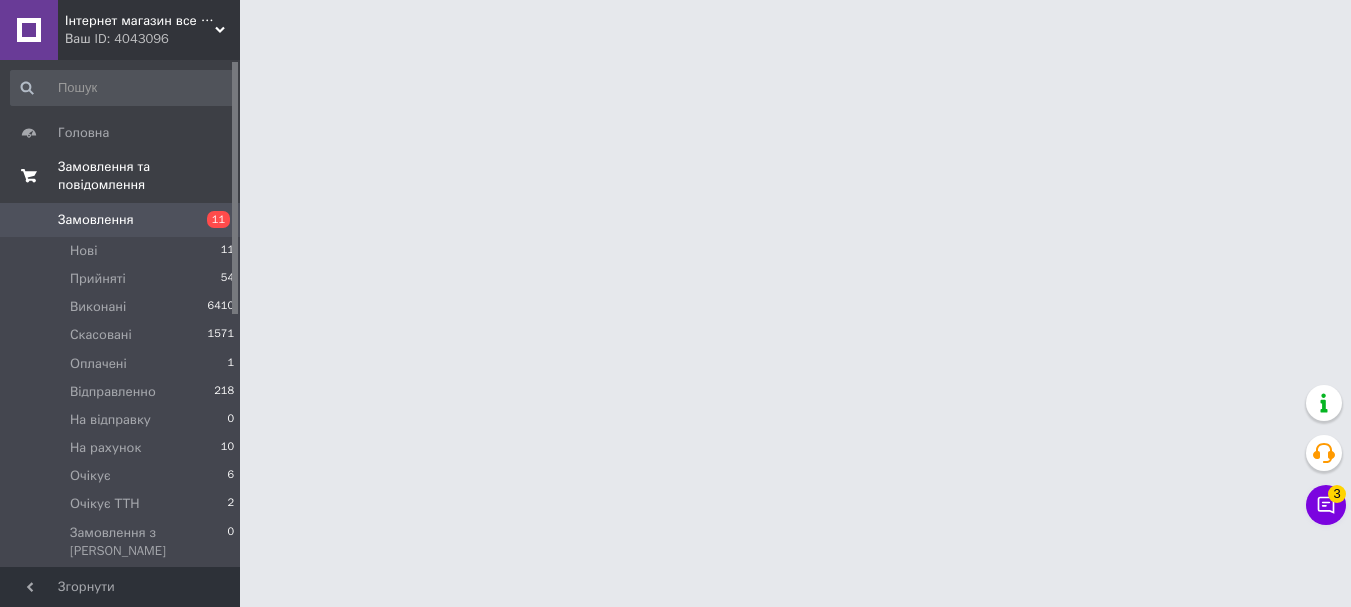 scroll, scrollTop: 0, scrollLeft: 0, axis: both 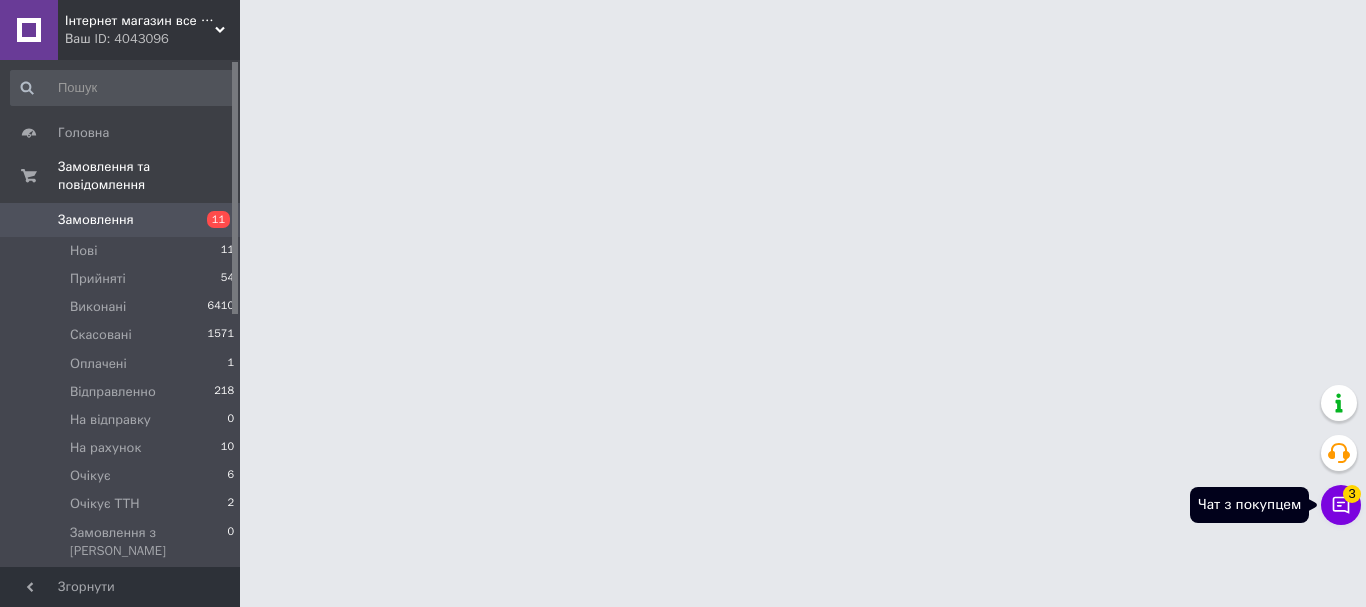 click 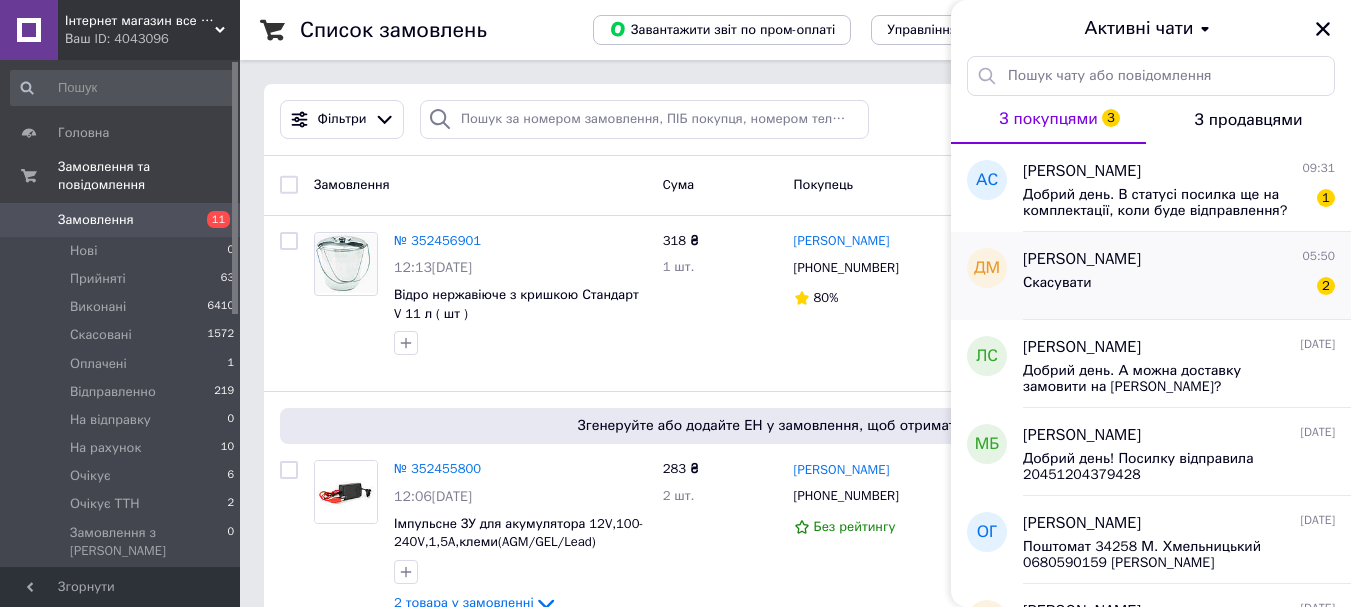 click on "Дмитро Мороз" at bounding box center [1082, 259] 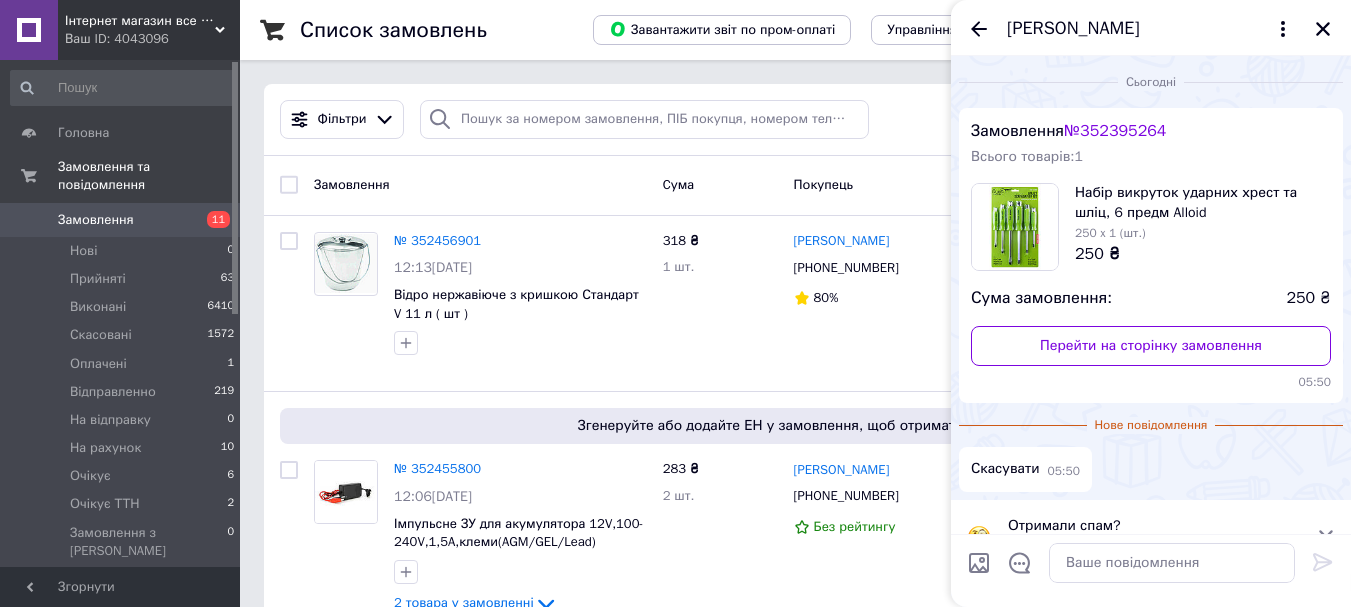 scroll, scrollTop: 39, scrollLeft: 0, axis: vertical 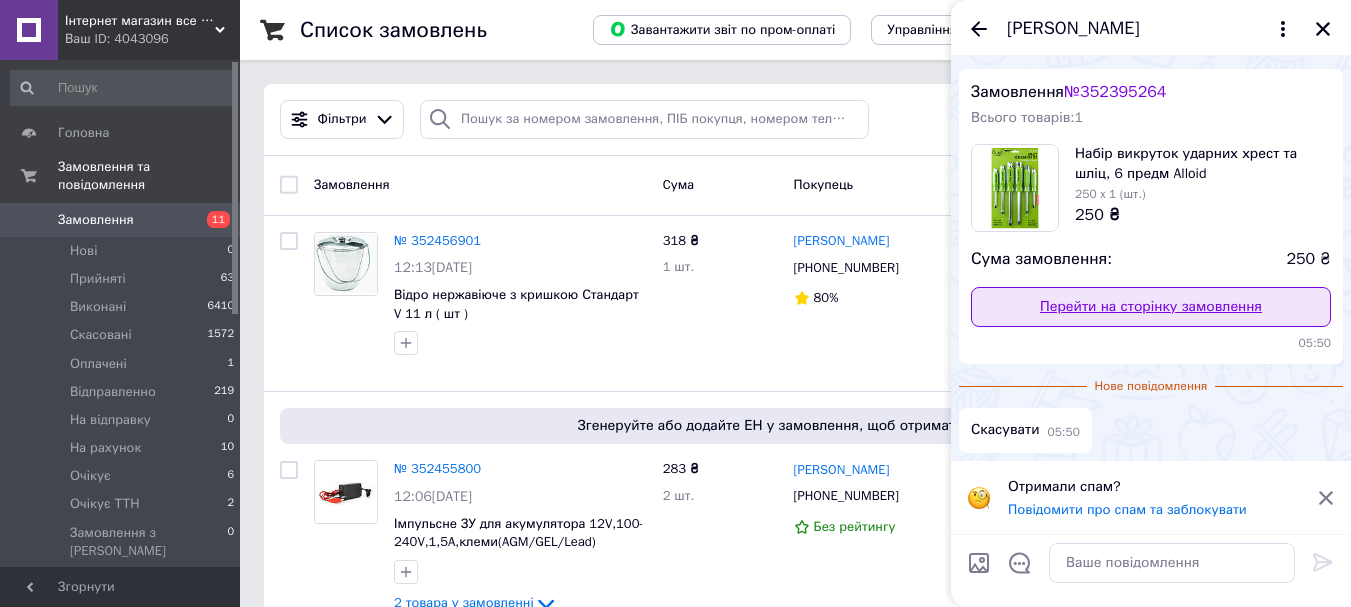 click on "Перейти на сторінку замовлення" at bounding box center [1151, 307] 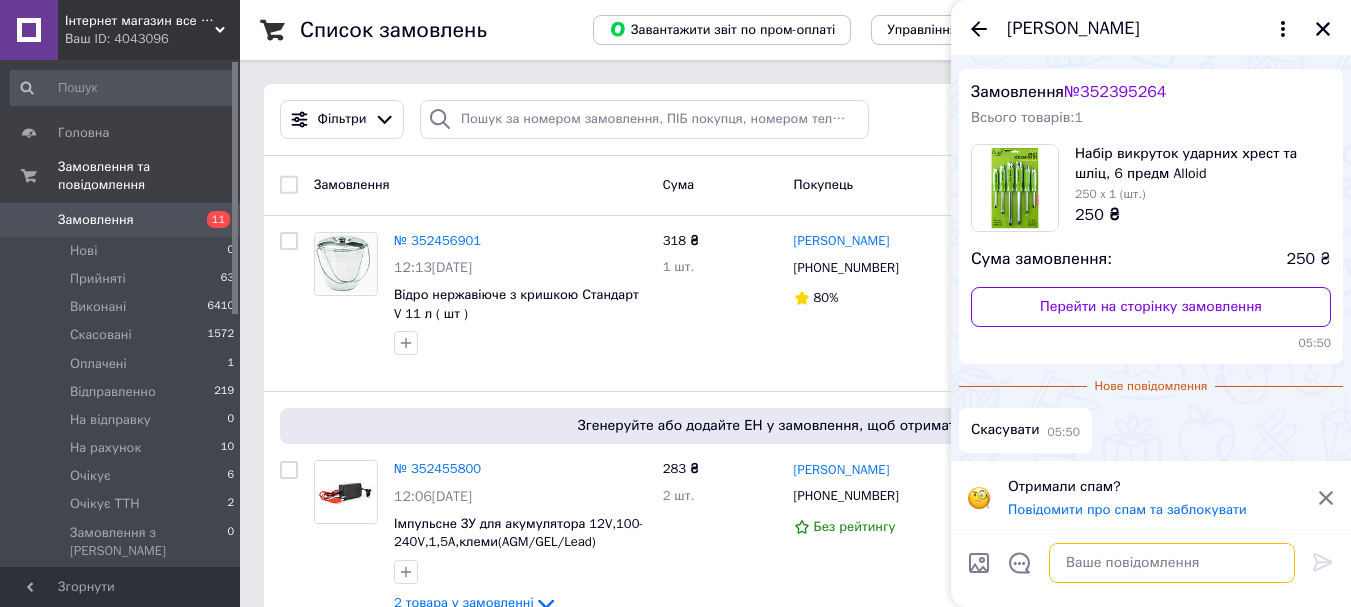 click at bounding box center [1172, 563] 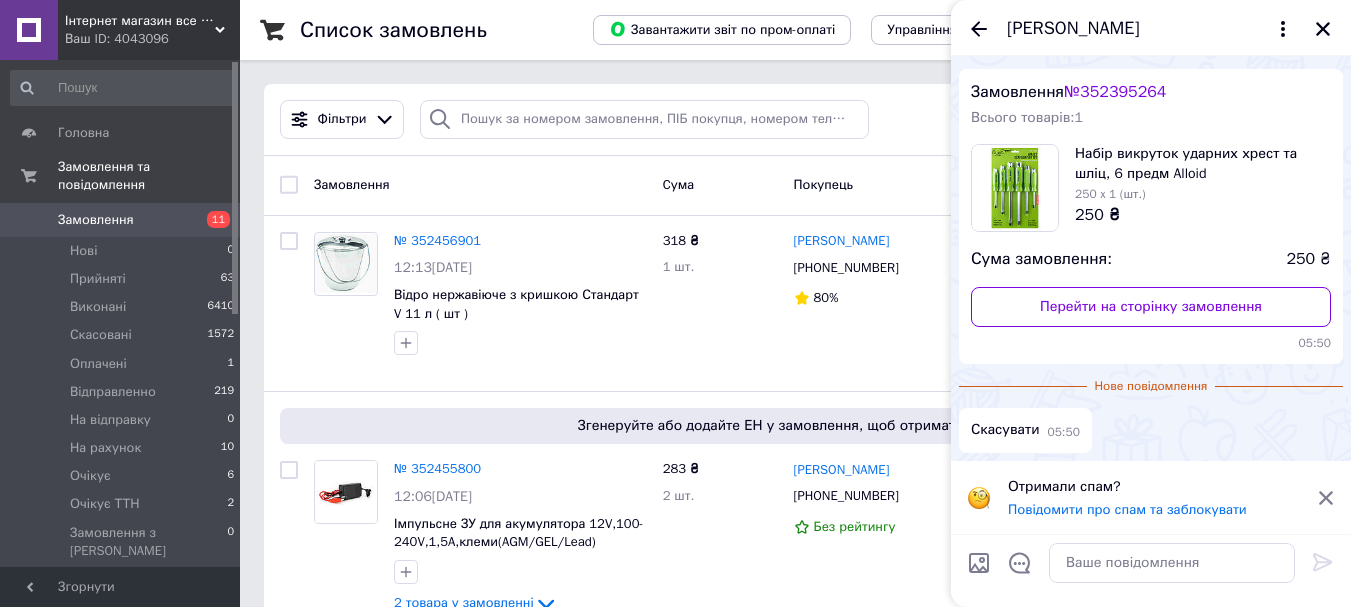 click 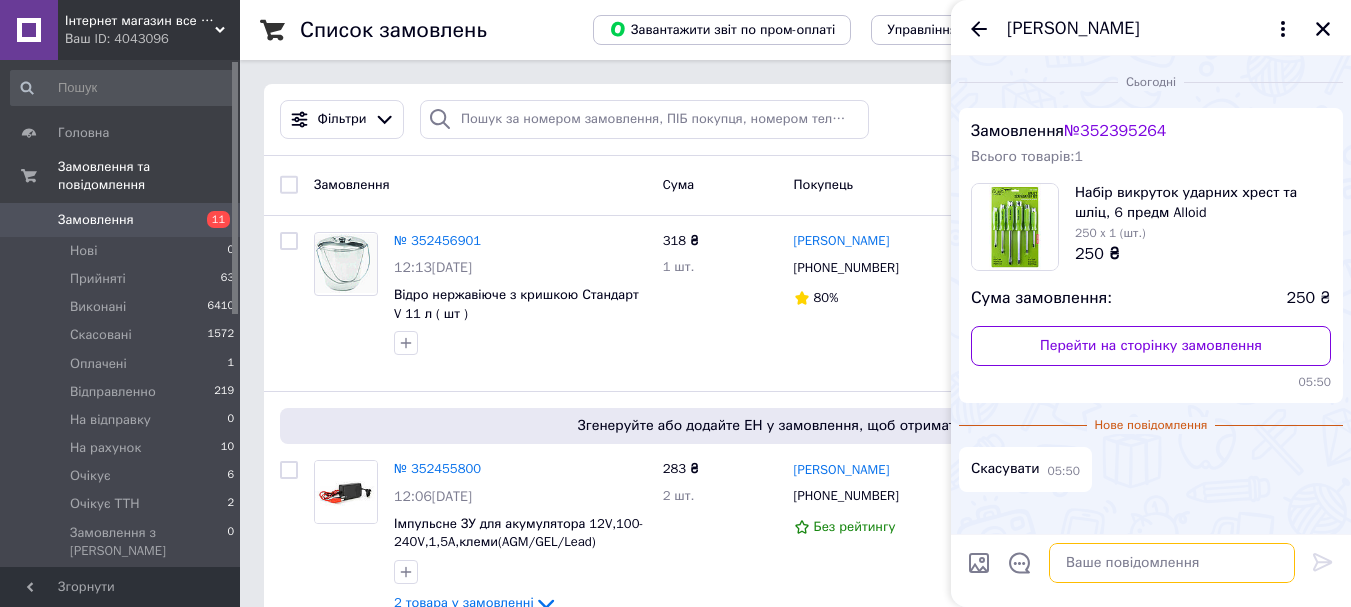 click at bounding box center [1172, 563] 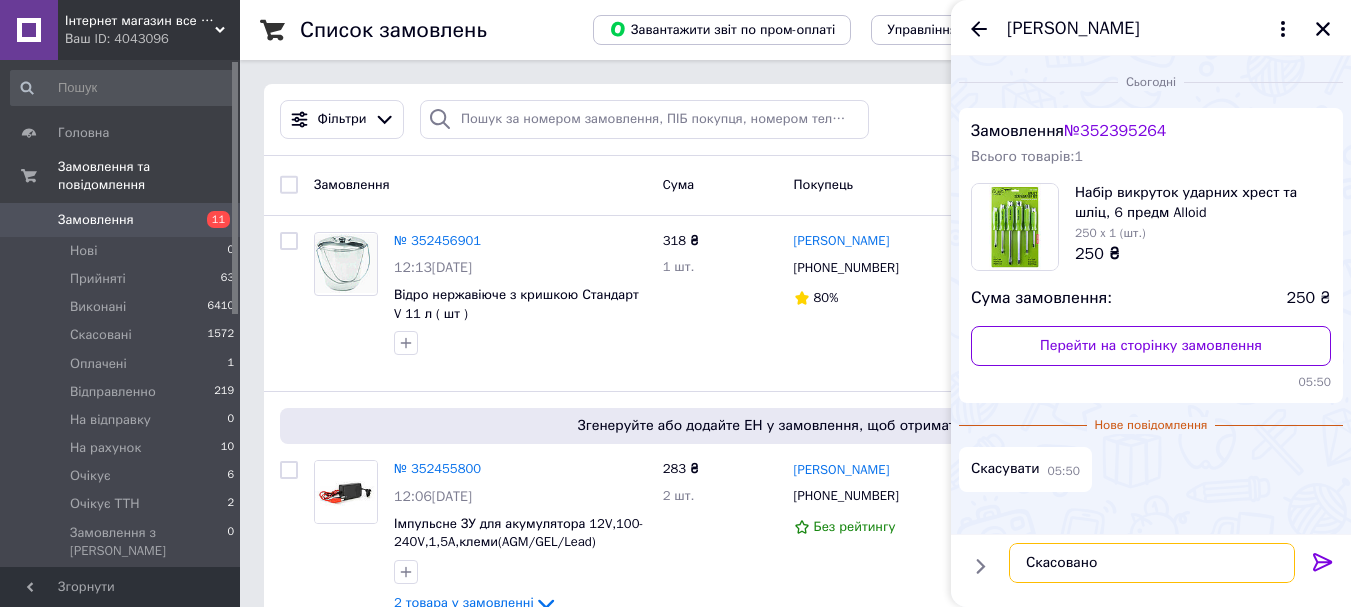 type 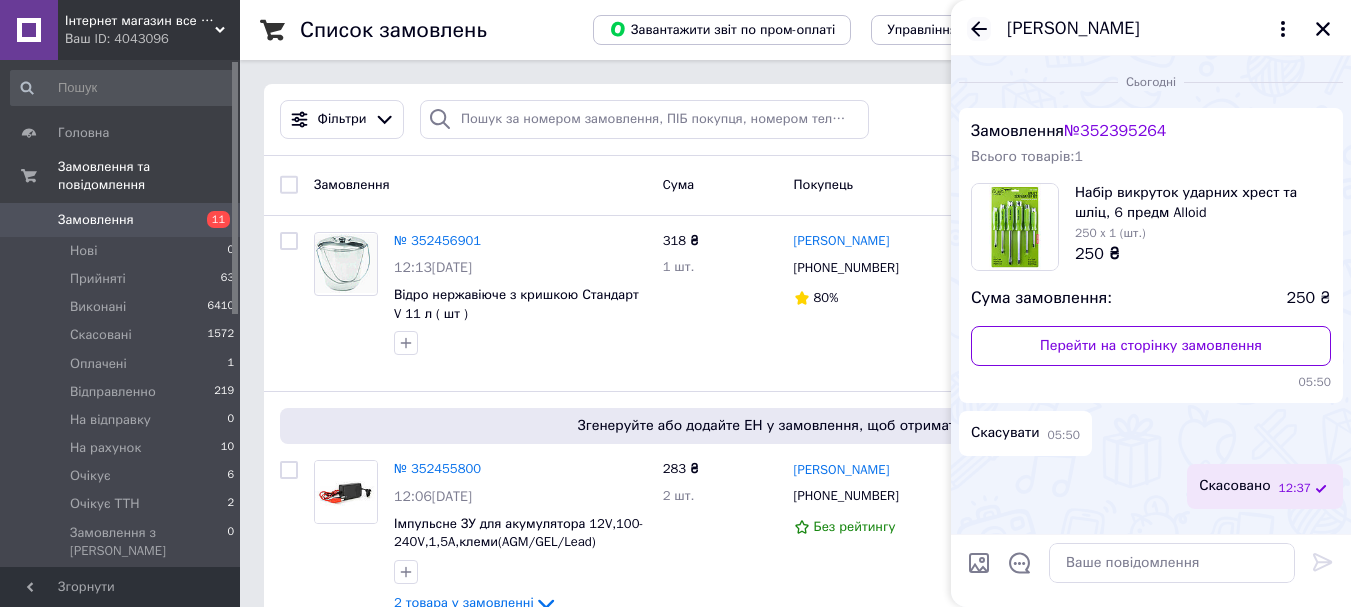 click 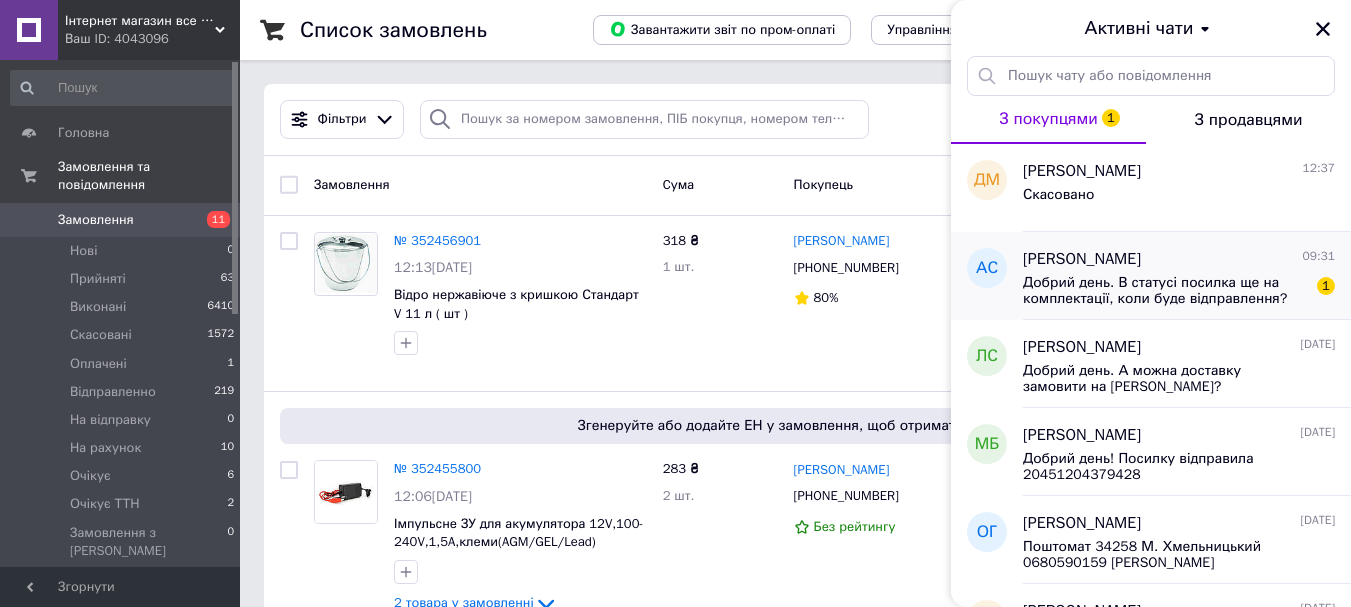 click on "Аліна Соболевська" at bounding box center (1082, 259) 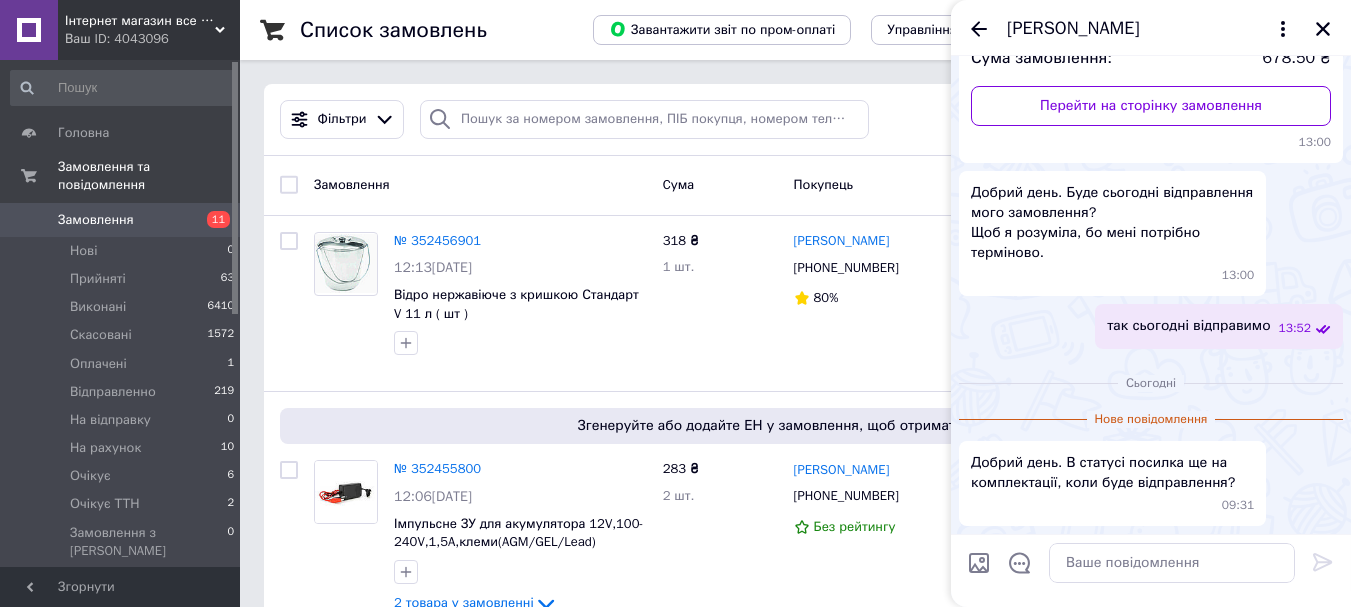 scroll, scrollTop: 0, scrollLeft: 0, axis: both 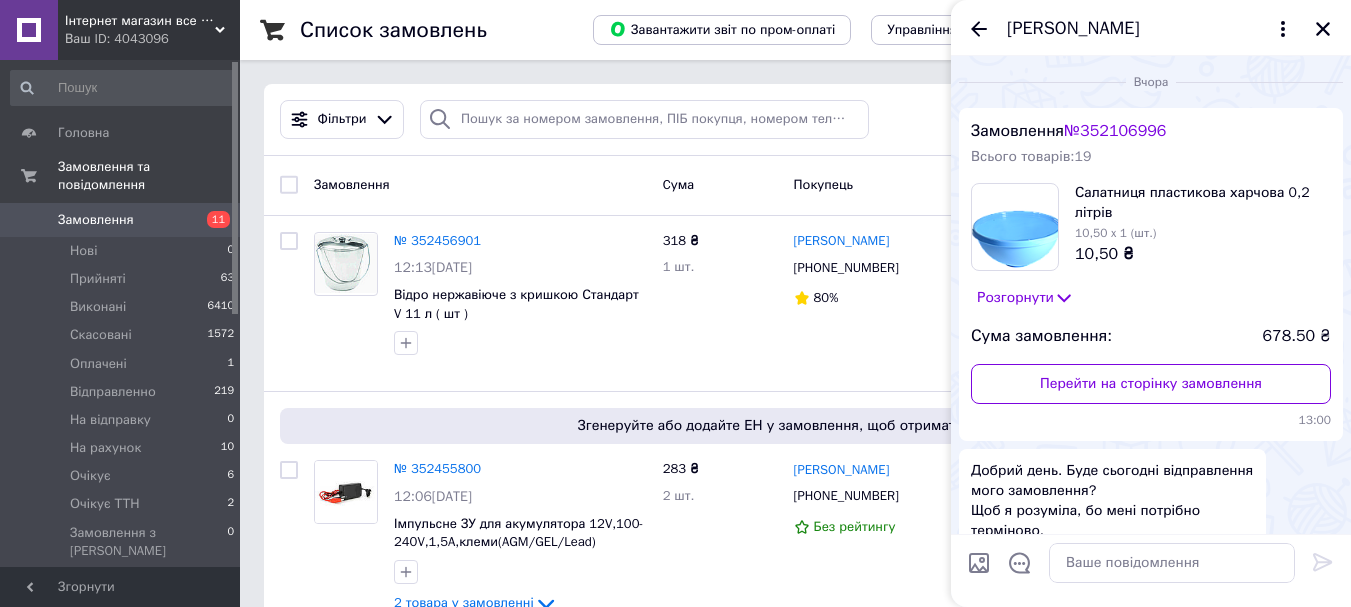 click 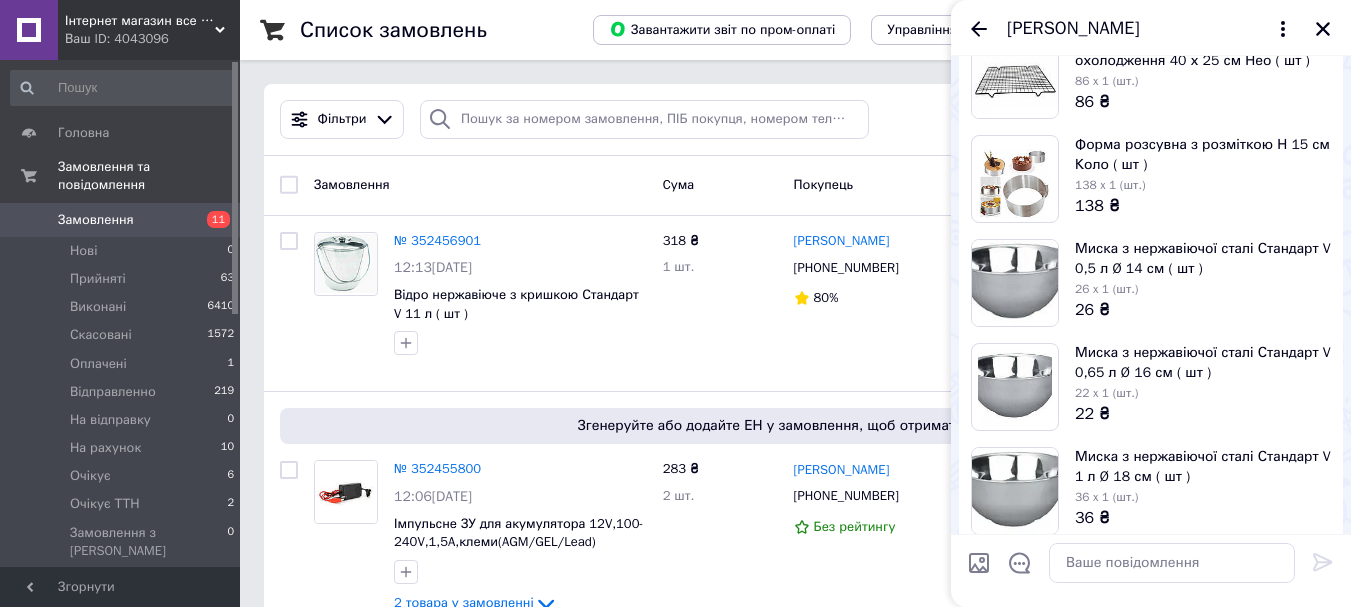 scroll, scrollTop: 1900, scrollLeft: 0, axis: vertical 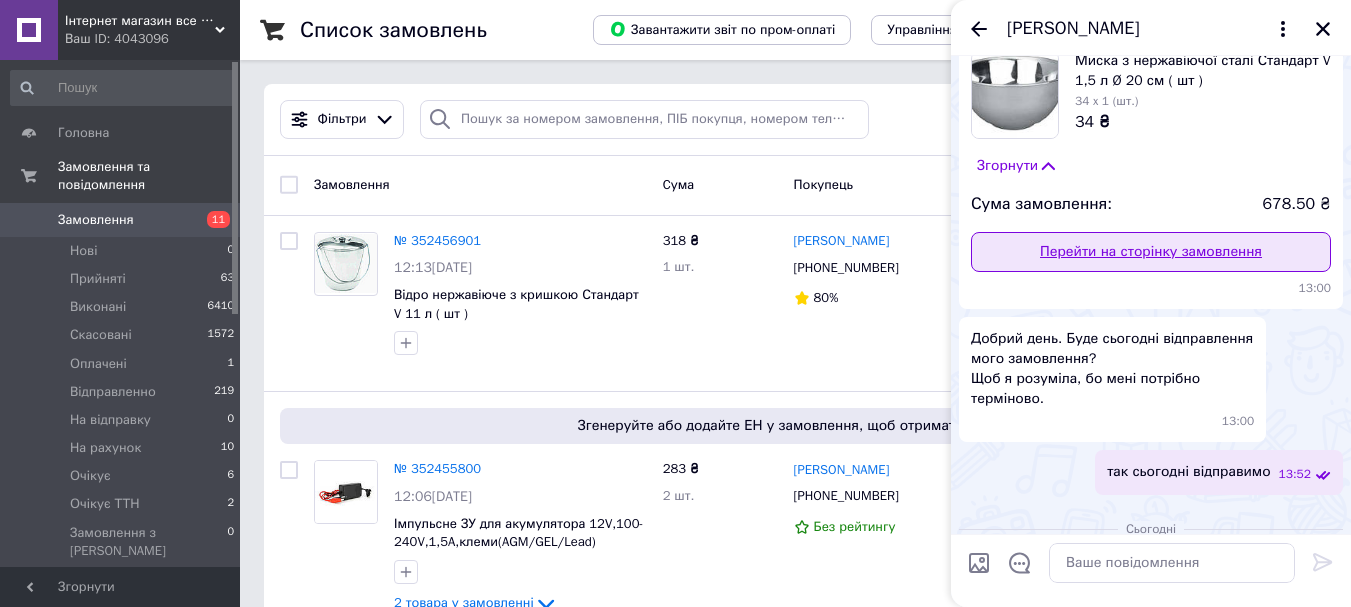 click on "Перейти на сторінку замовлення" at bounding box center [1151, 252] 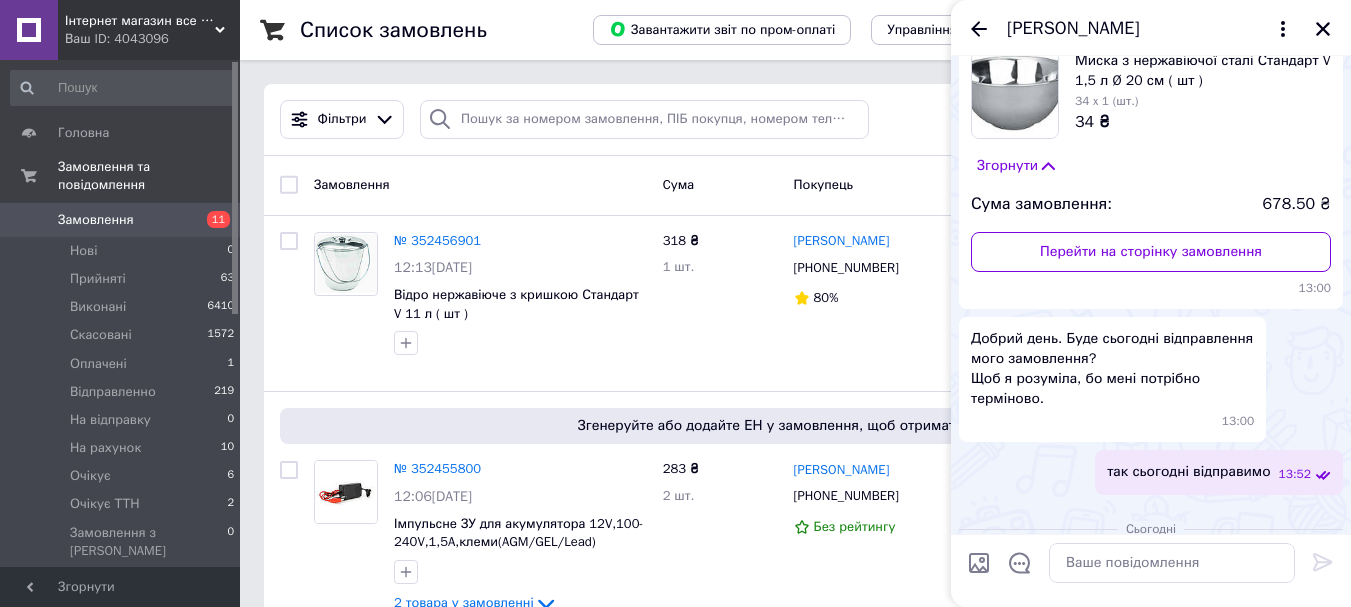 scroll, scrollTop: 2046, scrollLeft: 0, axis: vertical 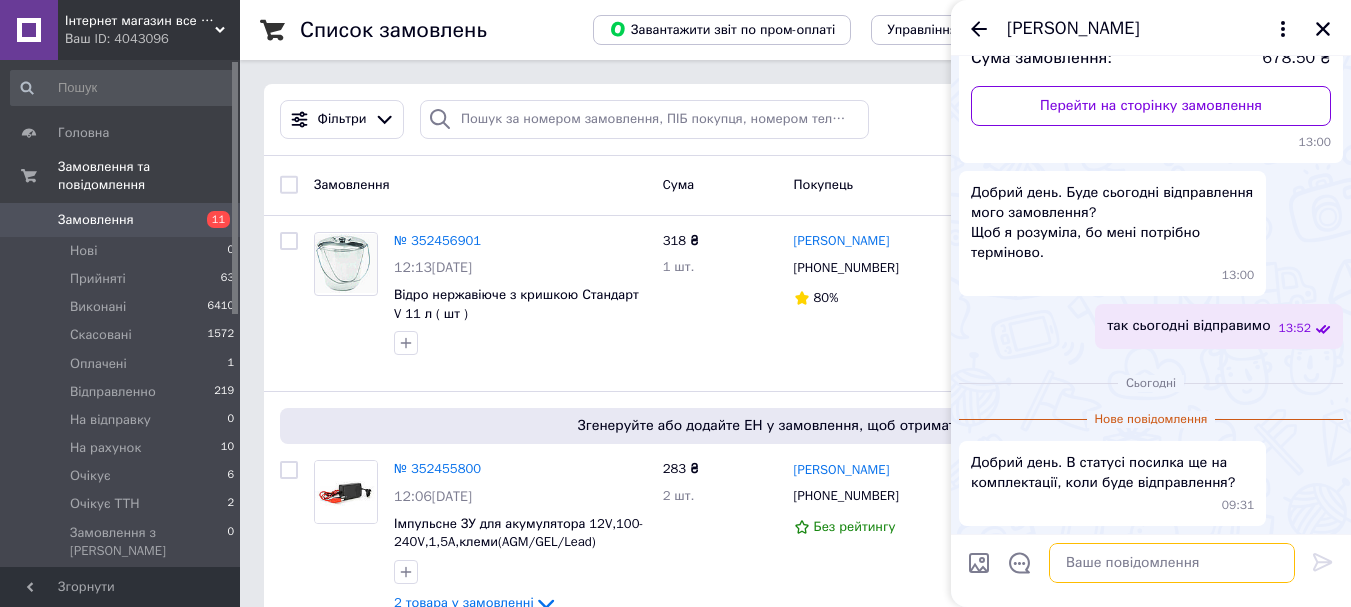 click at bounding box center [1172, 563] 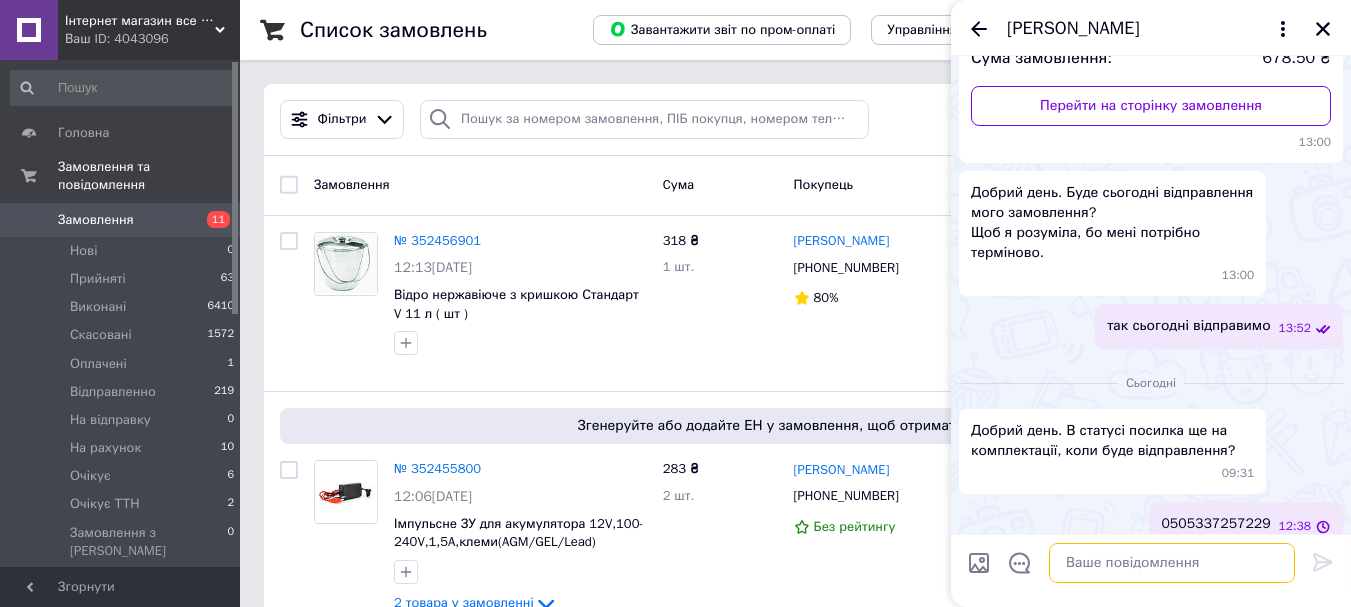 scroll, scrollTop: 2067, scrollLeft: 0, axis: vertical 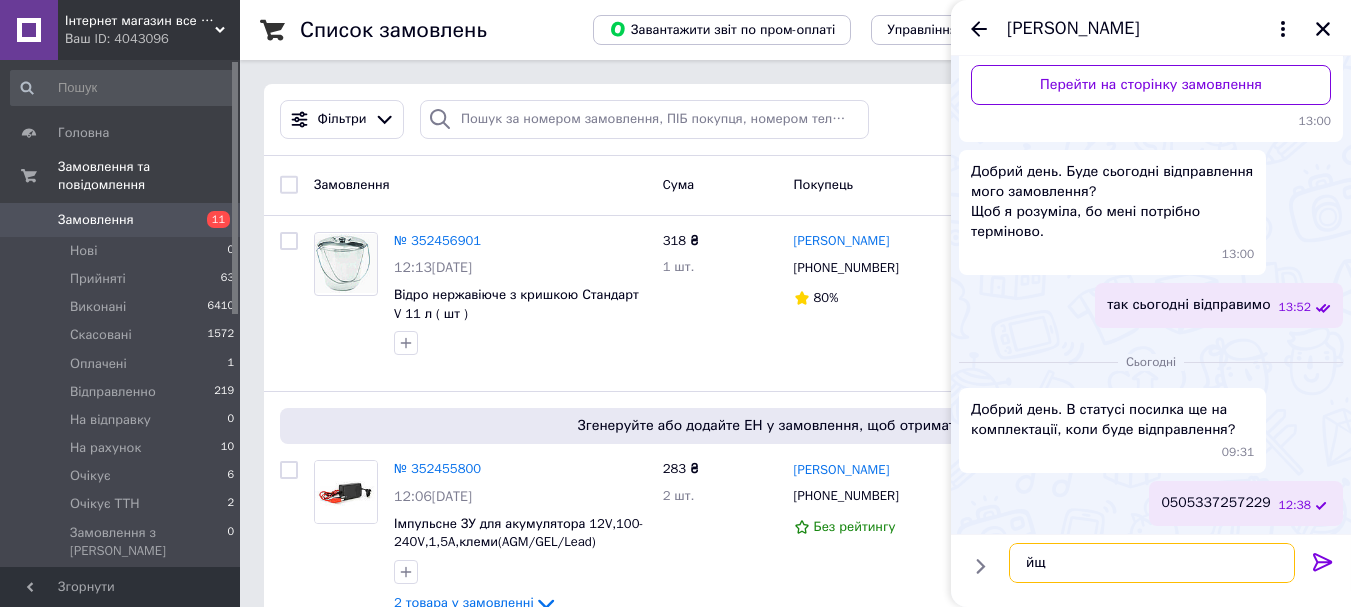 type on "й" 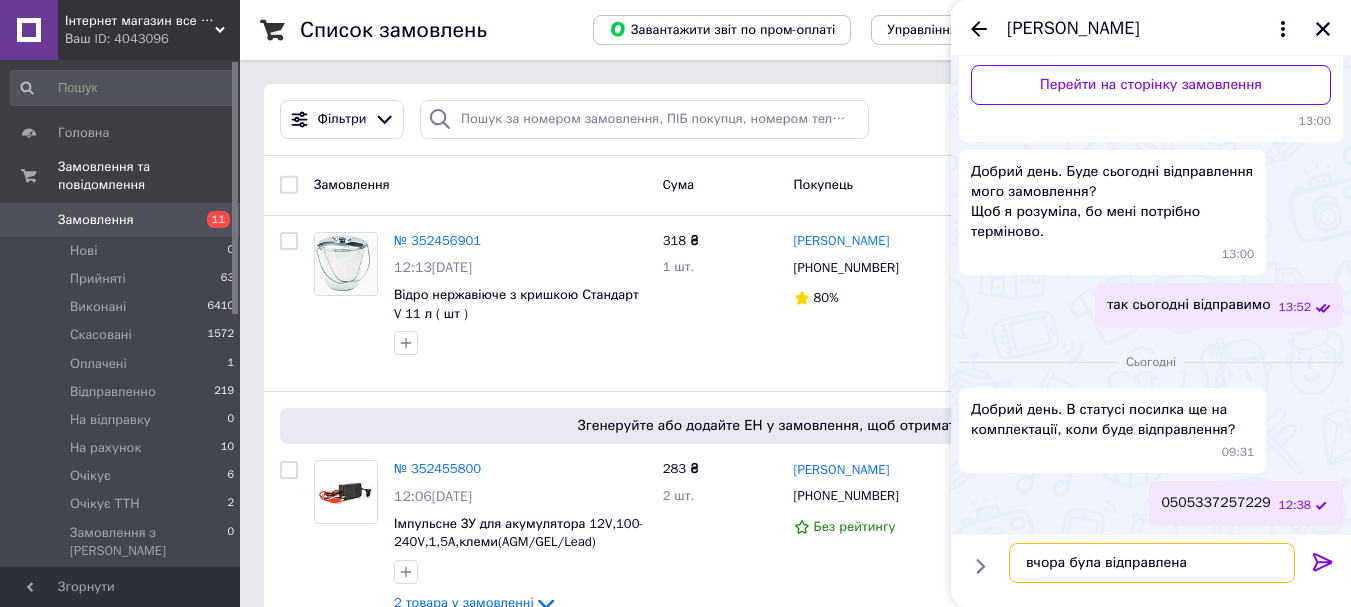 type on "вчора була відправлена" 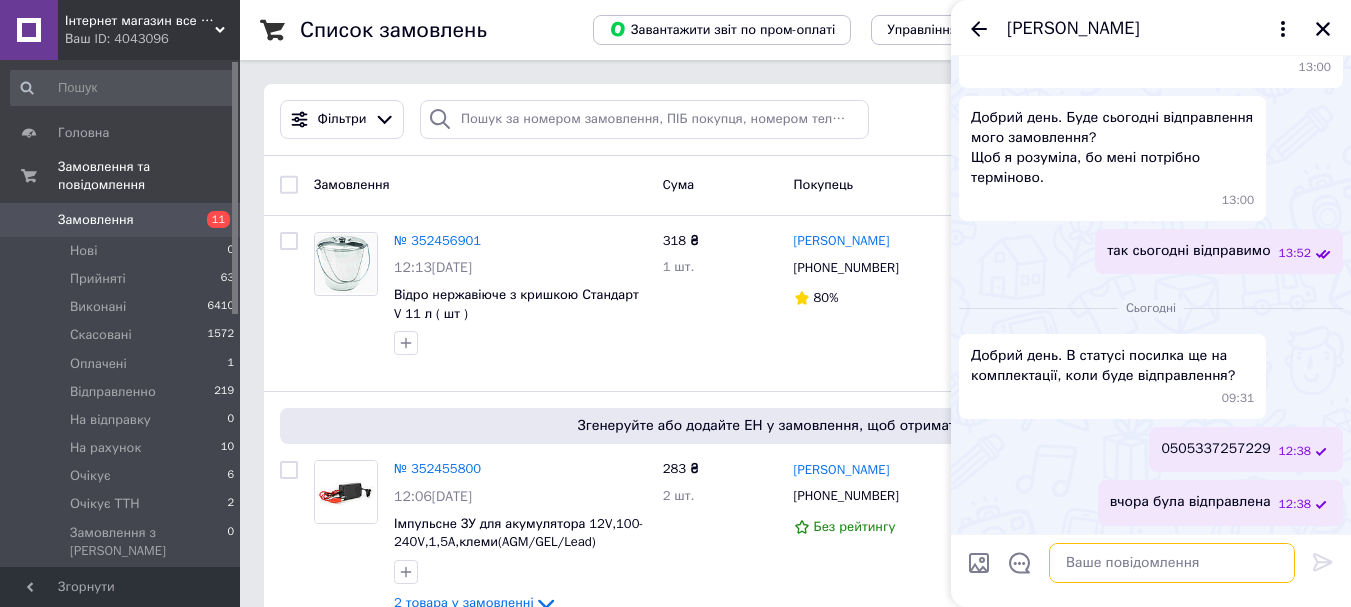 scroll, scrollTop: 2121, scrollLeft: 0, axis: vertical 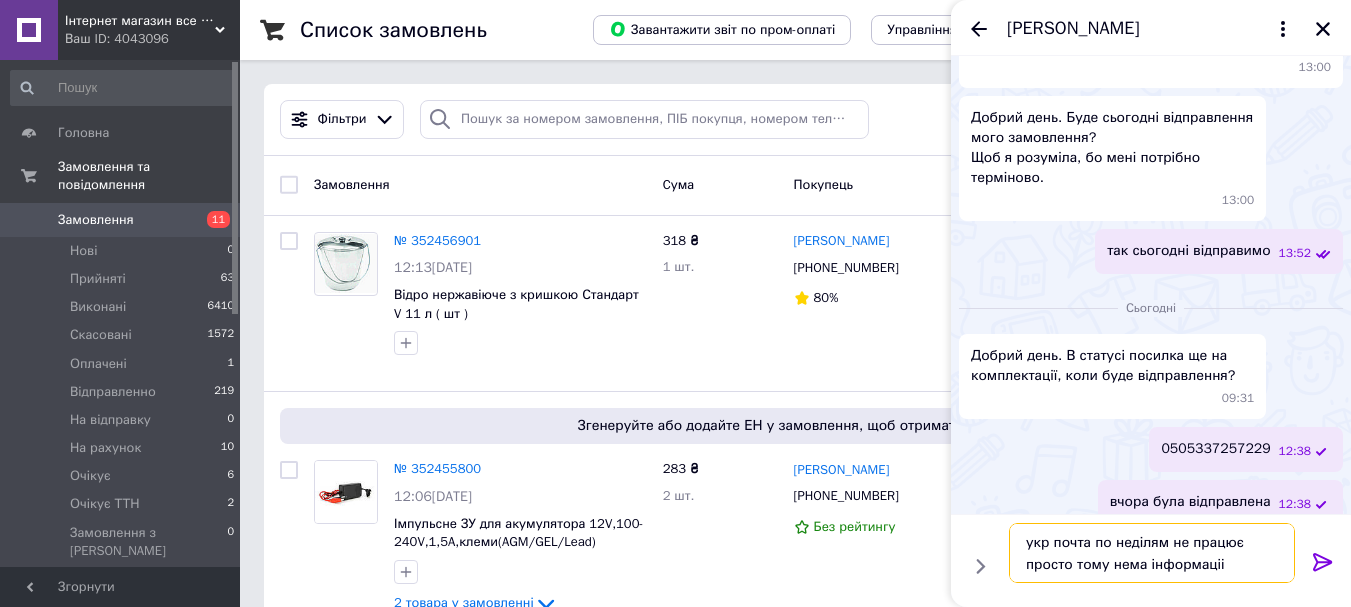 type on "укр почта по неділям не працює просто тому нема інформаціі" 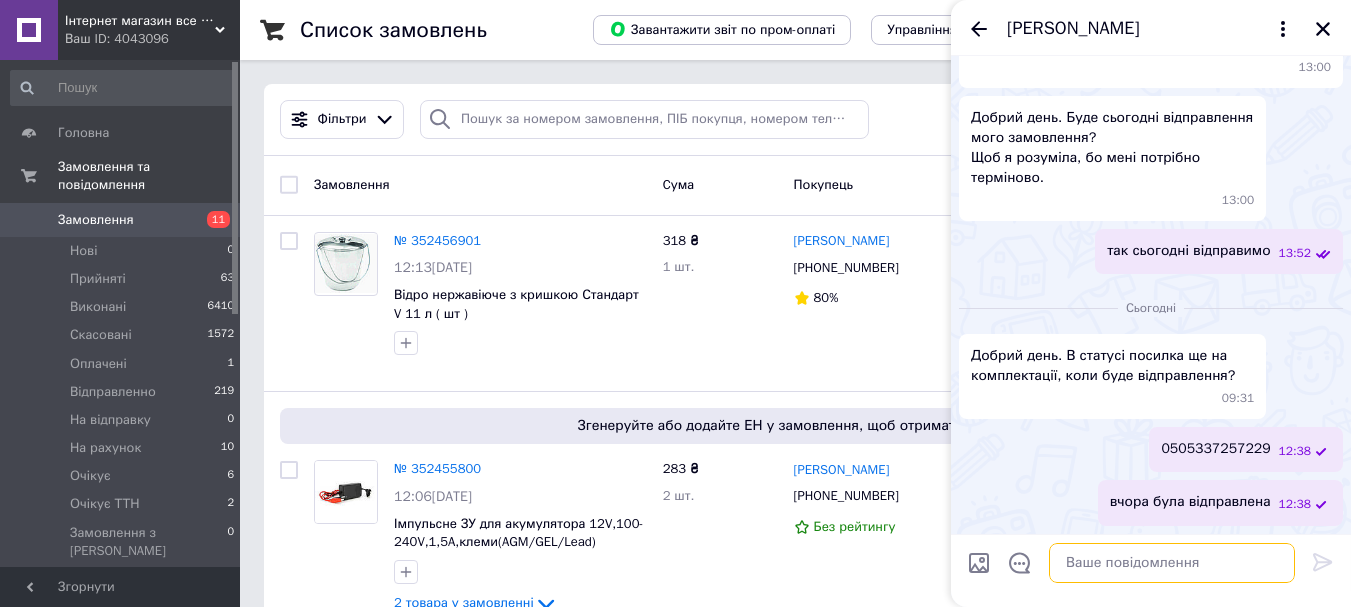 scroll, scrollTop: 2214, scrollLeft: 0, axis: vertical 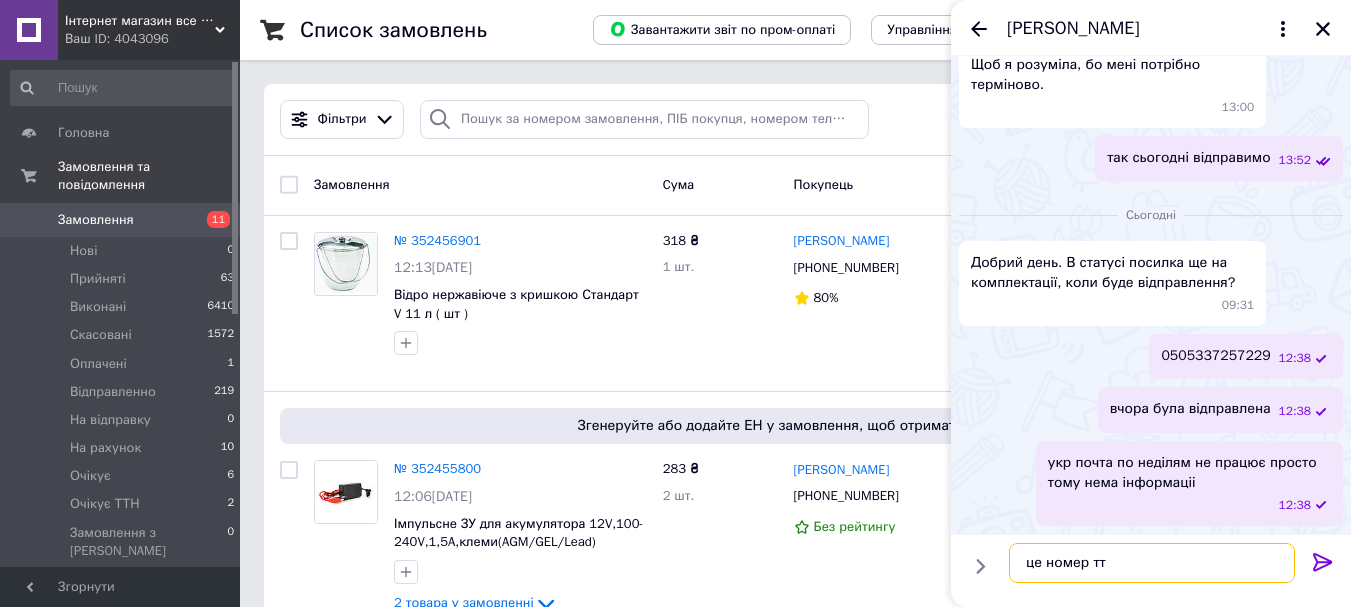 type on "це номер ттн" 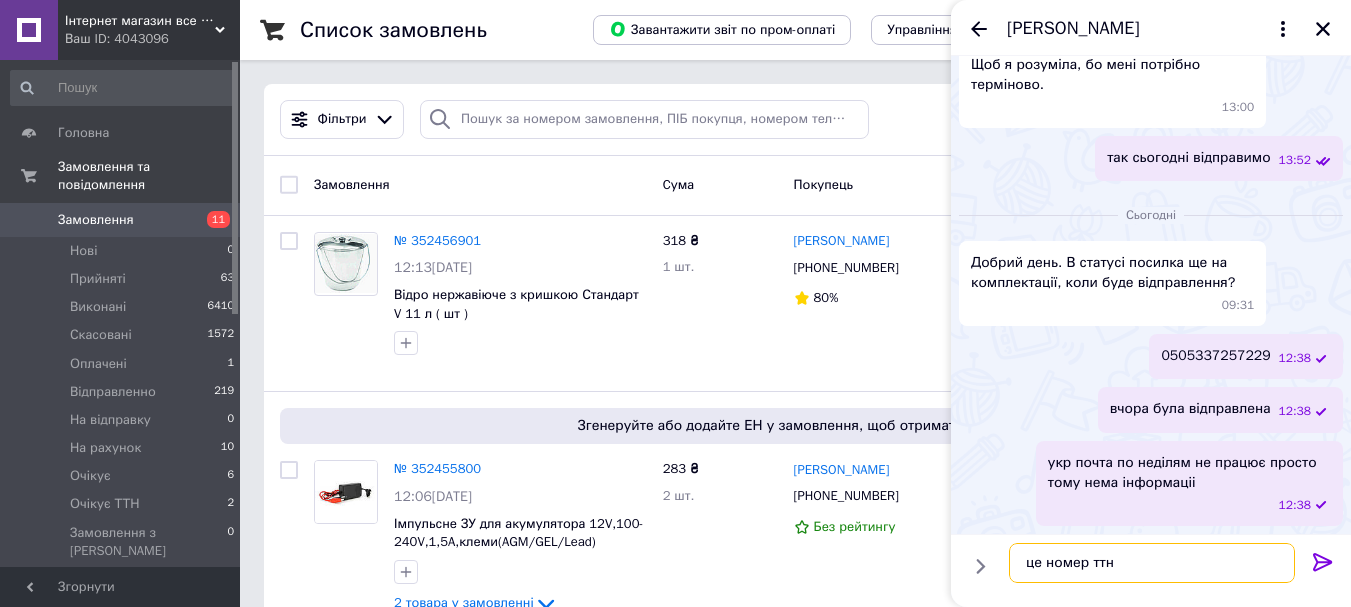 type 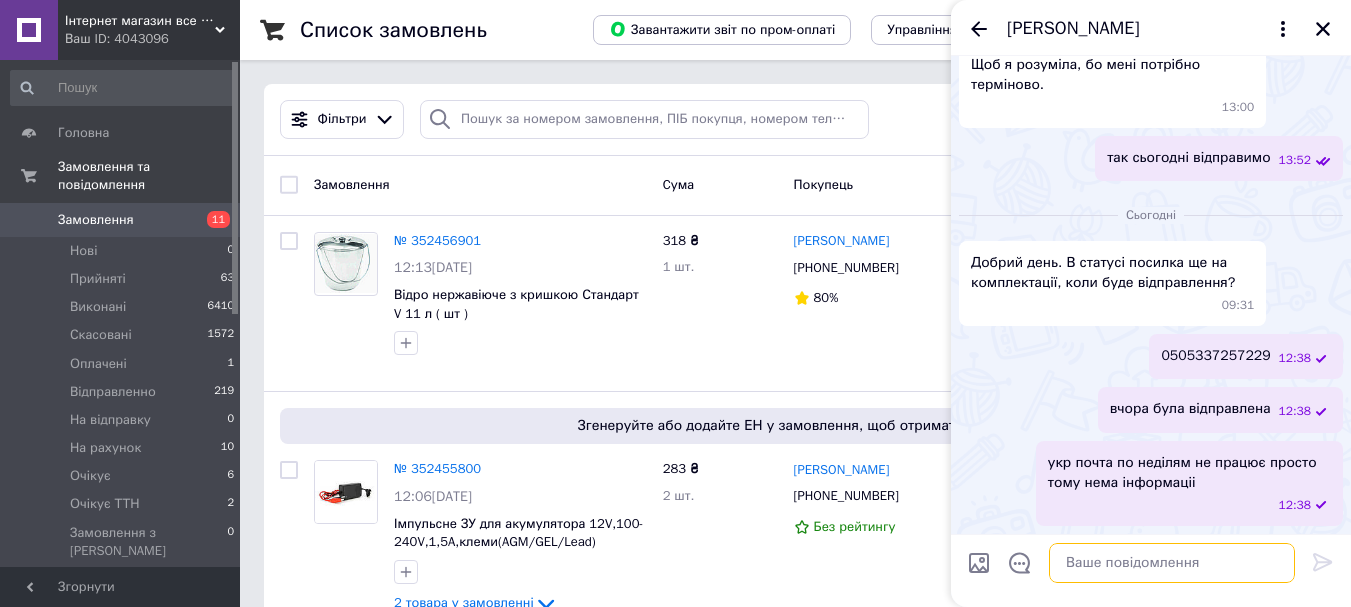 scroll, scrollTop: 2267, scrollLeft: 0, axis: vertical 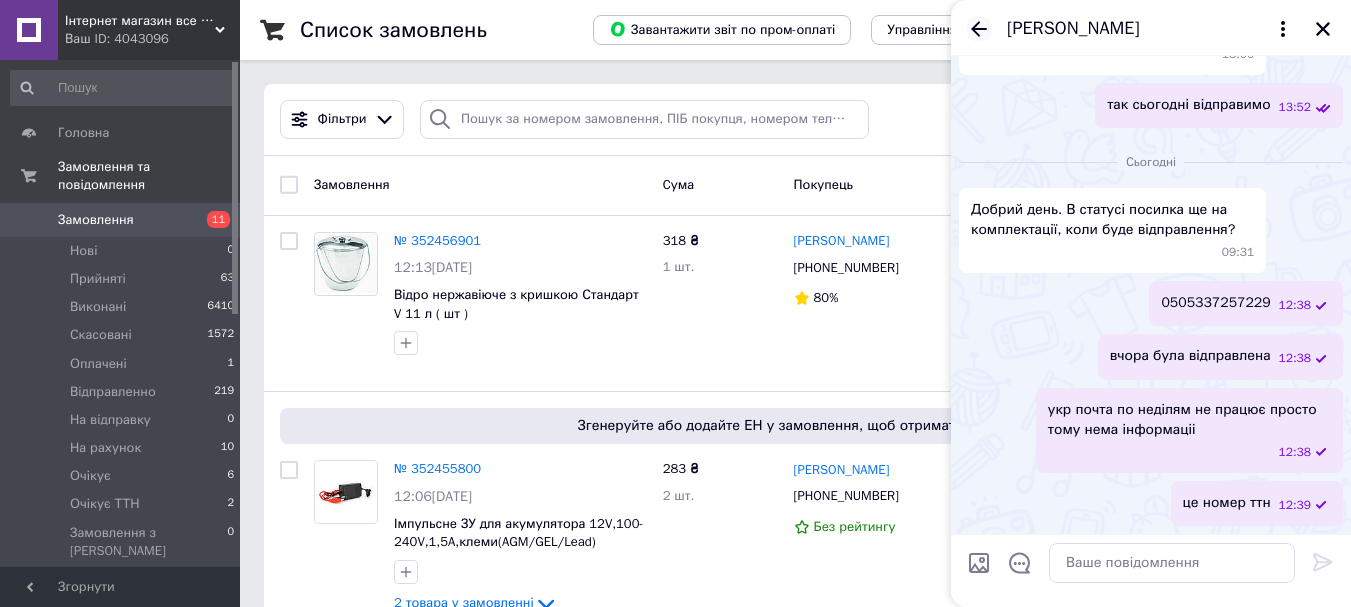 click 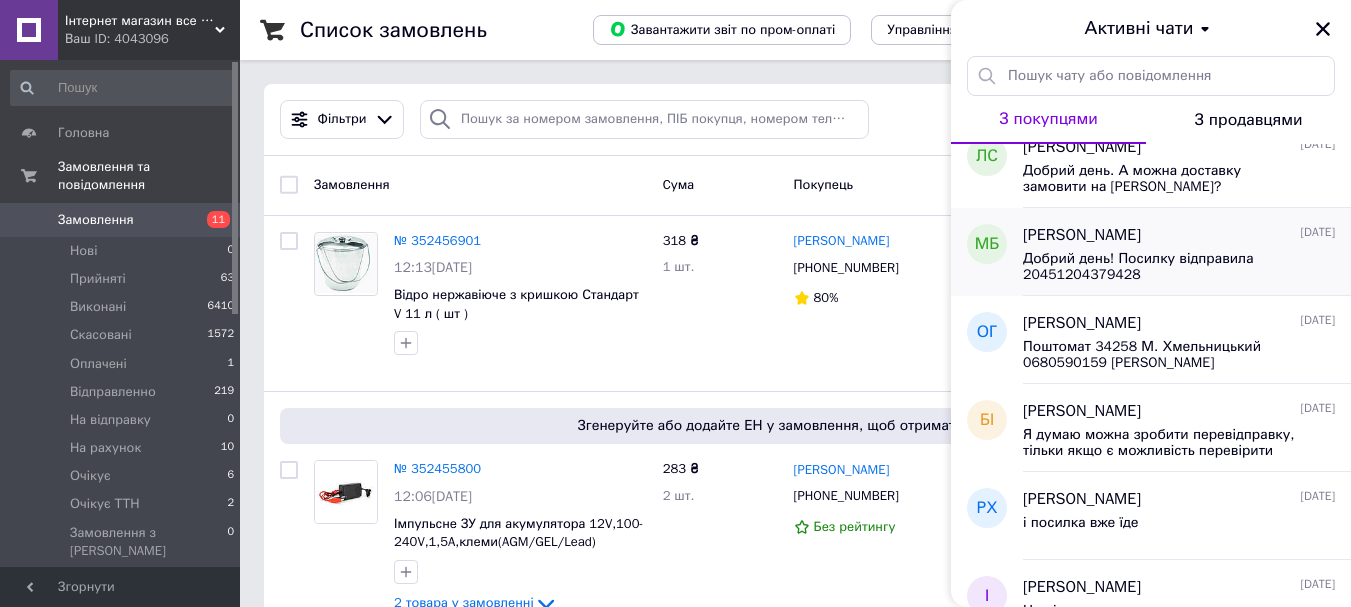 scroll, scrollTop: 0, scrollLeft: 0, axis: both 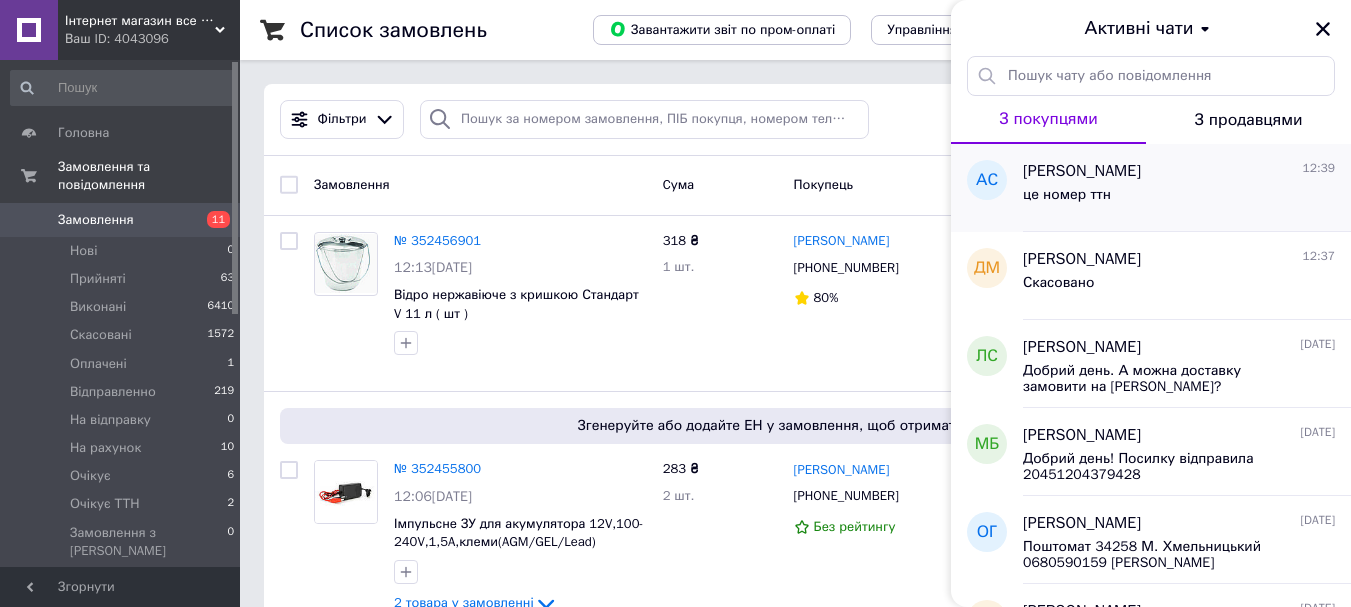 click on "це номер ттн" at bounding box center (1179, 199) 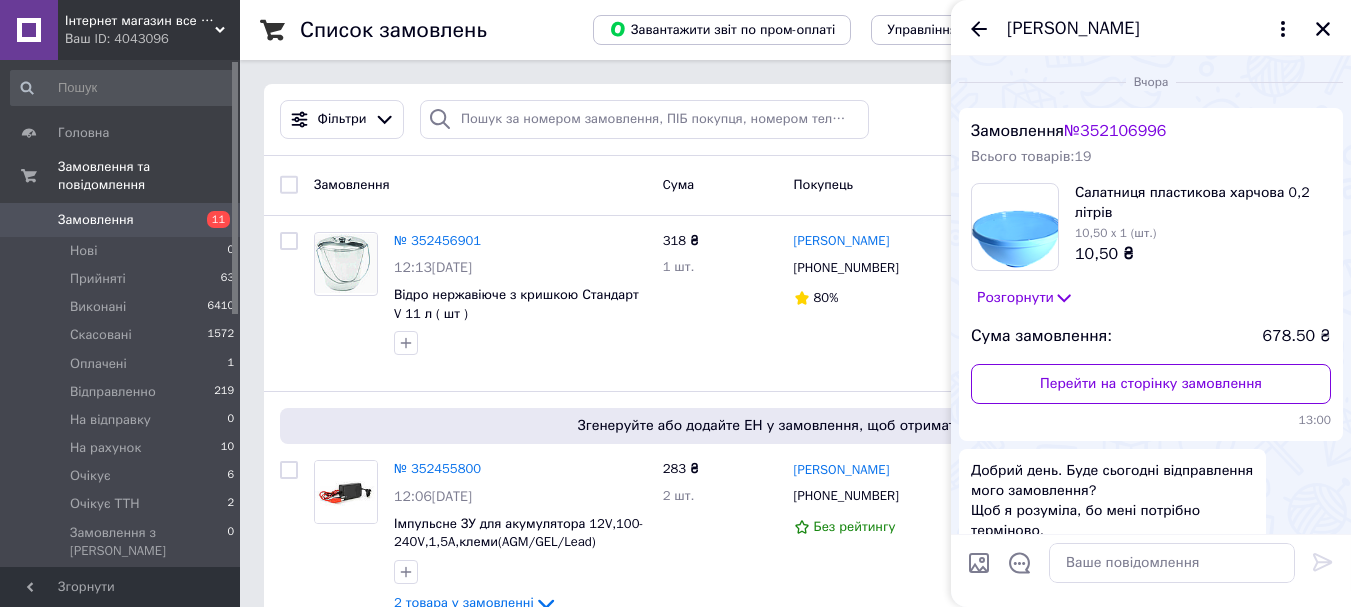 scroll, scrollTop: 499, scrollLeft: 0, axis: vertical 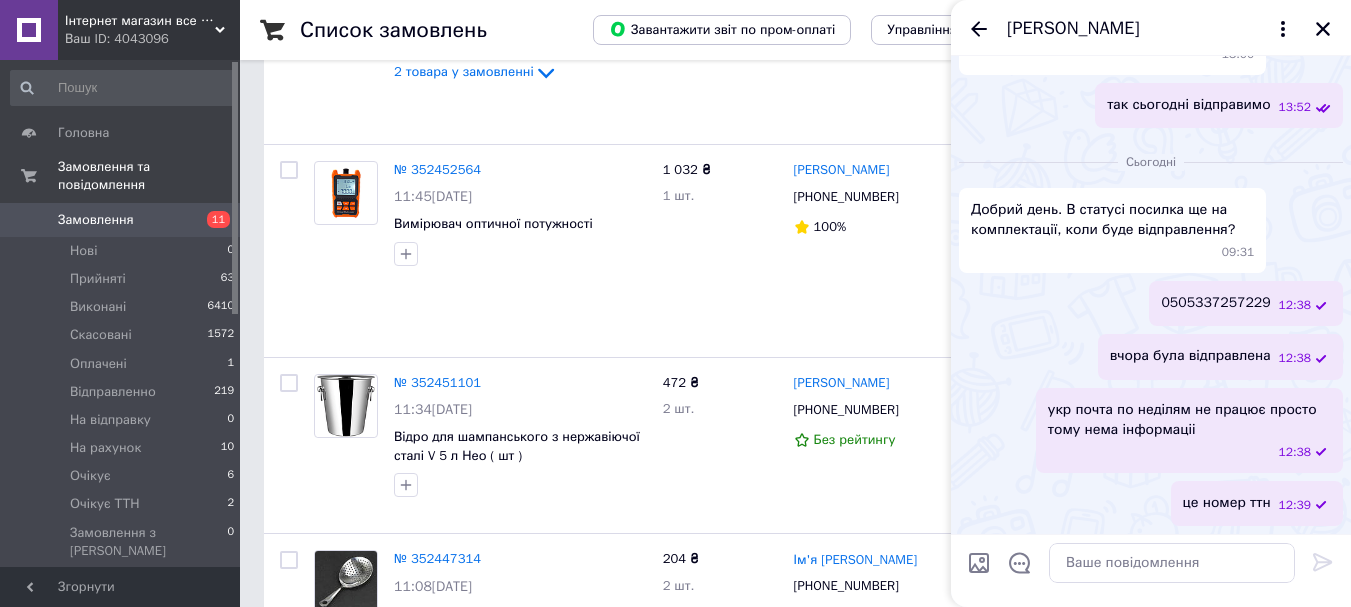 click at bounding box center [1151, 570] 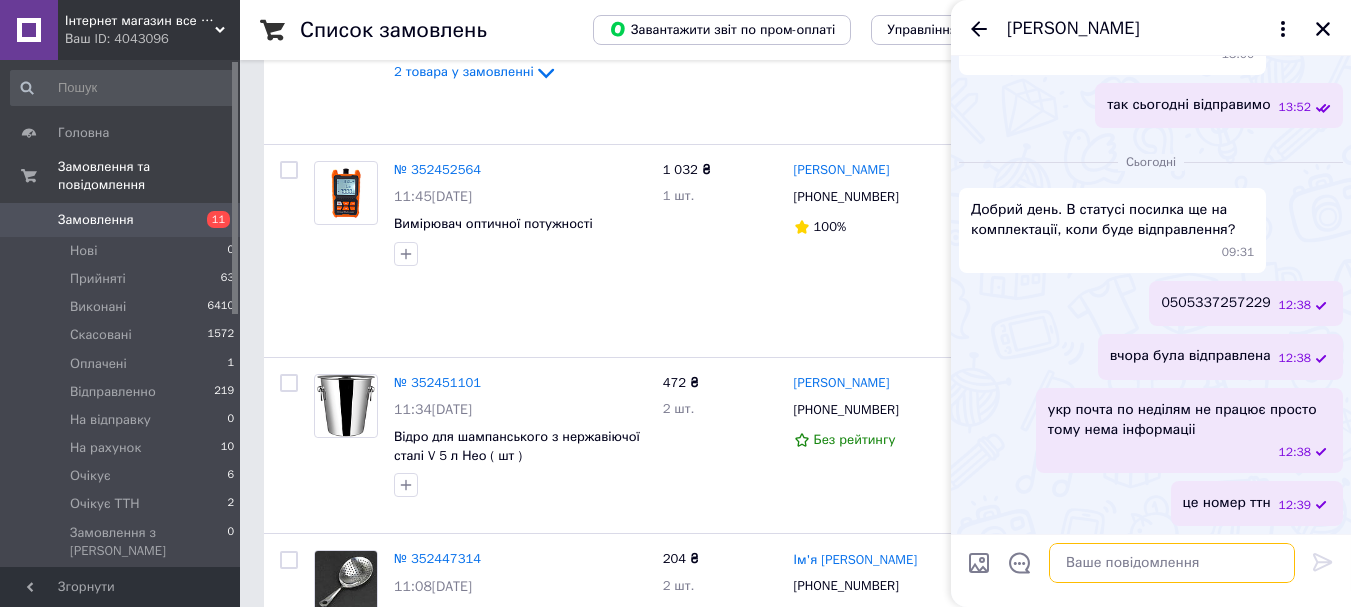 click at bounding box center [1172, 563] 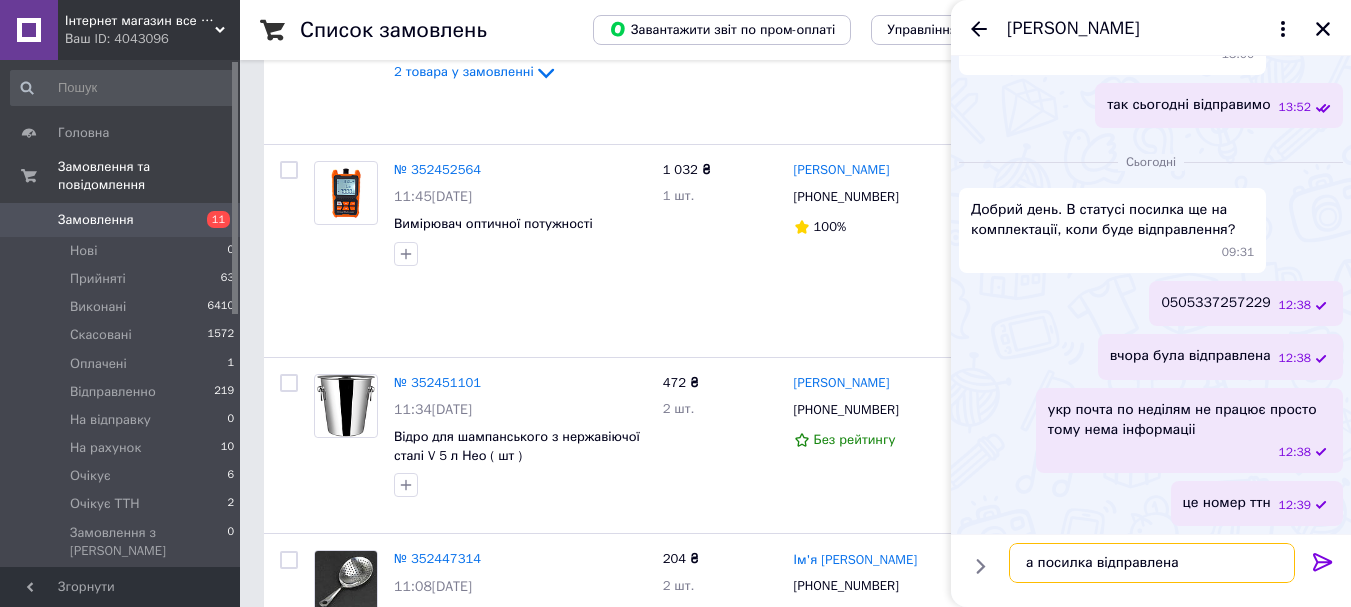 type on "а посилка відправлена" 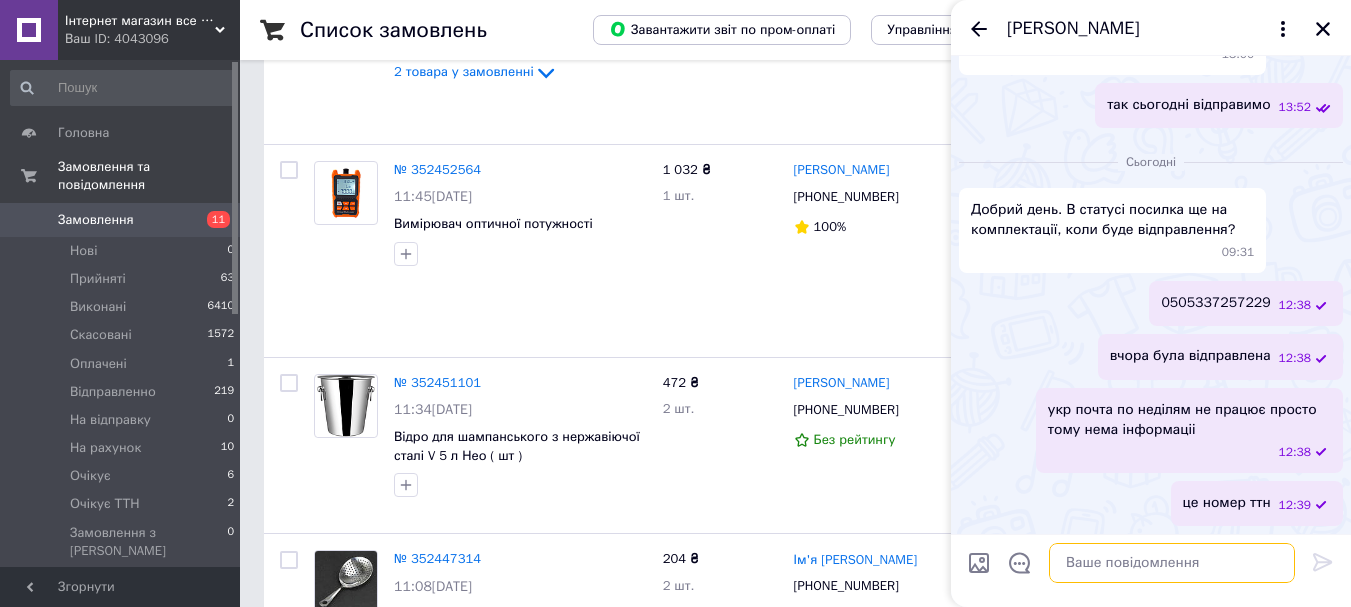 scroll, scrollTop: 552, scrollLeft: 0, axis: vertical 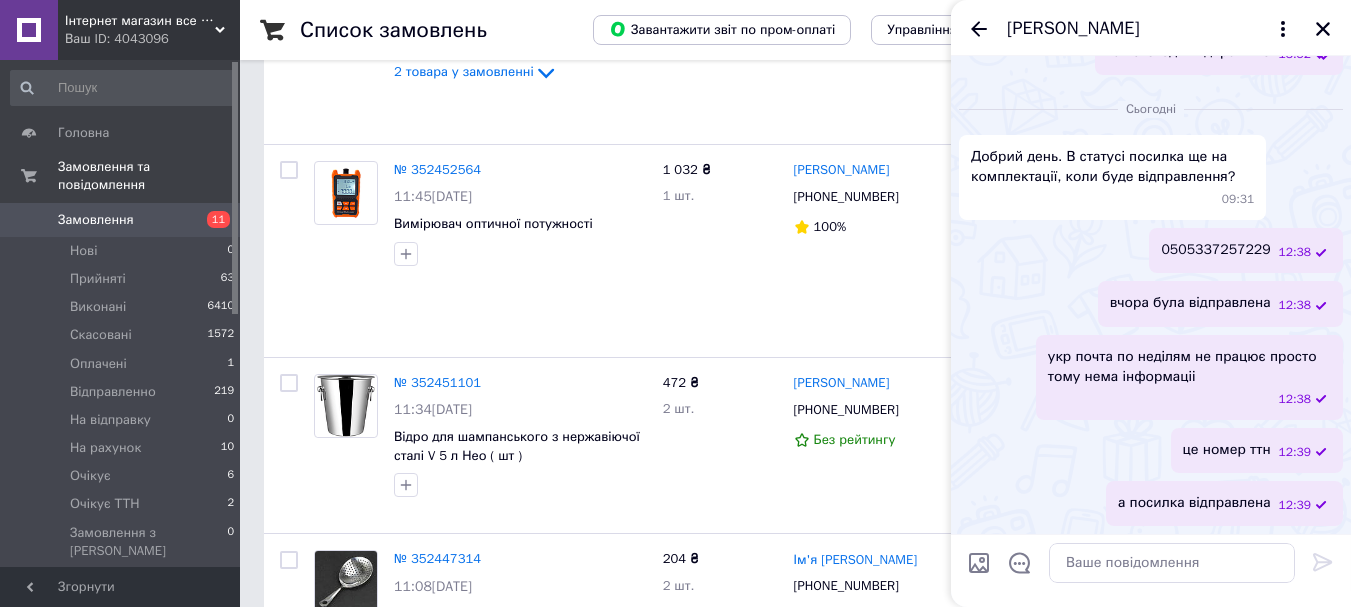 click on "Аліна Соболевська" at bounding box center [1151, 28] 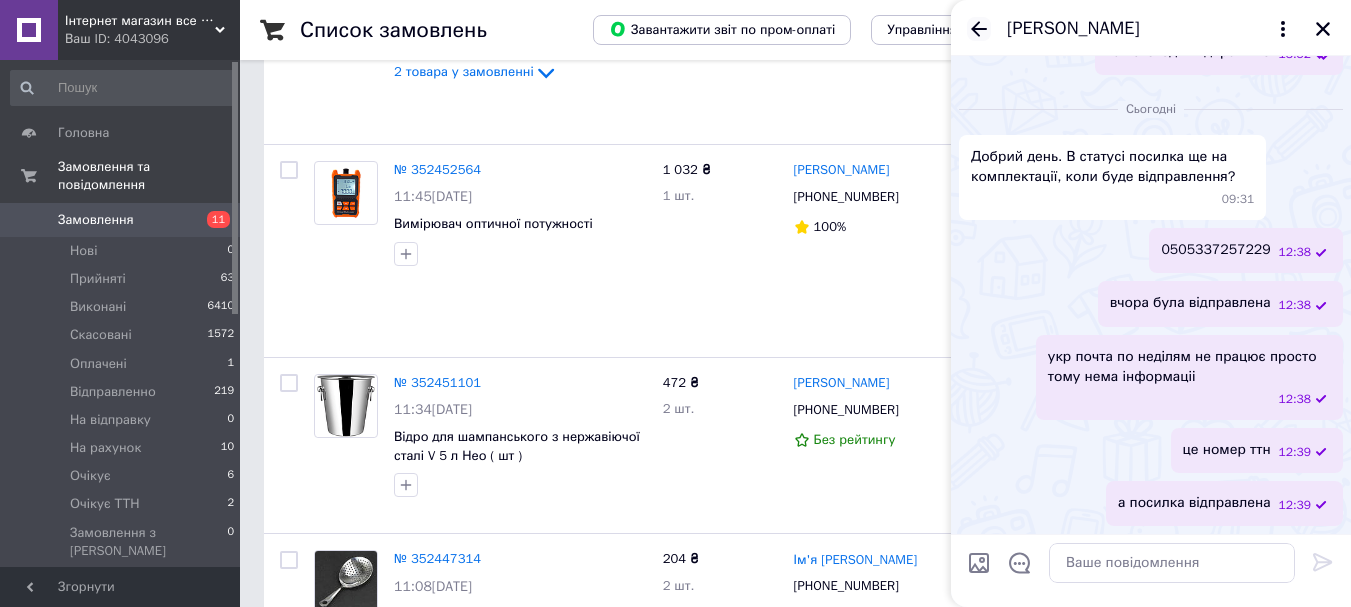 click 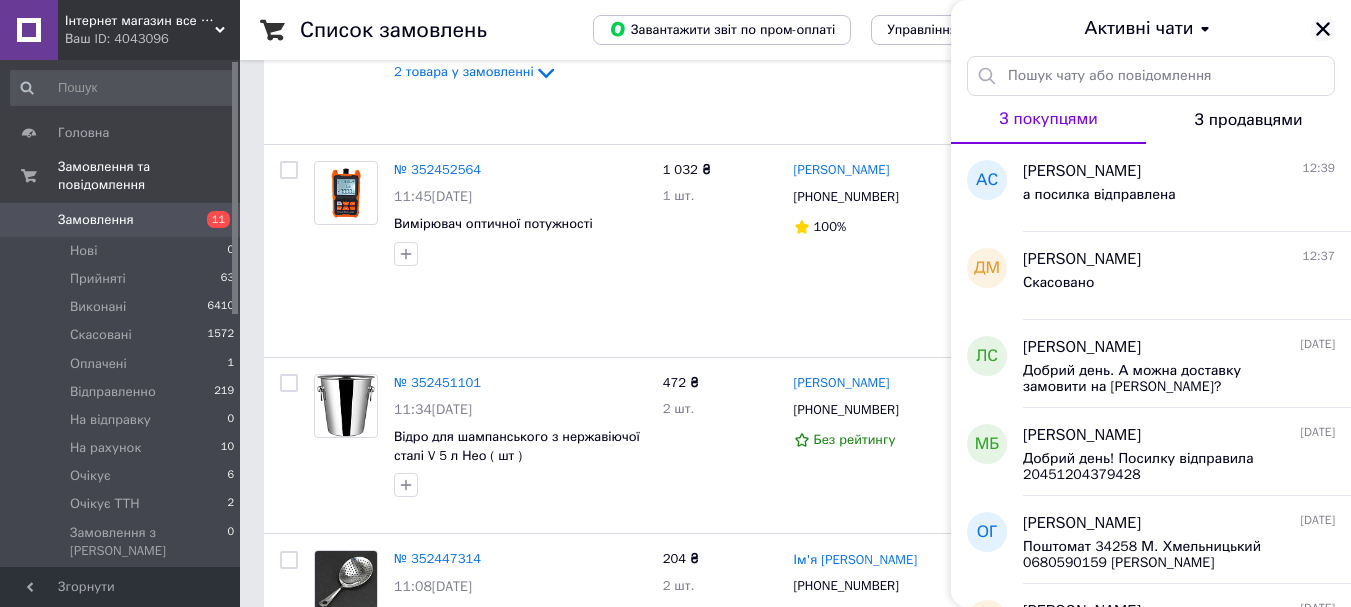 click 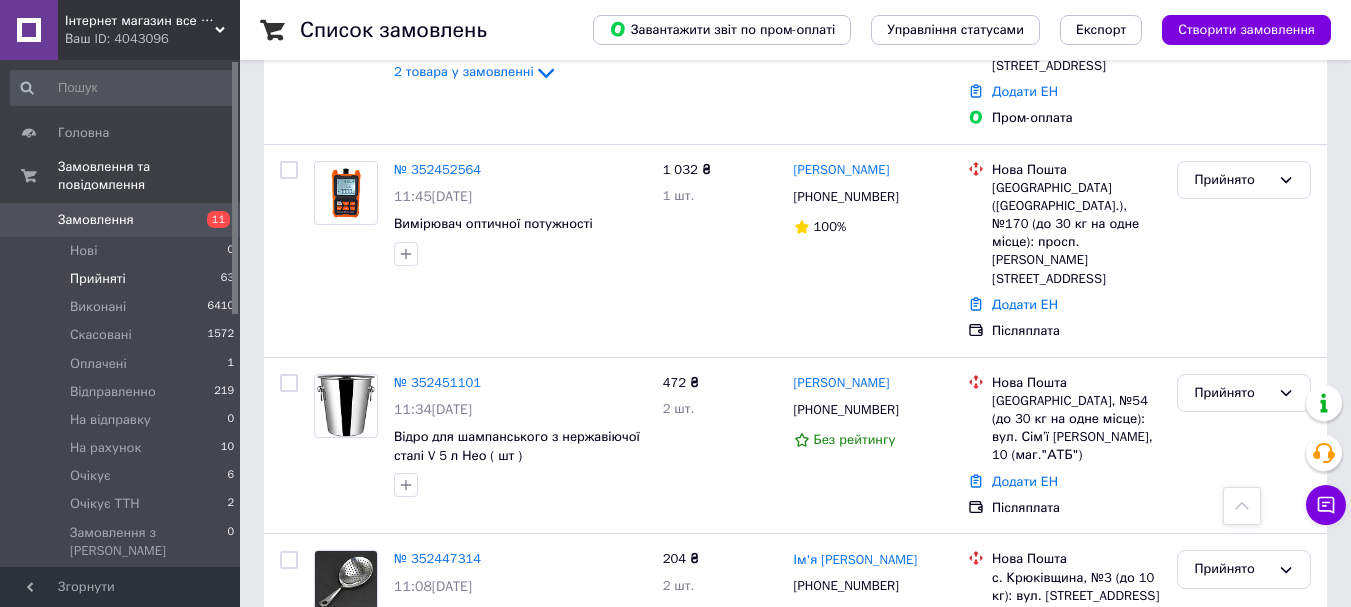 scroll, scrollTop: 231, scrollLeft: 0, axis: vertical 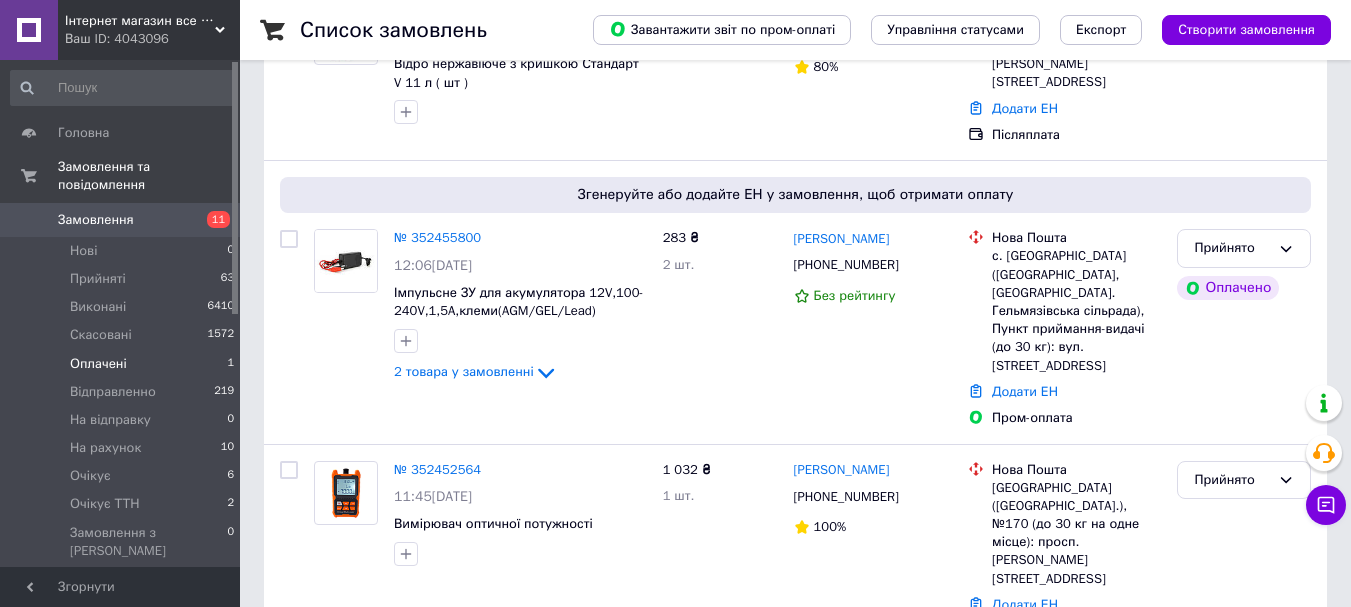 click on "Оплачені" at bounding box center [98, 364] 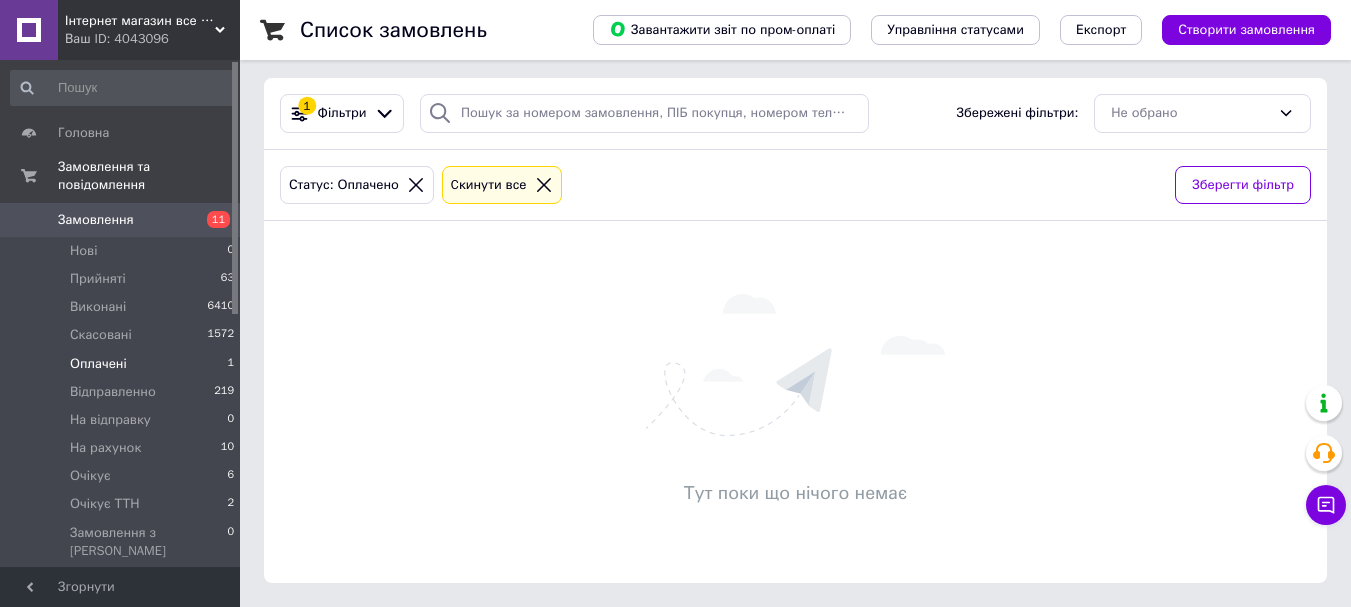 scroll, scrollTop: 0, scrollLeft: 0, axis: both 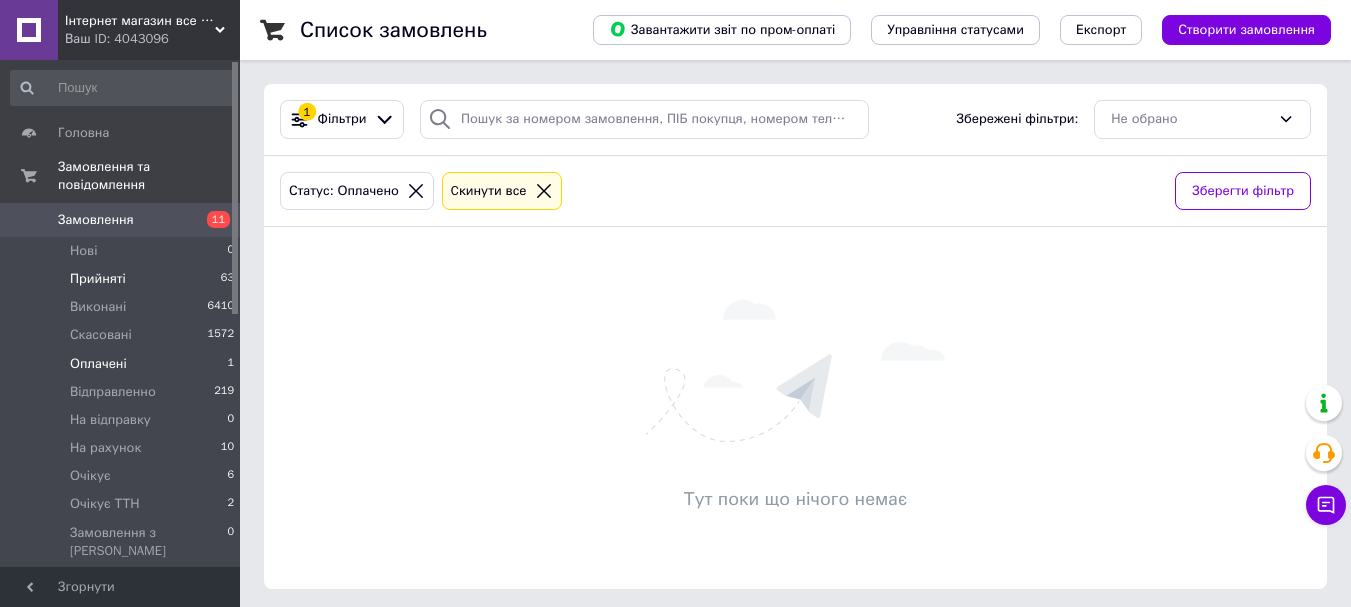 click on "Прийняті 63" at bounding box center [123, 279] 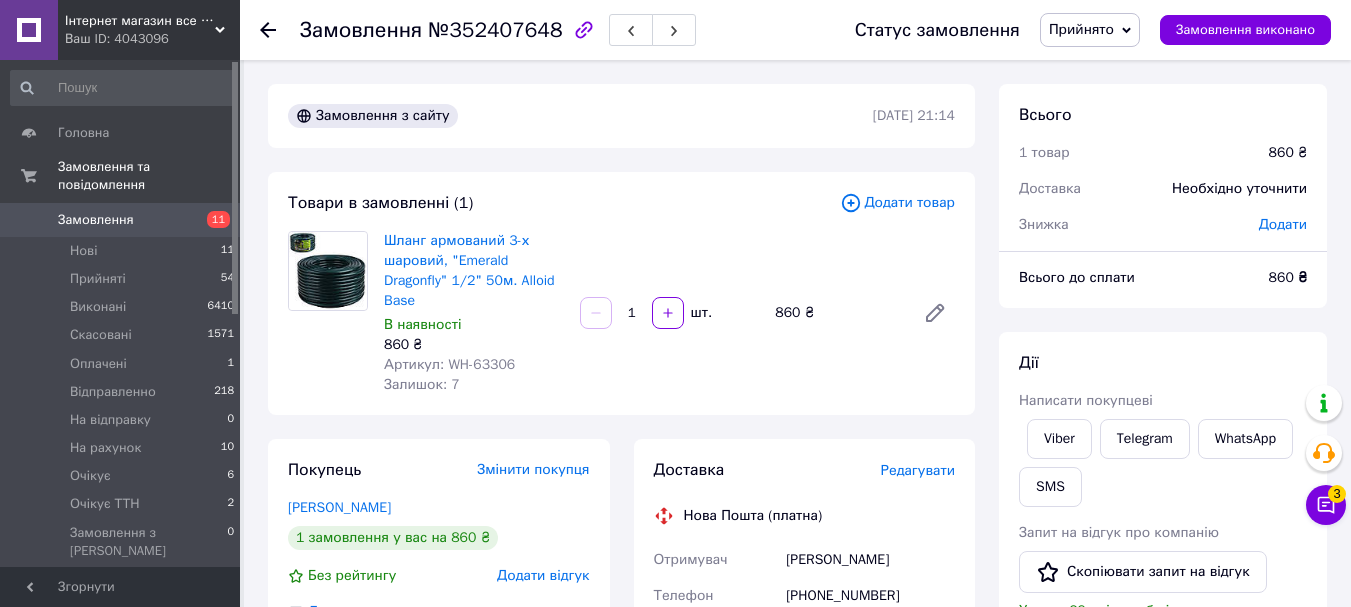 scroll, scrollTop: 700, scrollLeft: 0, axis: vertical 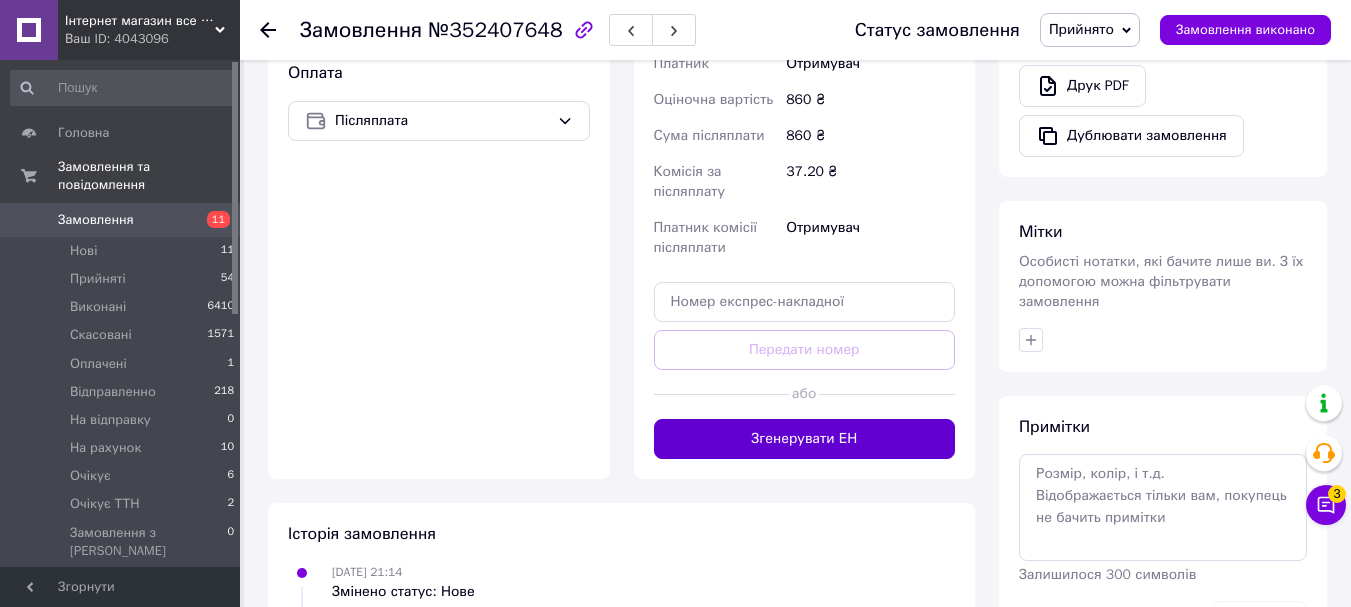 click on "Згенерувати ЕН" at bounding box center [805, 439] 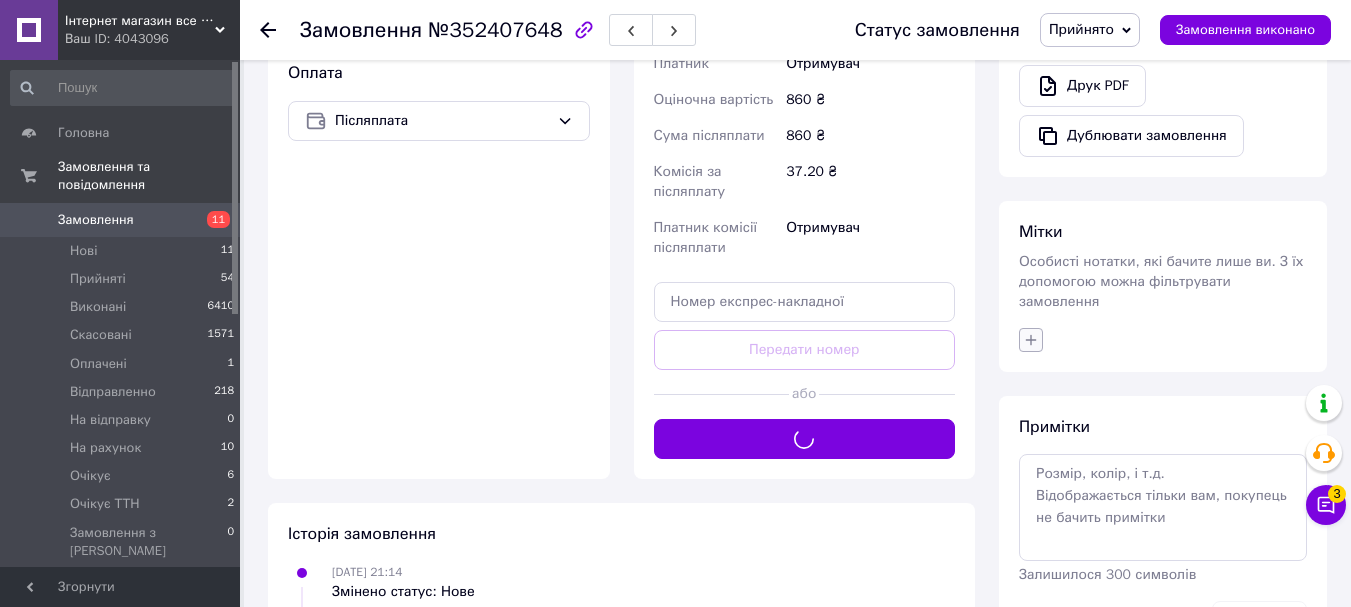 click 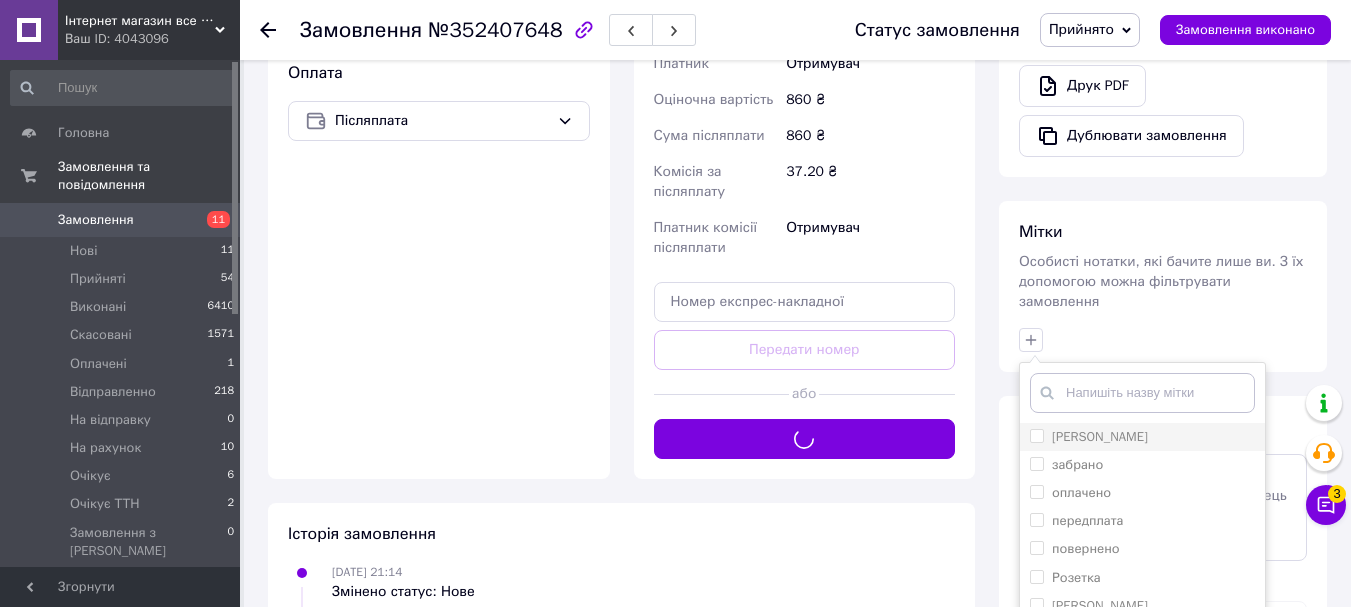click on "[PERSON_NAME]" at bounding box center (1036, 435) 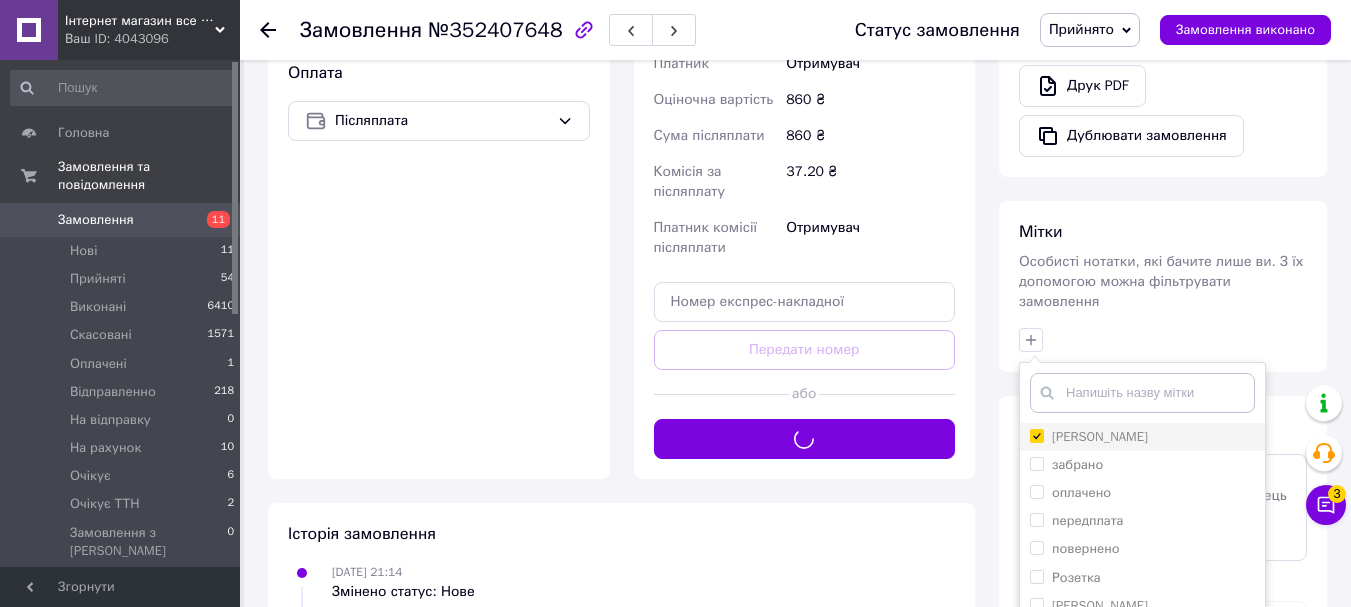 checkbox on "true" 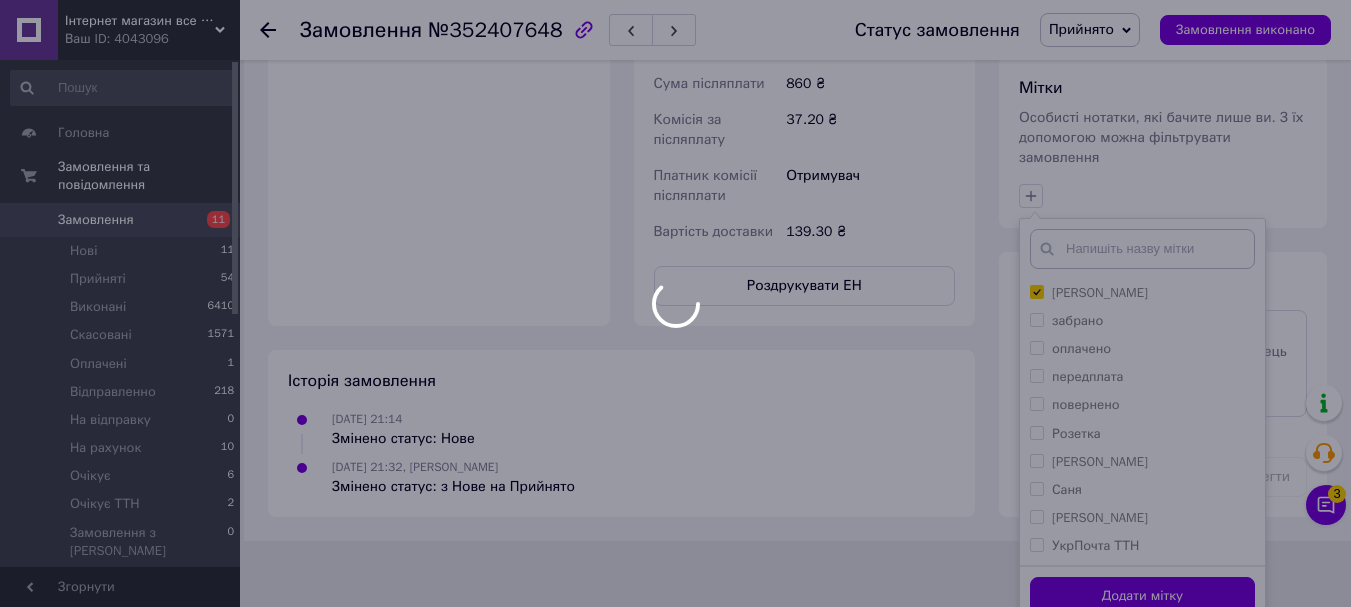 click at bounding box center [675, 303] 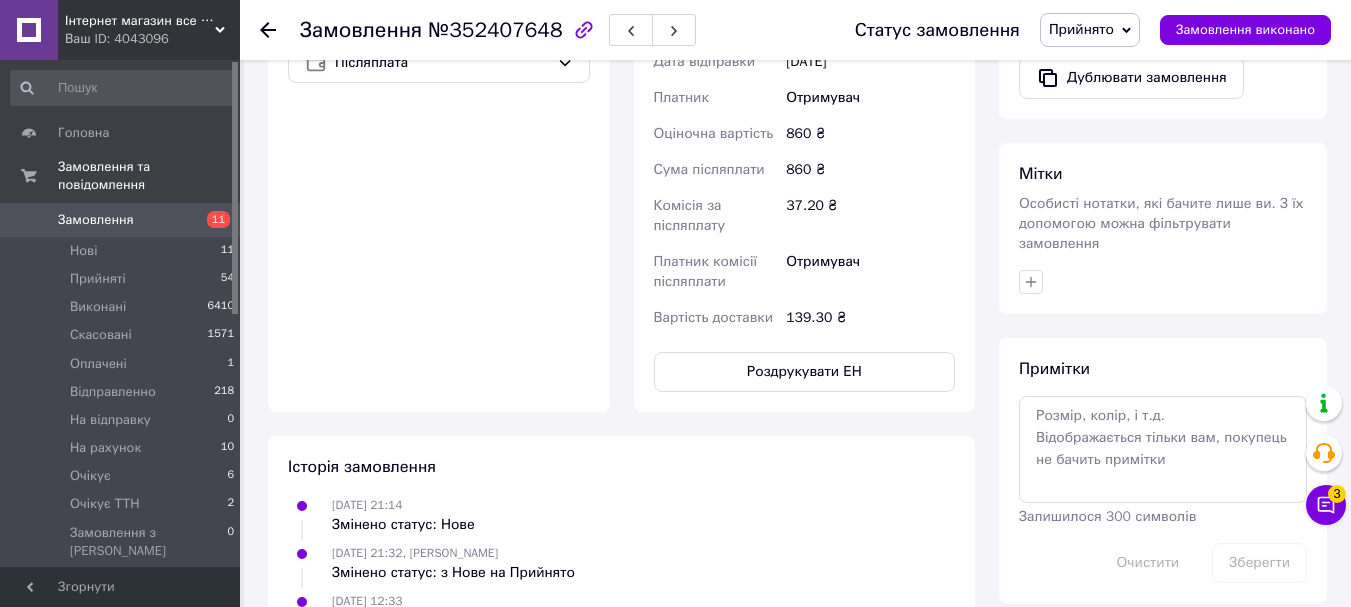 scroll, scrollTop: 844, scrollLeft: 0, axis: vertical 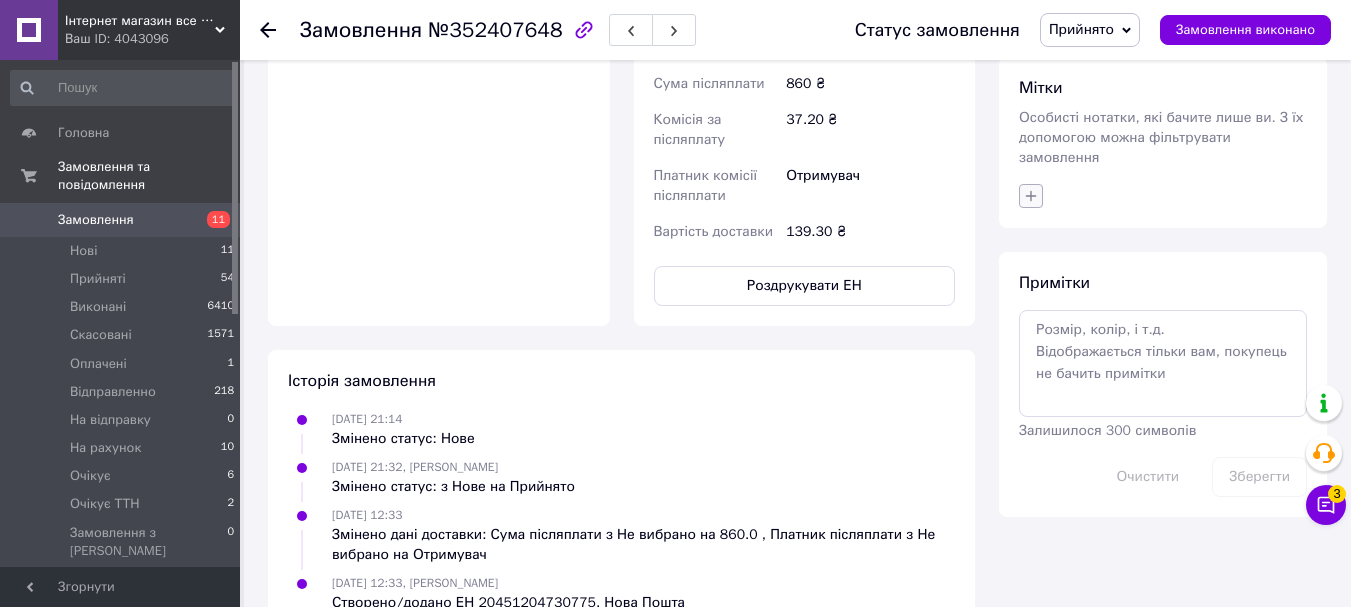 click at bounding box center [1031, 196] 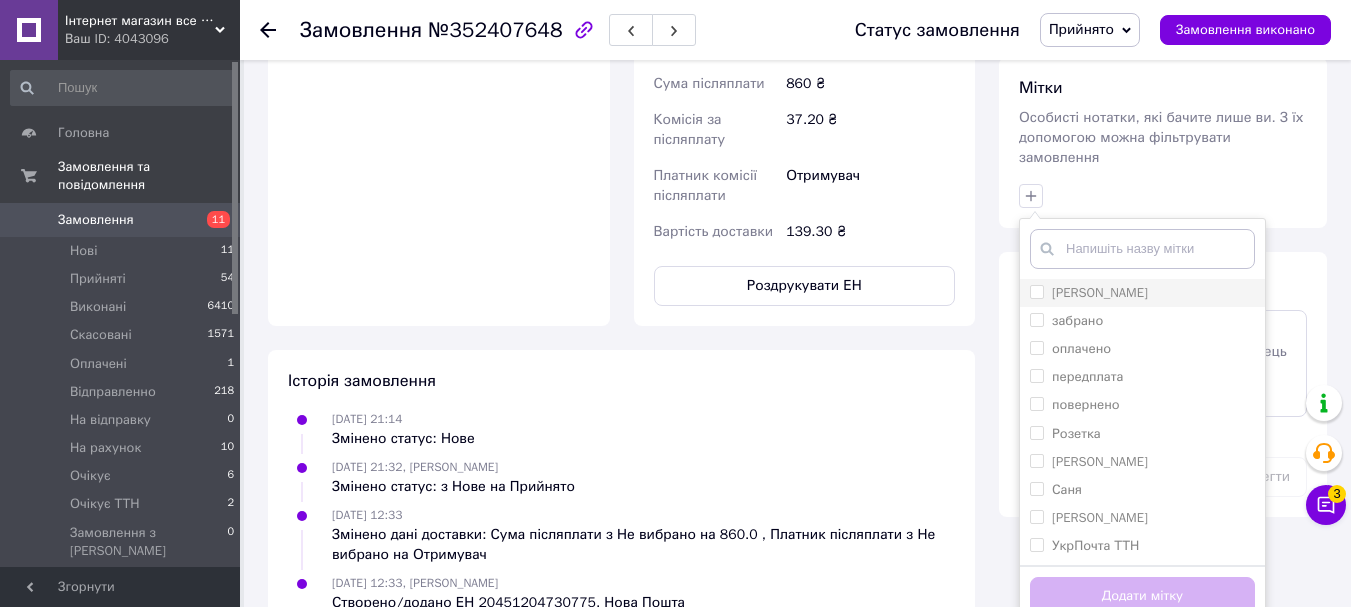 click on "[PERSON_NAME]" at bounding box center [1142, 293] 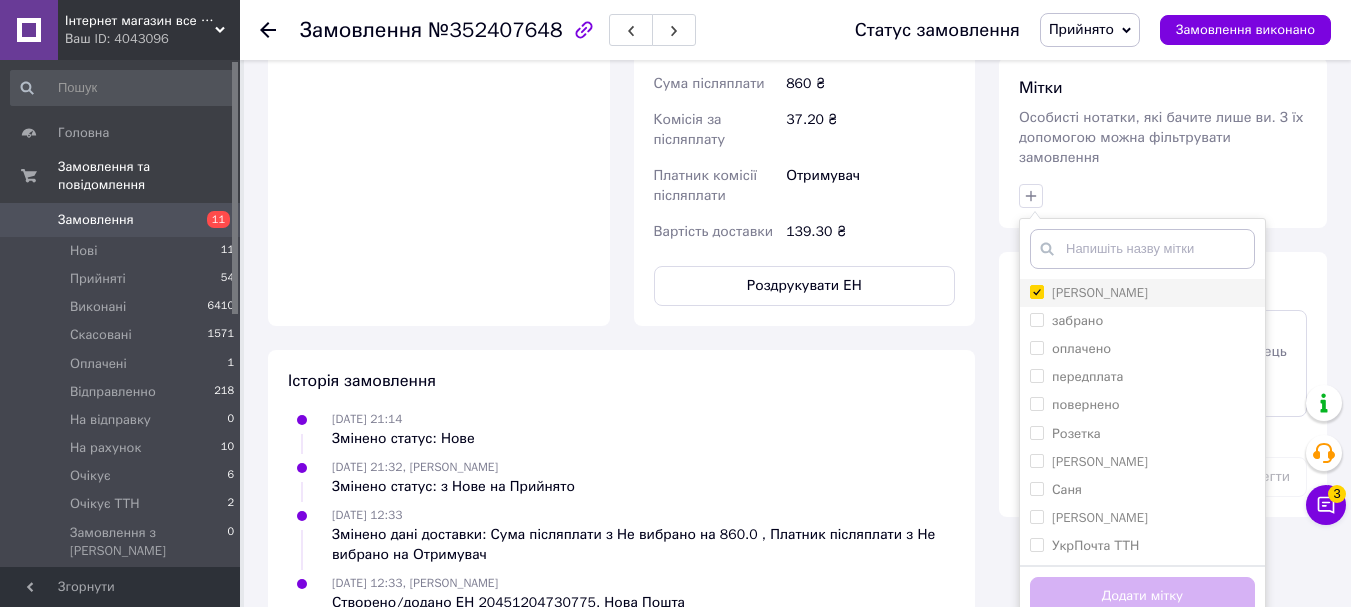 checkbox on "true" 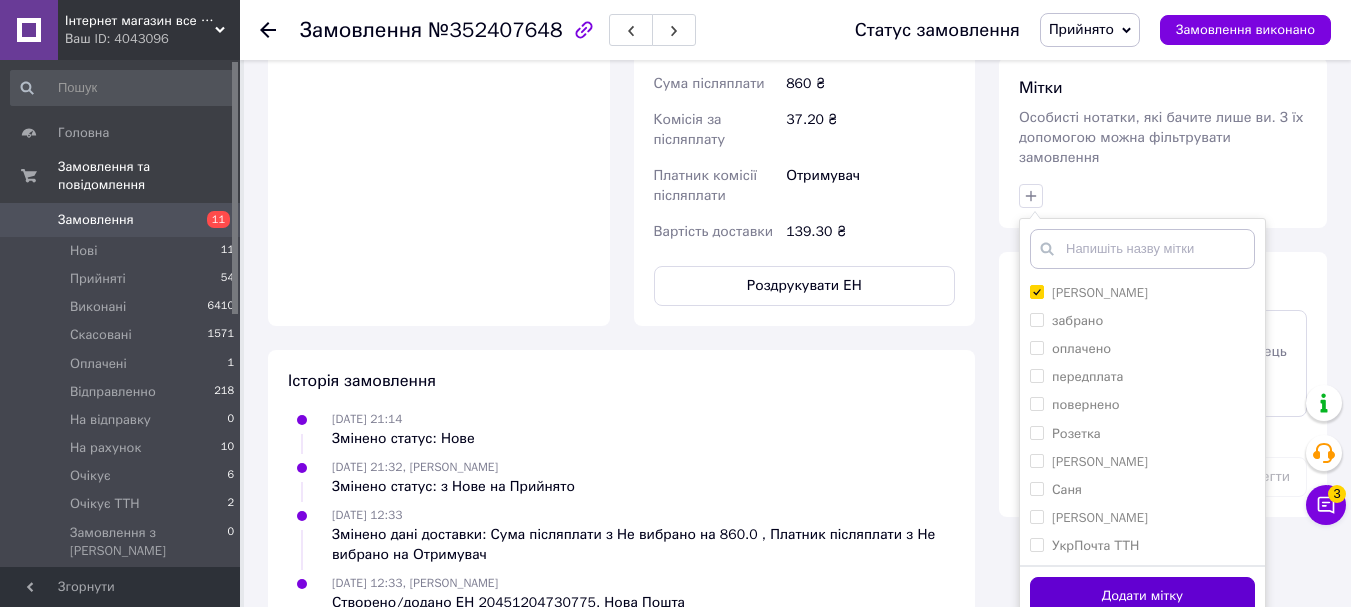 click on "Додати мітку" at bounding box center (1142, 596) 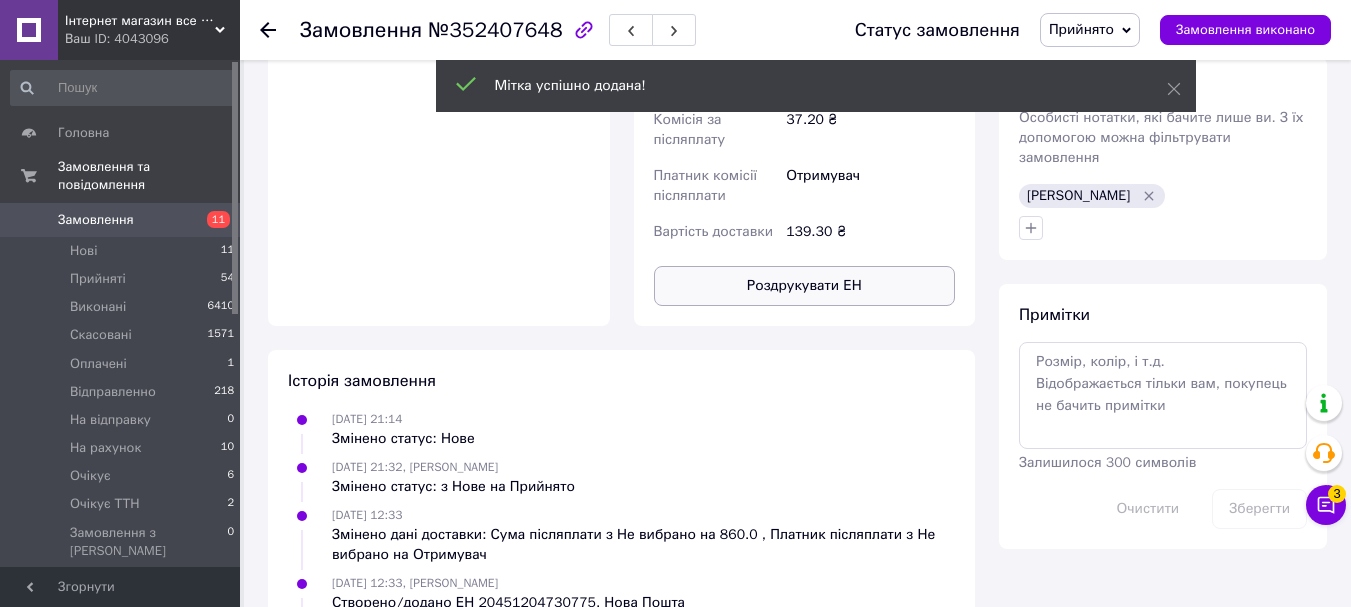click on "Роздрукувати ЕН" at bounding box center (805, 286) 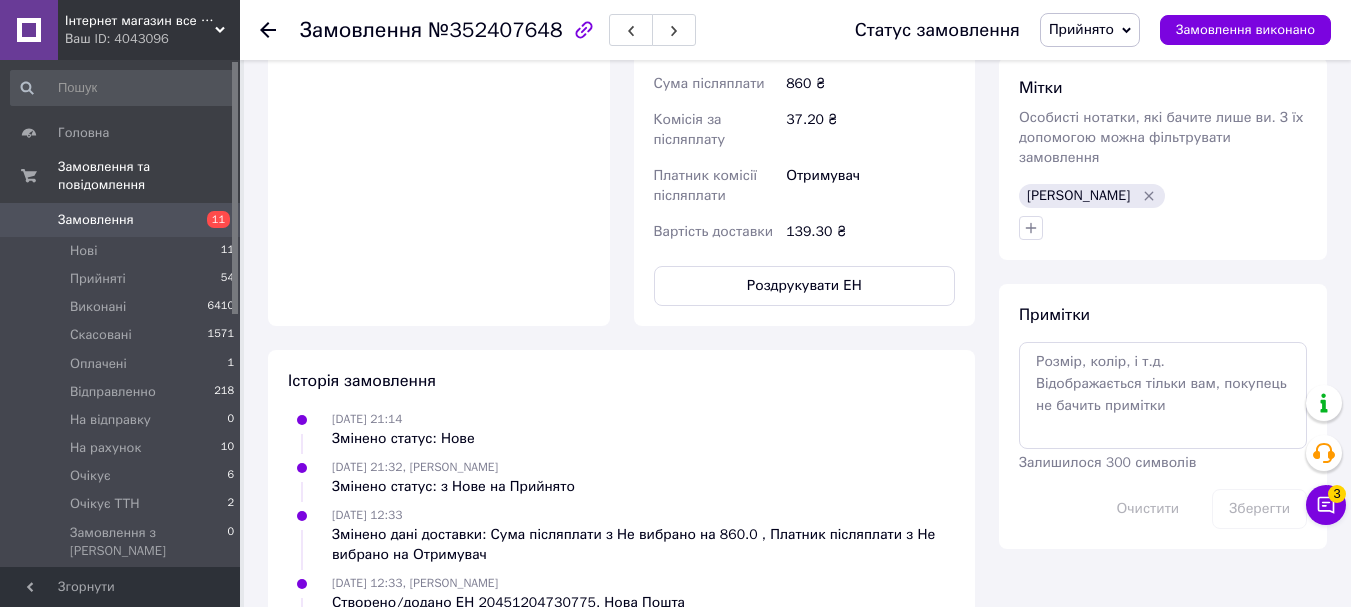 click on "Прийнято" at bounding box center (1090, 30) 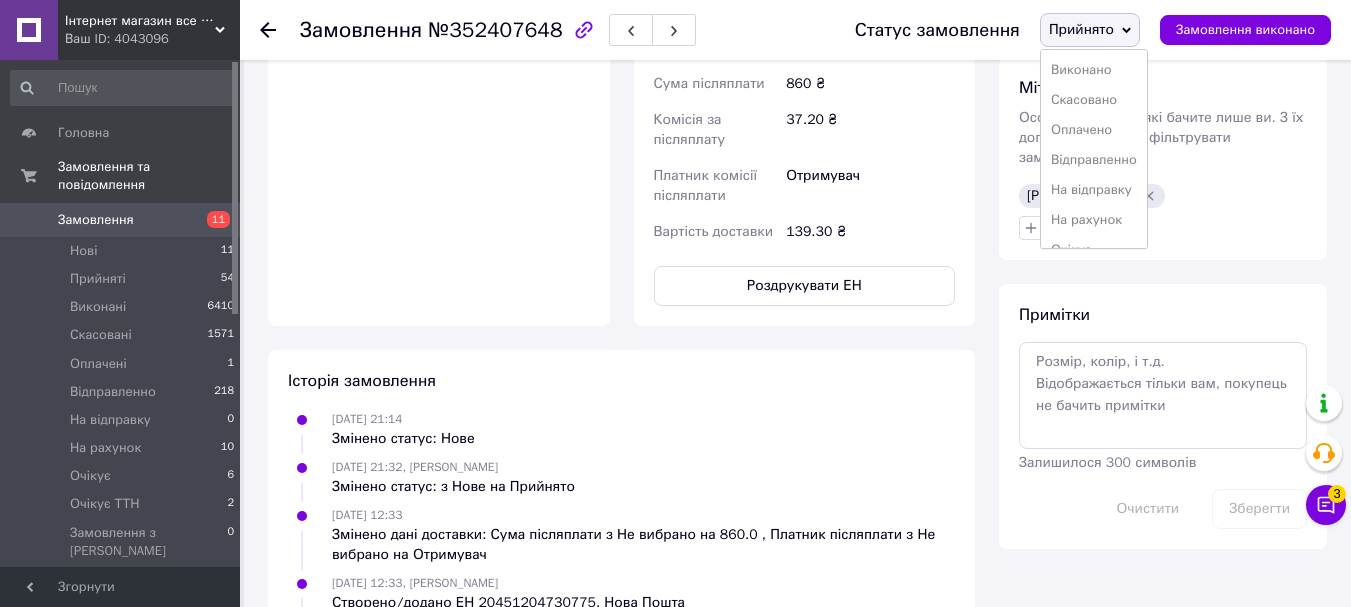 drag, startPoint x: 1102, startPoint y: 153, endPoint x: 836, endPoint y: 174, distance: 266.82767 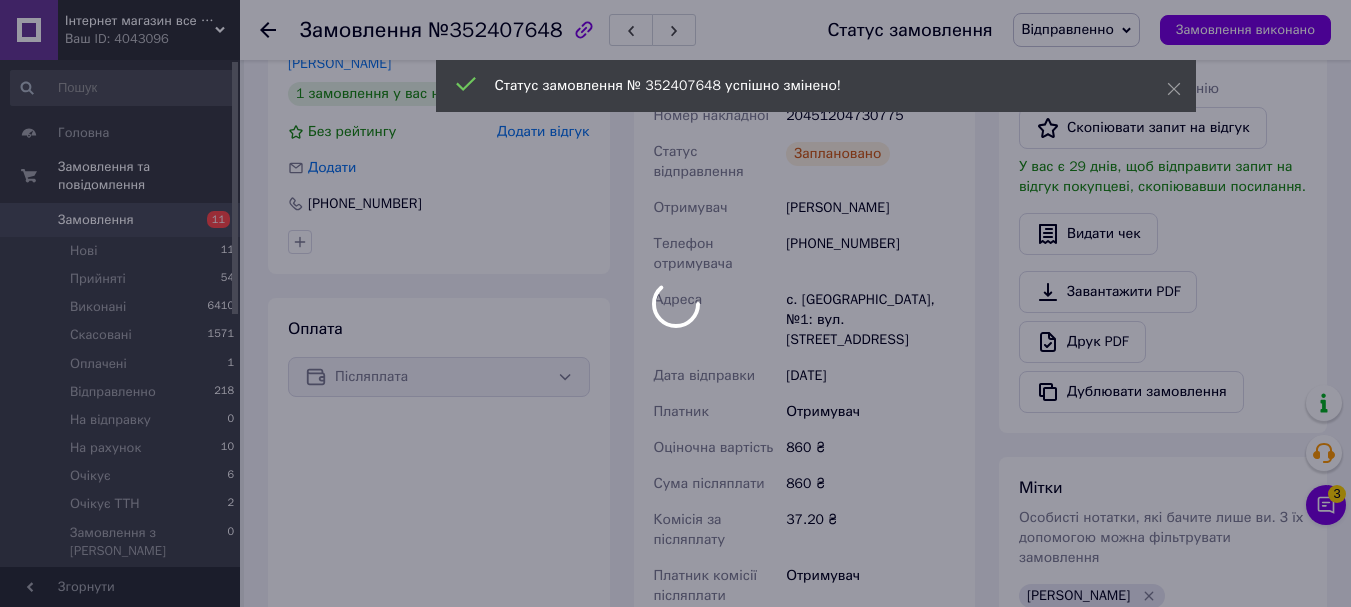 scroll, scrollTop: 0, scrollLeft: 0, axis: both 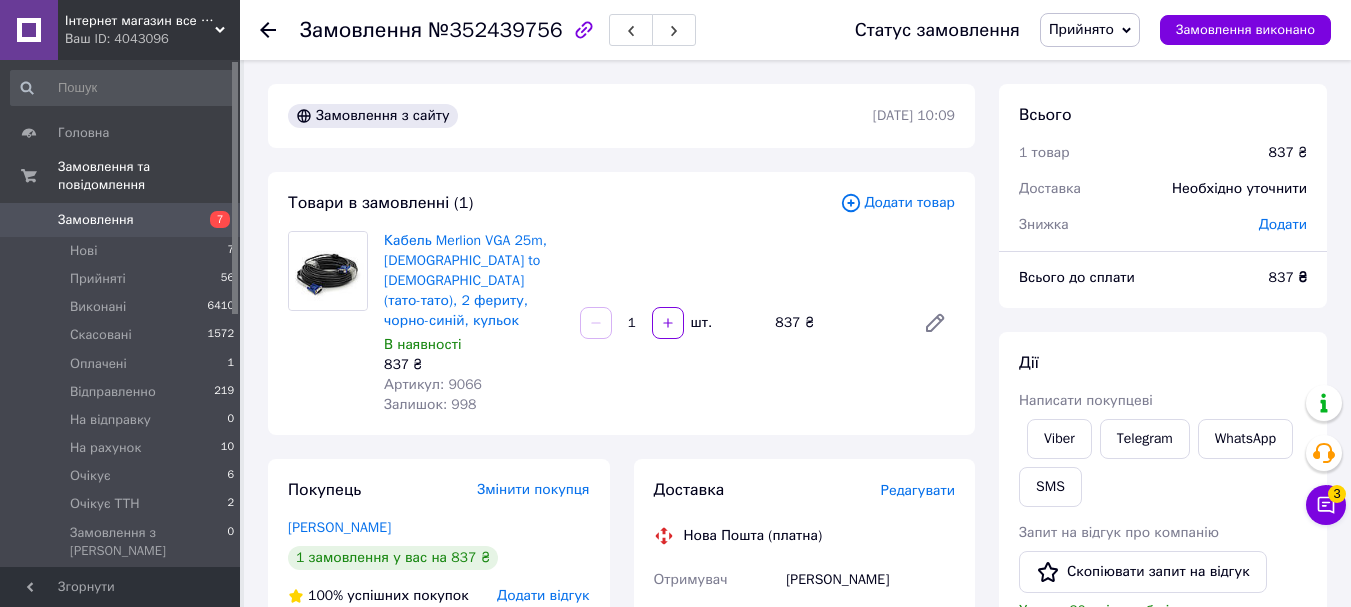 click on "Артикул: 9066" at bounding box center (433, 384) 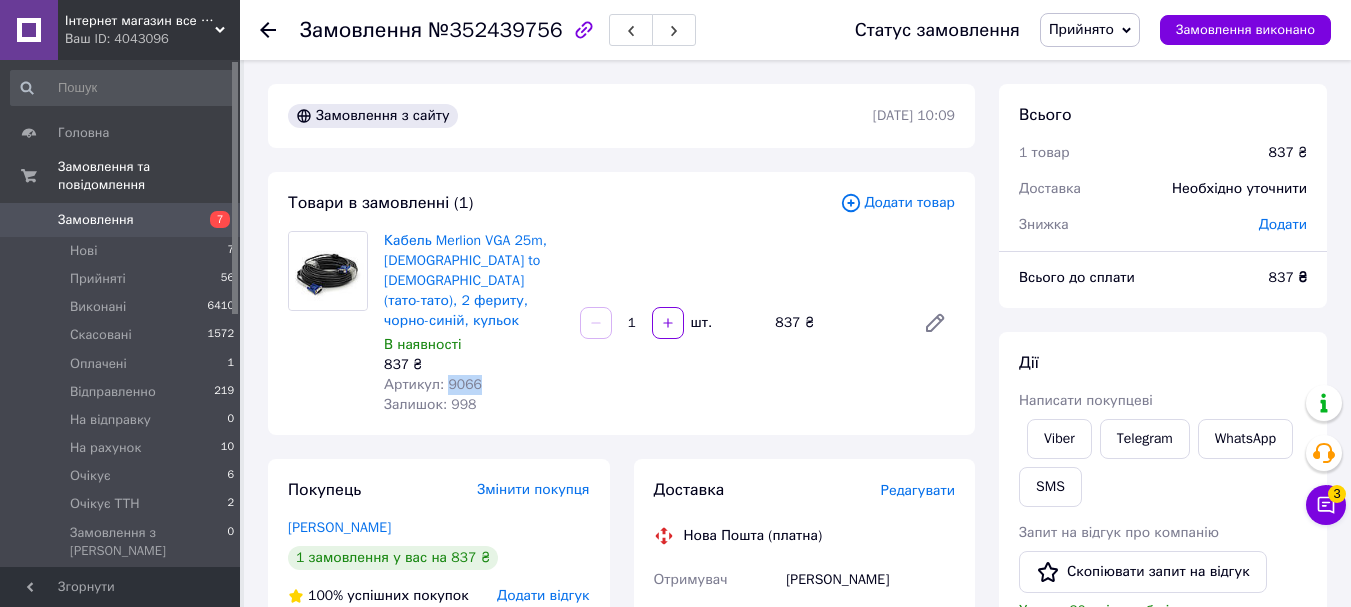 click on "Артикул: 9066" at bounding box center (433, 384) 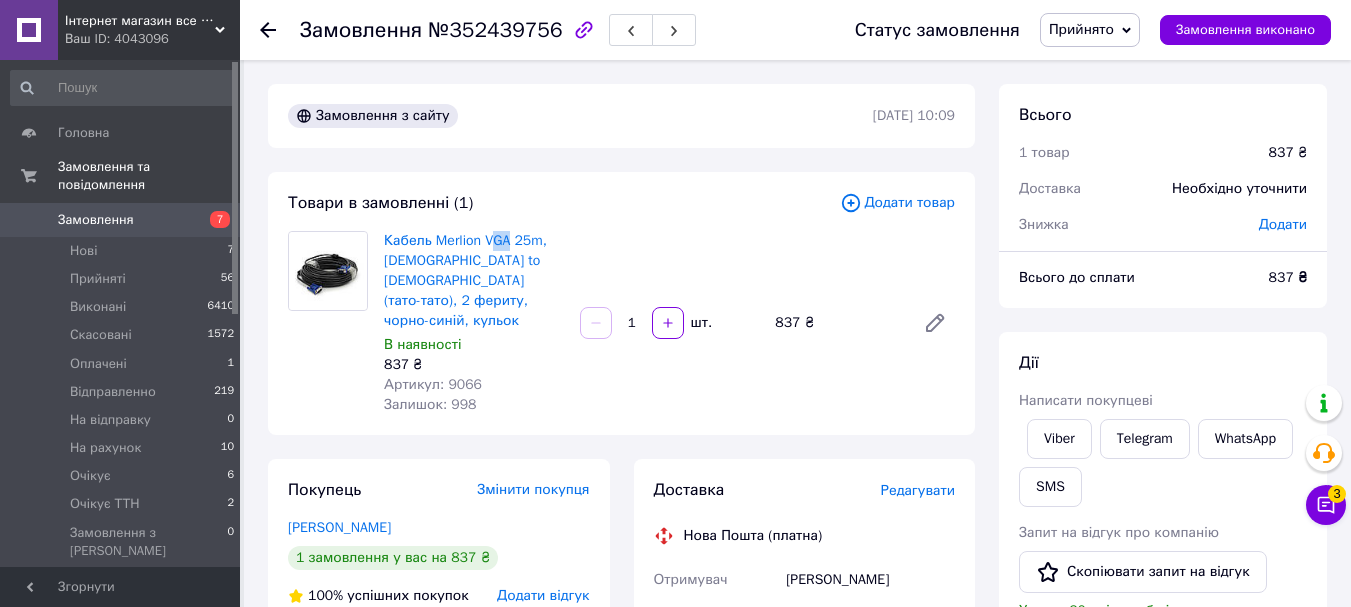 click on "Кабель Merlion VGA 25m, male to male (тато-тато), 2 фериту, чорно-синій, кульок В наявності 837 ₴ Артикул: 9066 Залишок: 998" at bounding box center [474, 323] 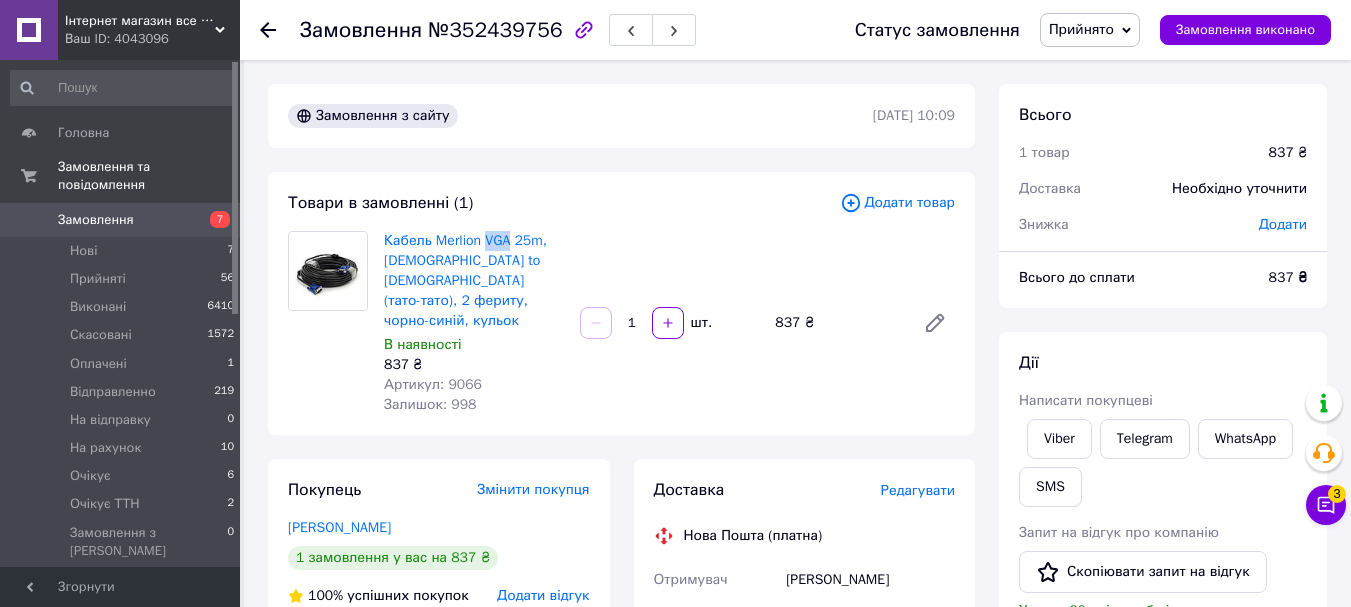 drag, startPoint x: 486, startPoint y: 224, endPoint x: 509, endPoint y: 226, distance: 23.086792 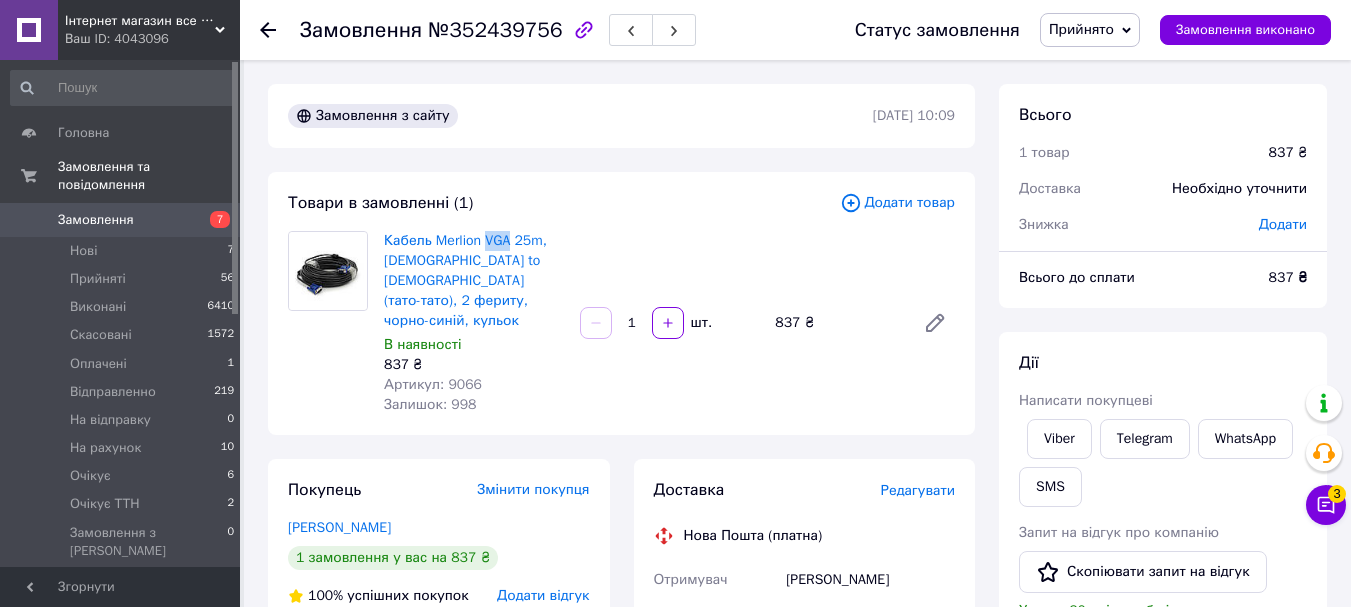 click on "Товари в замовленні (1) Додати товар Кабель Merlion VGA 25m, male to male (тато-тато), 2 фериту, чорно-синій, кульок В наявності 837 ₴ Артикул: 9066 Залишок: 998 1   шт. 837 ₴" at bounding box center (621, 303) 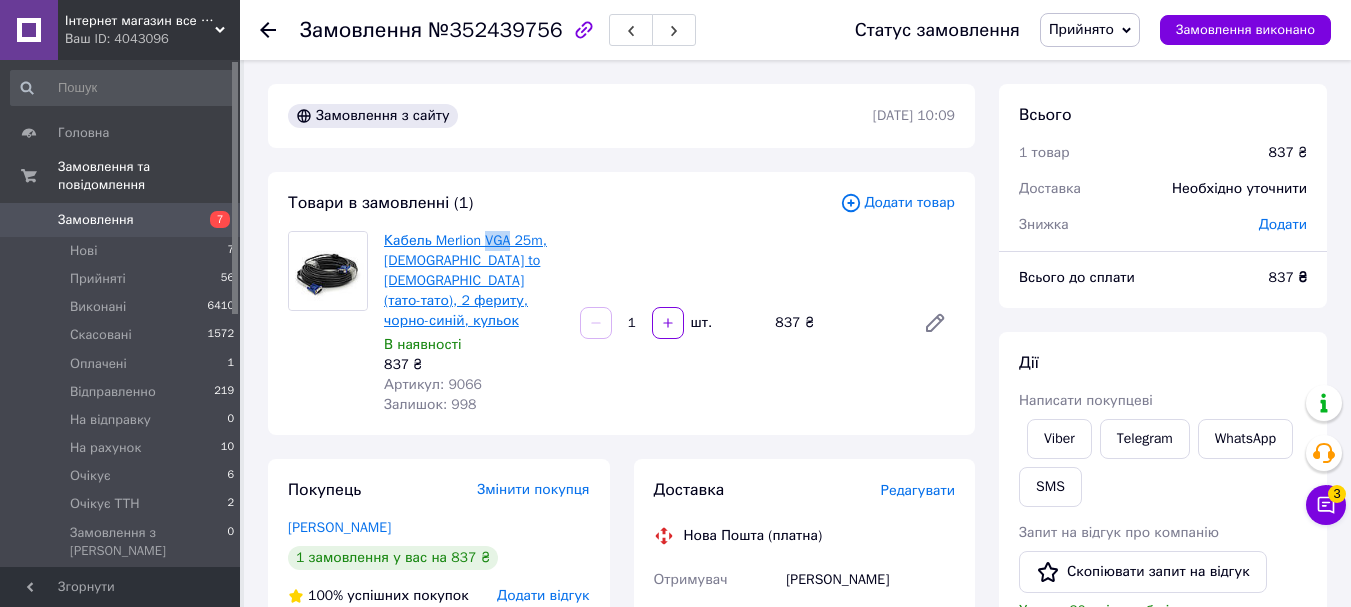 copy on "VGA" 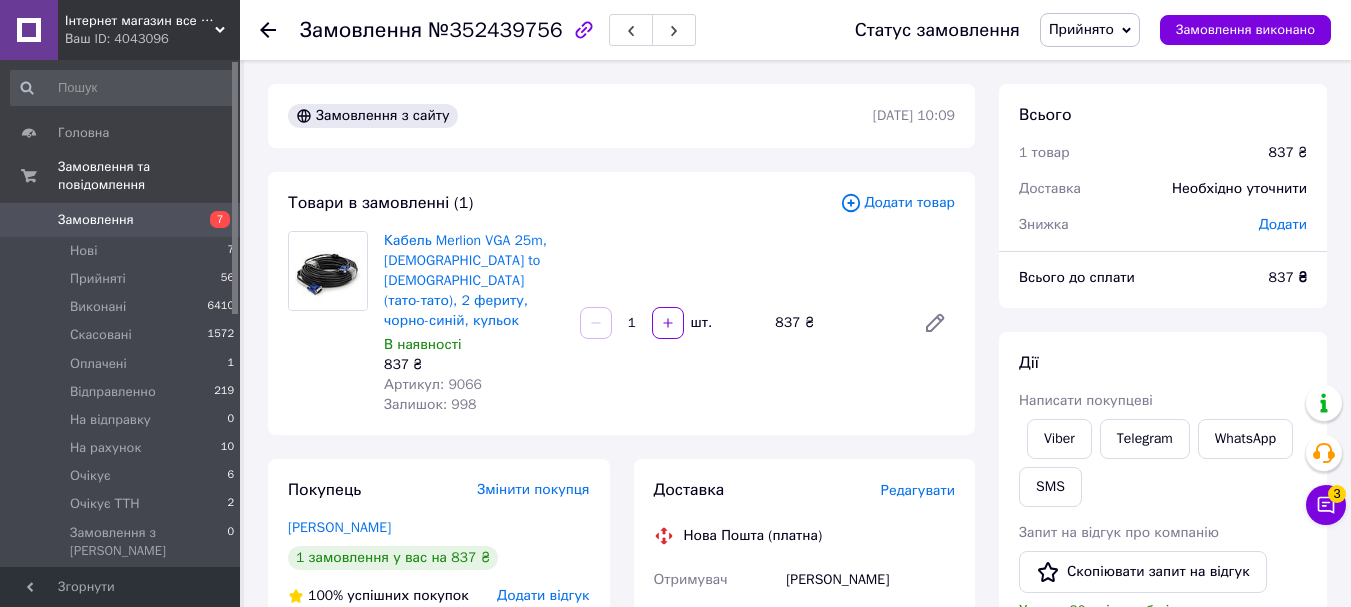 click on "Кабель Merlion VGA 25m, male to male (тато-тато), 2 фериту, чорно-синій, кульок В наявності 837 ₴ Артикул: 9066 Залишок: 998 1   шт. 837 ₴" at bounding box center [669, 323] 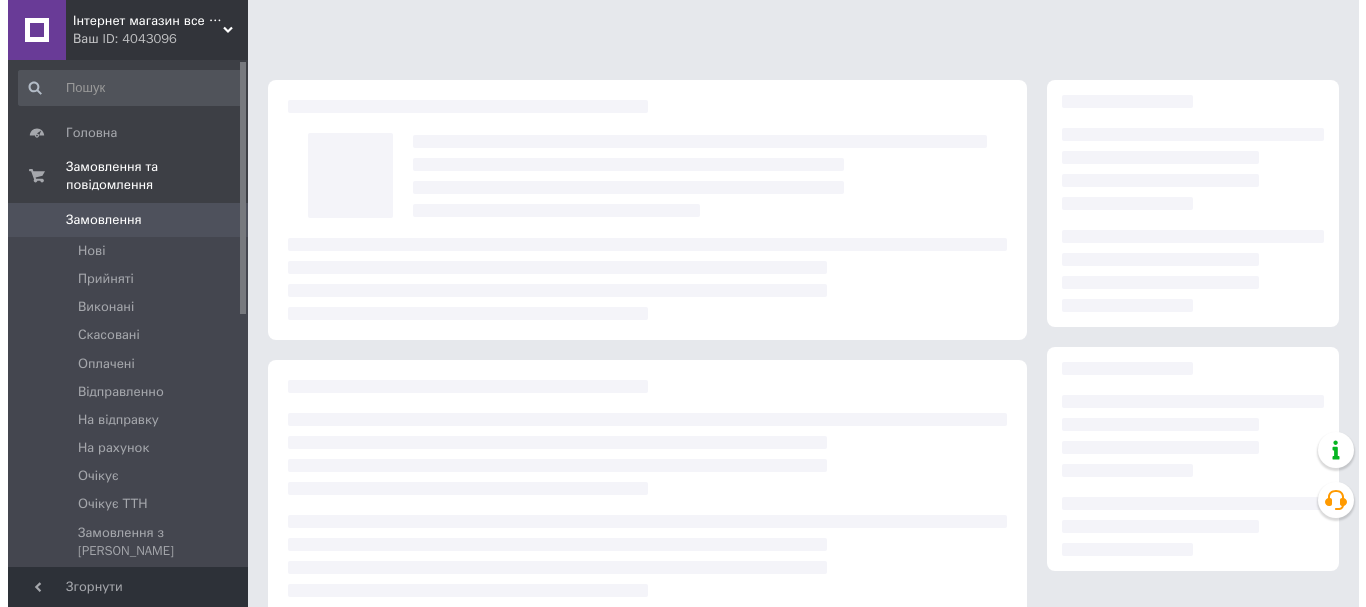 scroll, scrollTop: 0, scrollLeft: 0, axis: both 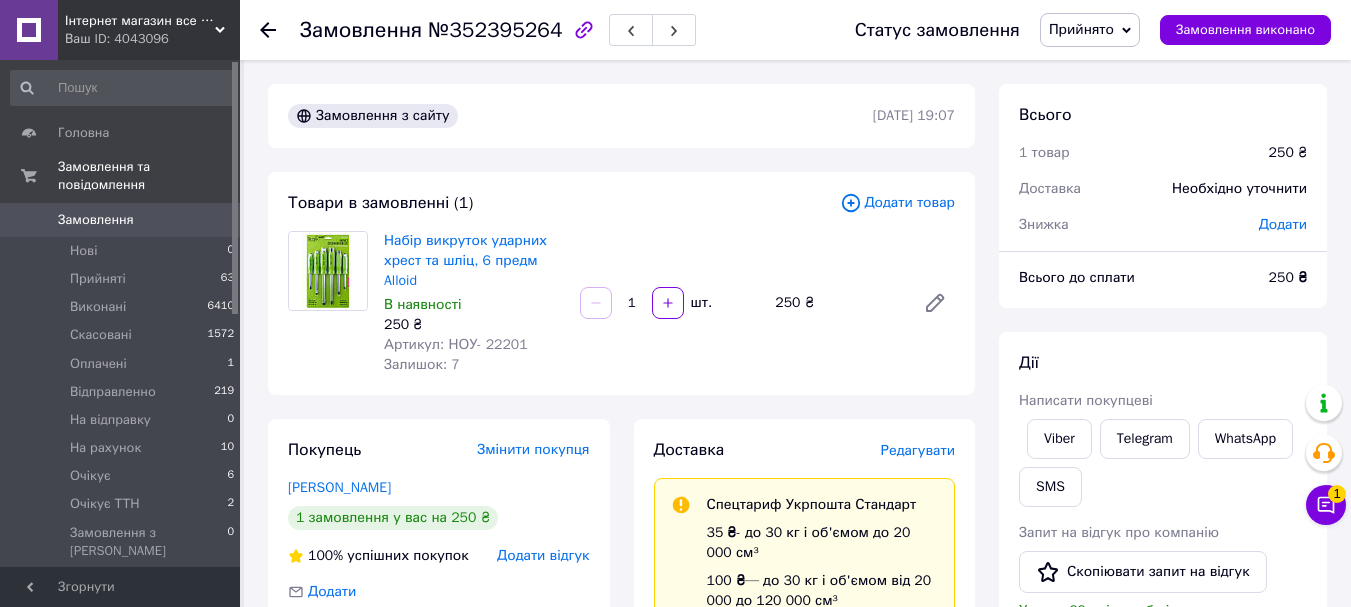 click on "Прийнято" at bounding box center [1081, 29] 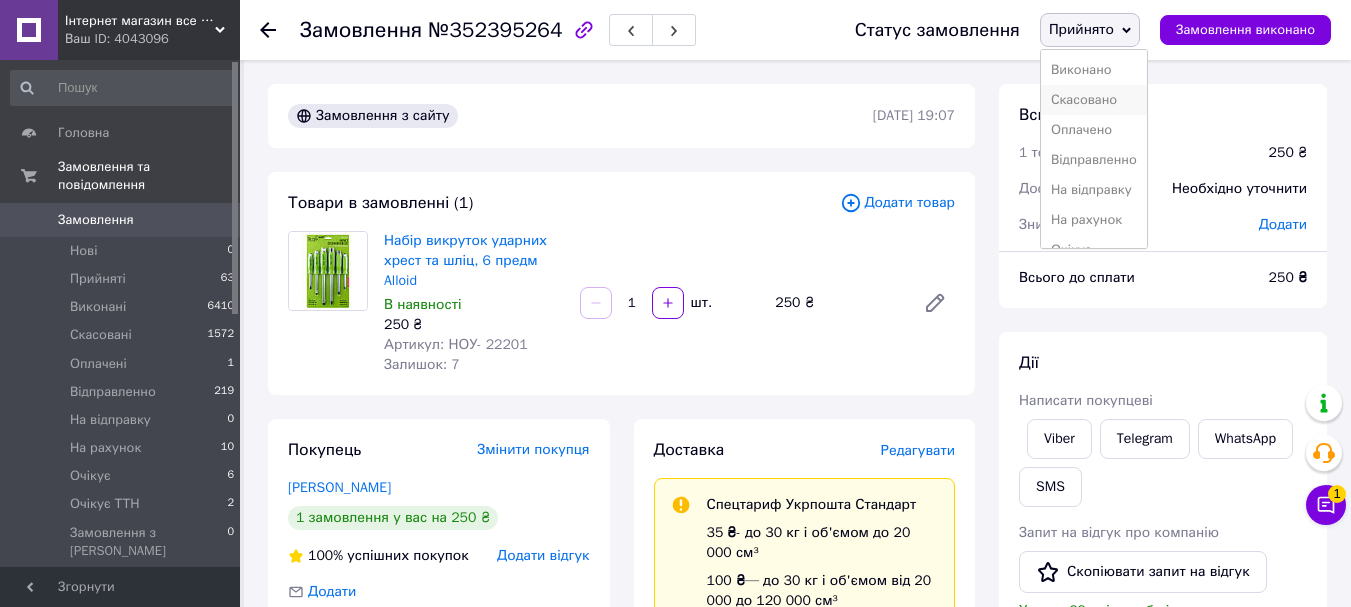 click on "Скасовано" at bounding box center (1094, 100) 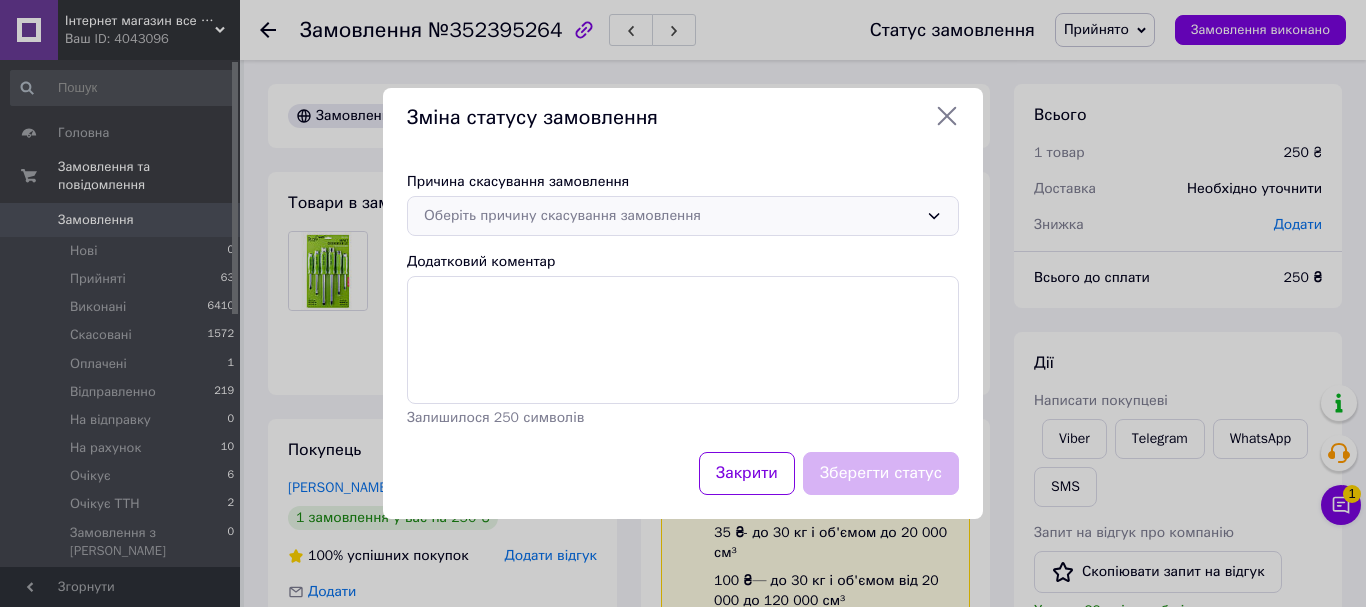 click on "Оберіть причину скасування замовлення" at bounding box center (671, 216) 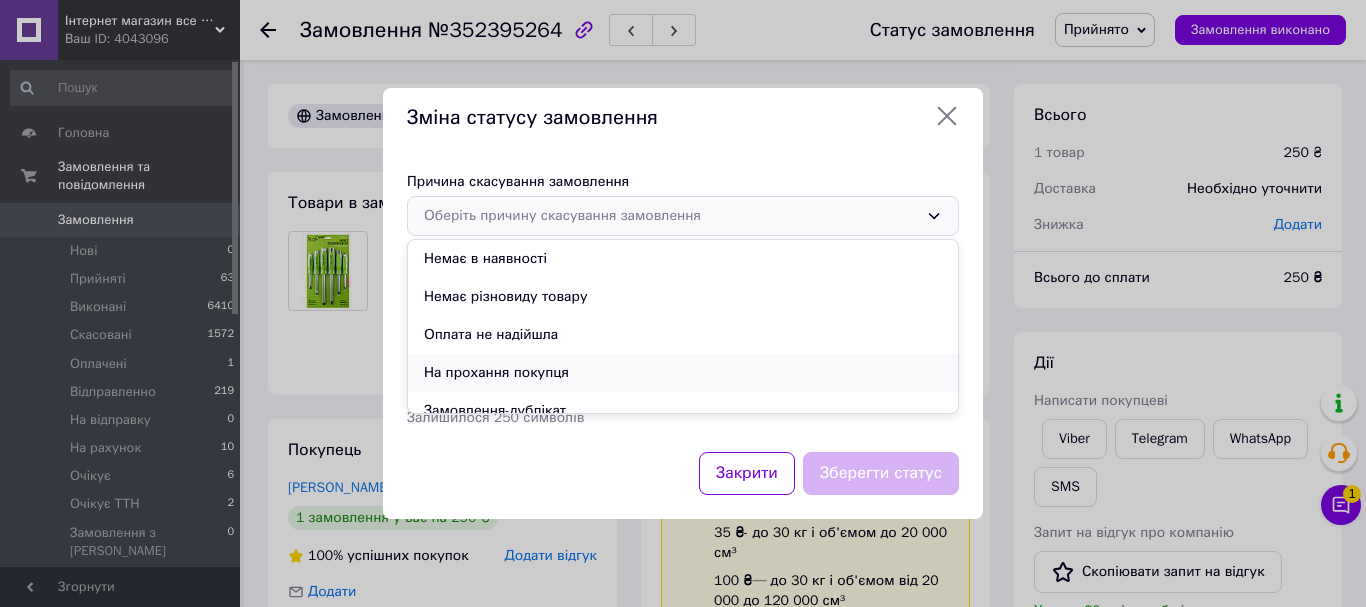 click on "На прохання покупця" at bounding box center (683, 373) 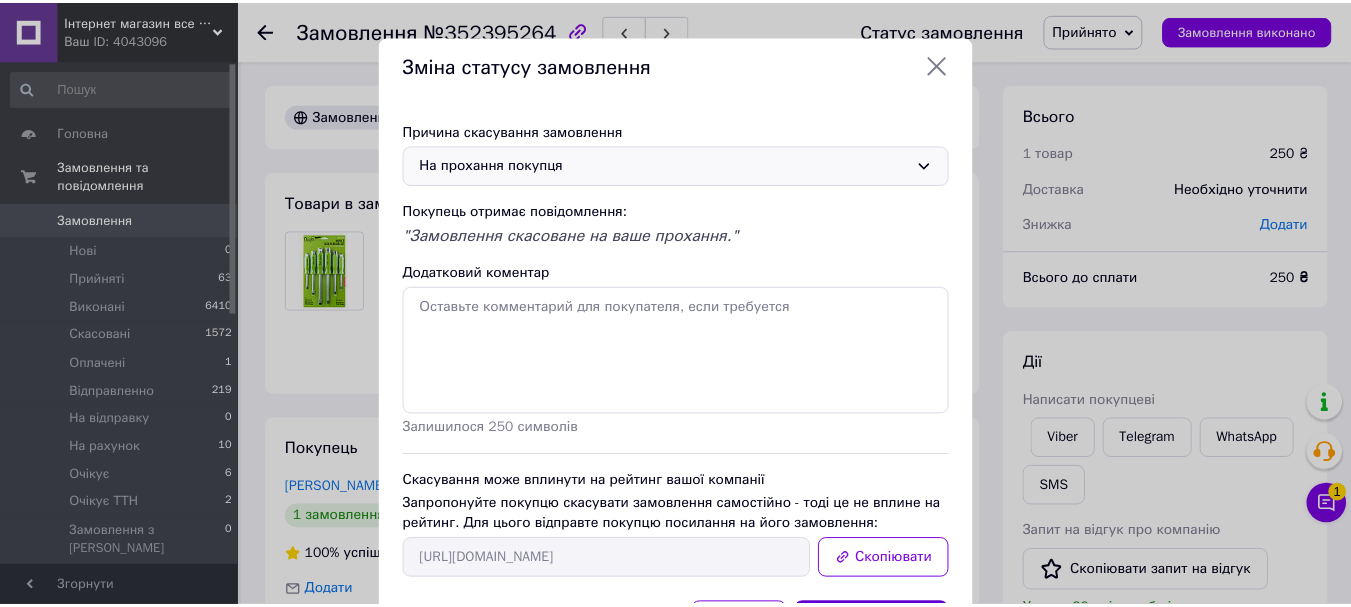 scroll, scrollTop: 100, scrollLeft: 0, axis: vertical 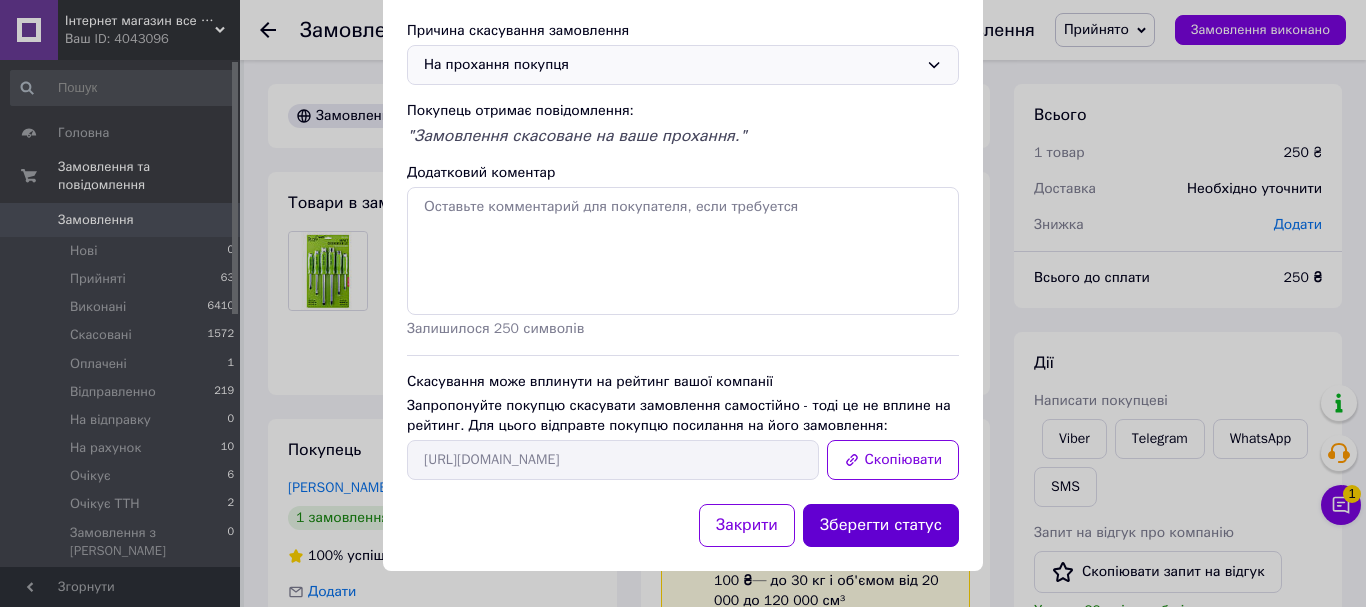 click on "Зберегти статус" at bounding box center (881, 525) 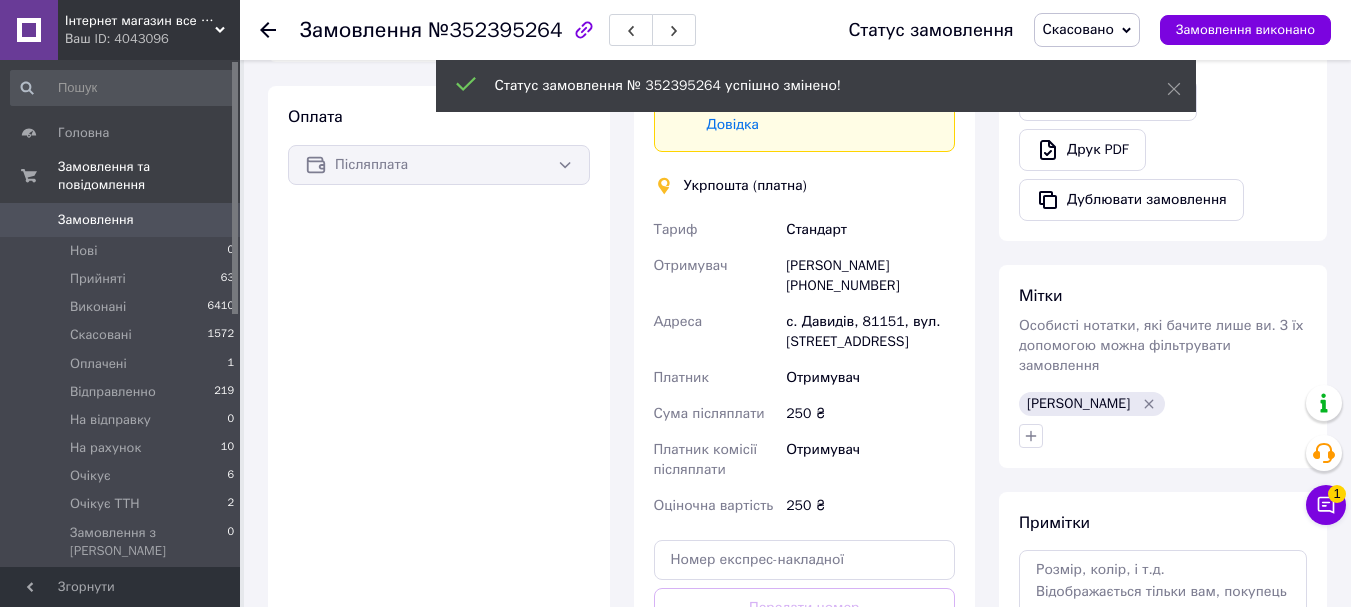 scroll, scrollTop: 1061, scrollLeft: 0, axis: vertical 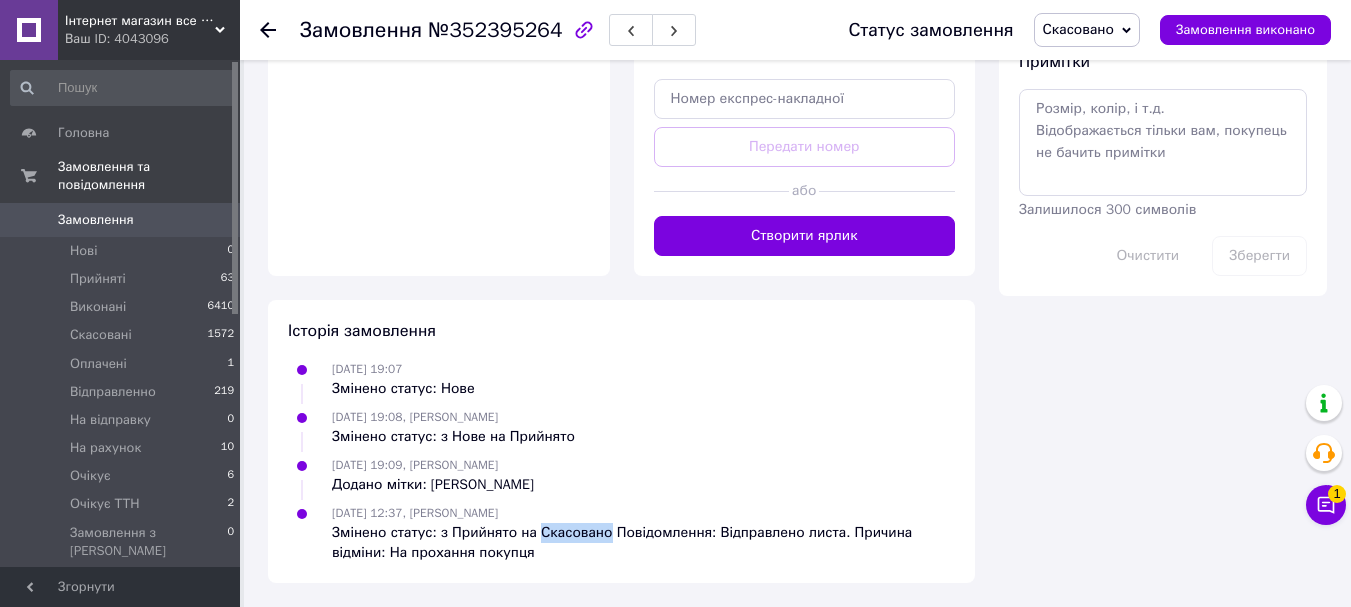 drag, startPoint x: 531, startPoint y: 533, endPoint x: 596, endPoint y: 535, distance: 65.03076 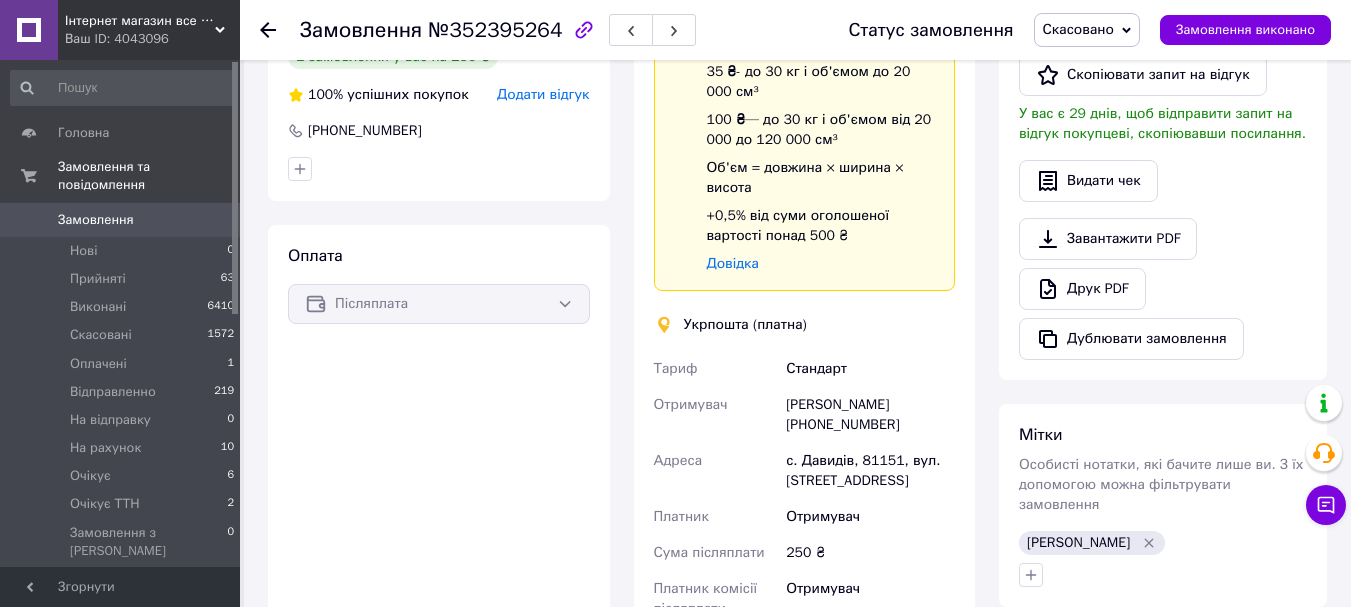 scroll, scrollTop: 0, scrollLeft: 0, axis: both 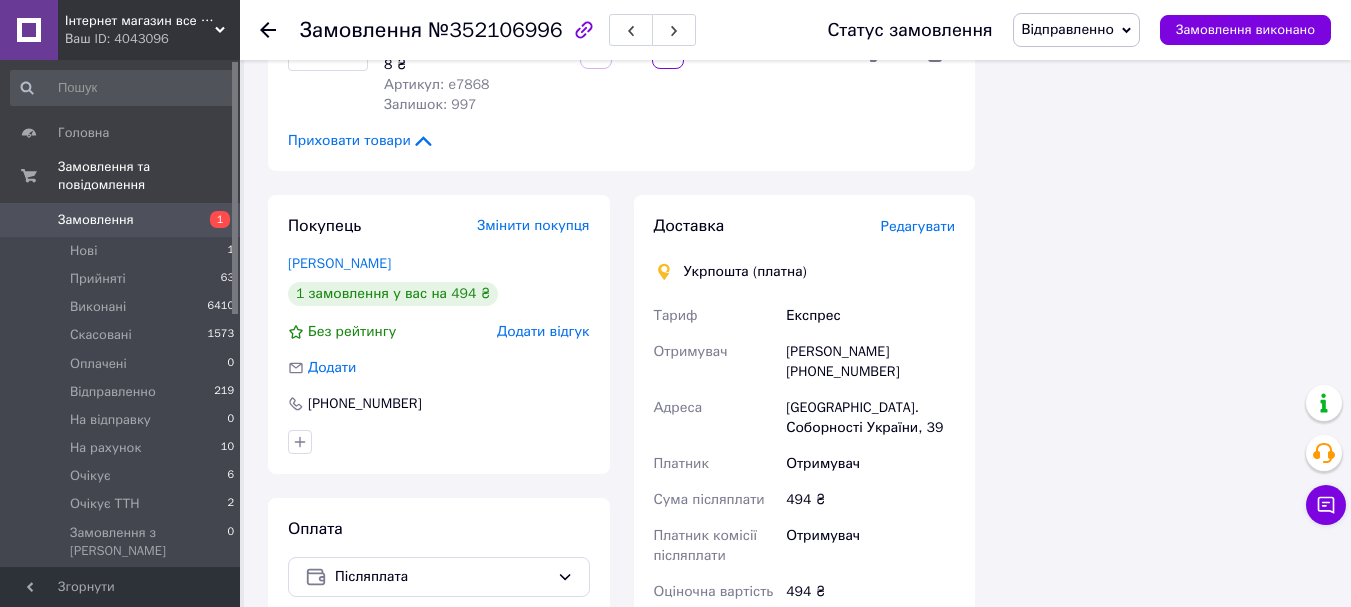 click on "[PERSON_NAME] [PHONE_NUMBER]" at bounding box center [870, 362] 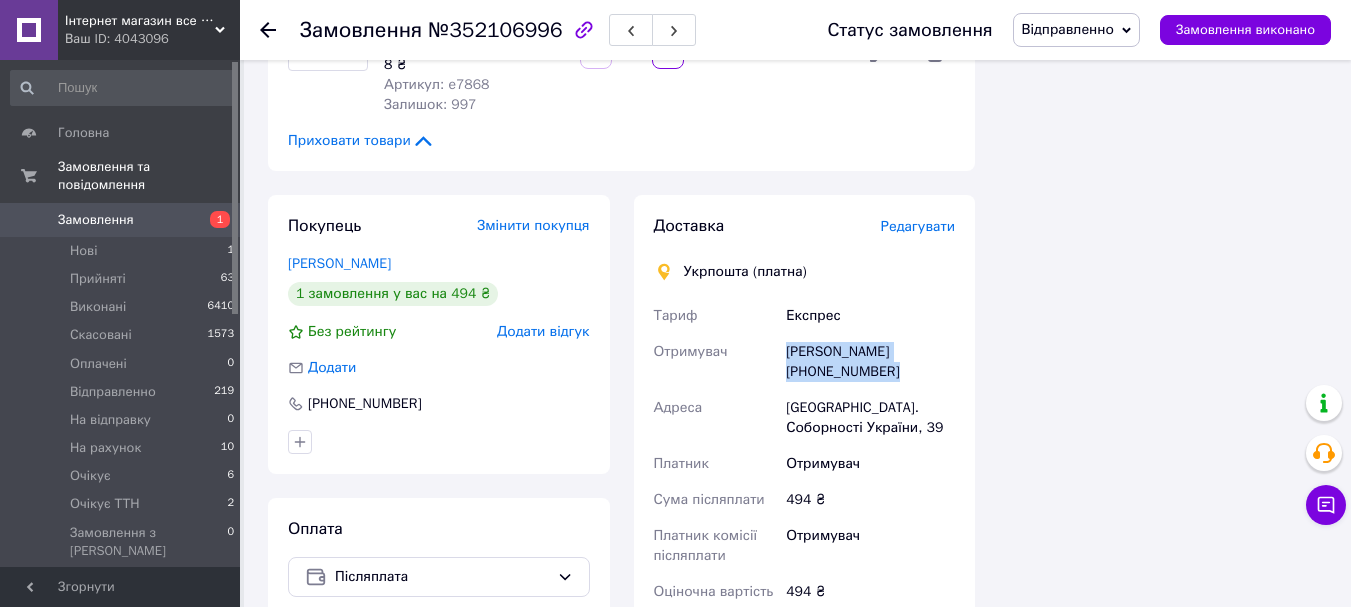 click on "[PERSON_NAME] [PHONE_NUMBER]" at bounding box center (870, 362) 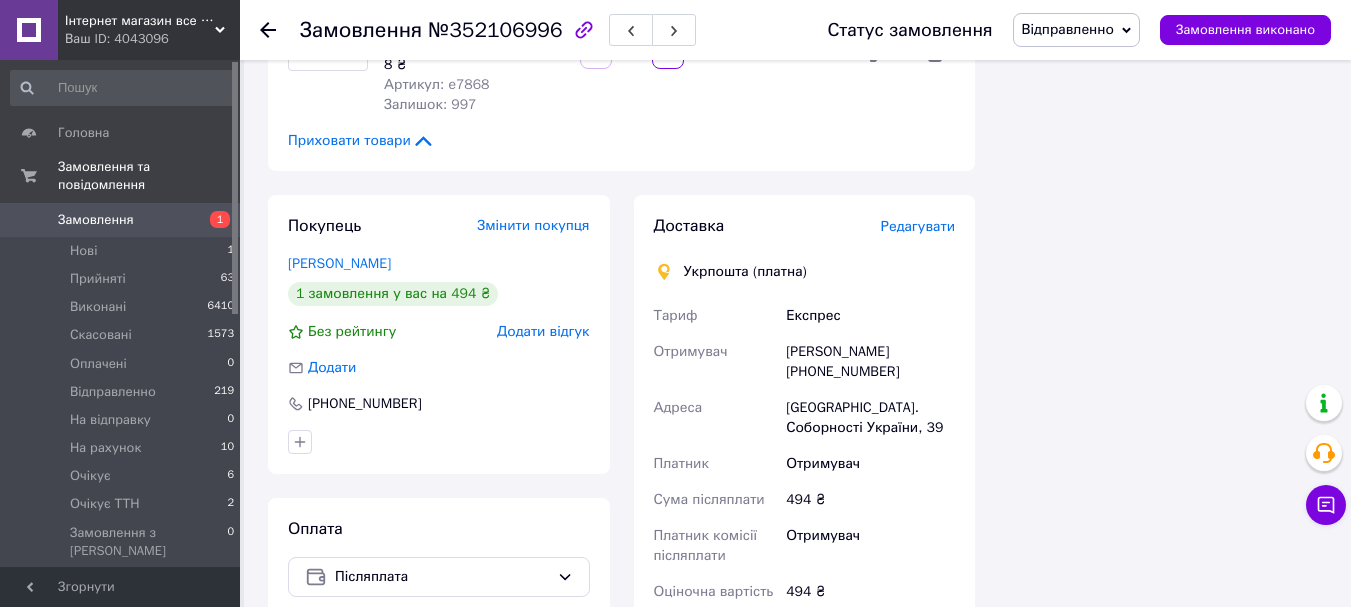 drag, startPoint x: 784, startPoint y: 353, endPoint x: 897, endPoint y: 348, distance: 113.110565 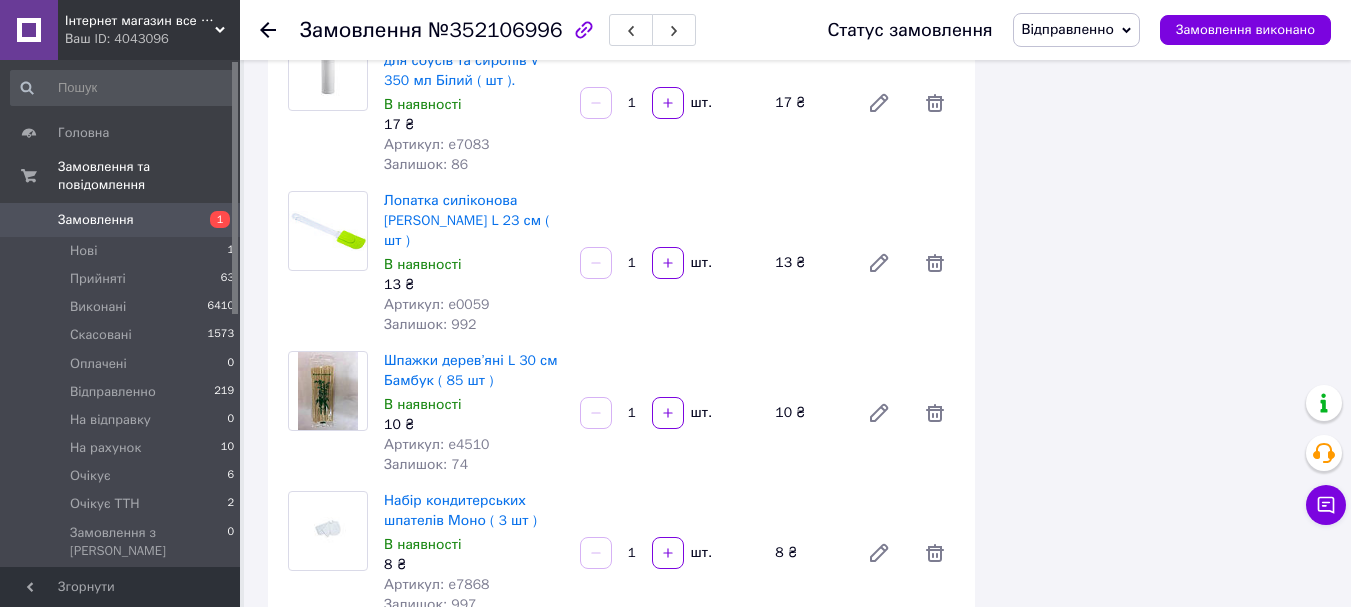 scroll, scrollTop: 1800, scrollLeft: 0, axis: vertical 